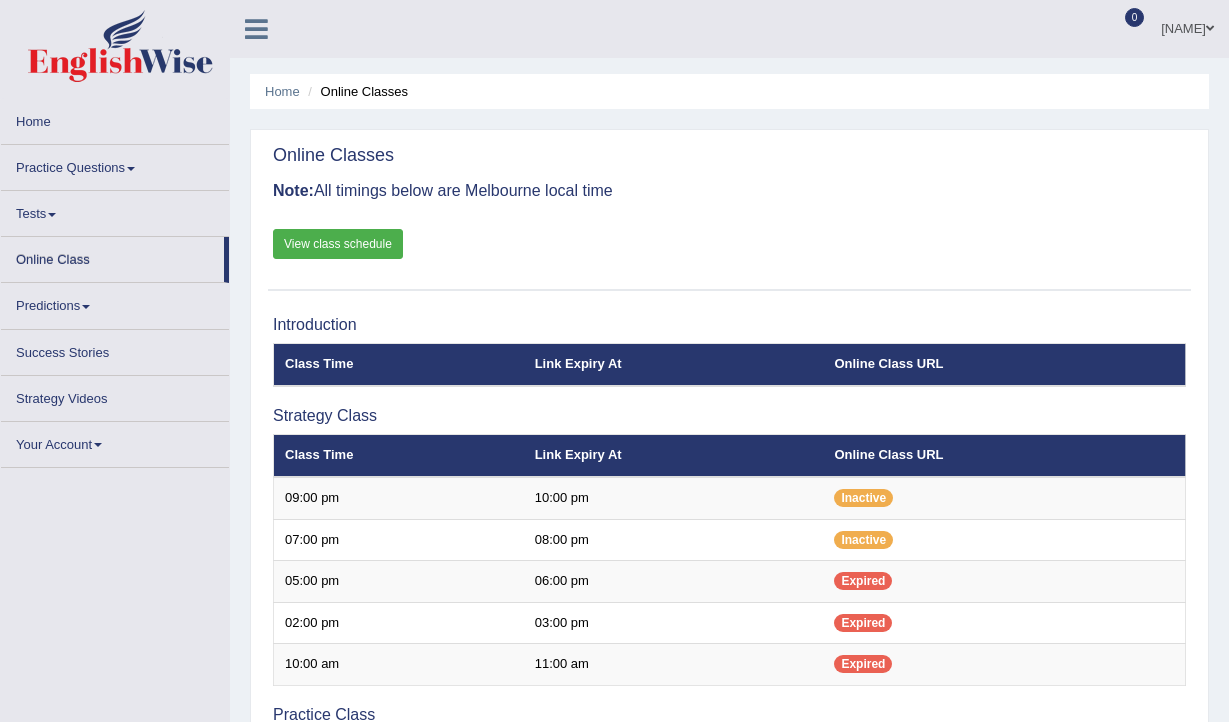 scroll, scrollTop: 172, scrollLeft: 0, axis: vertical 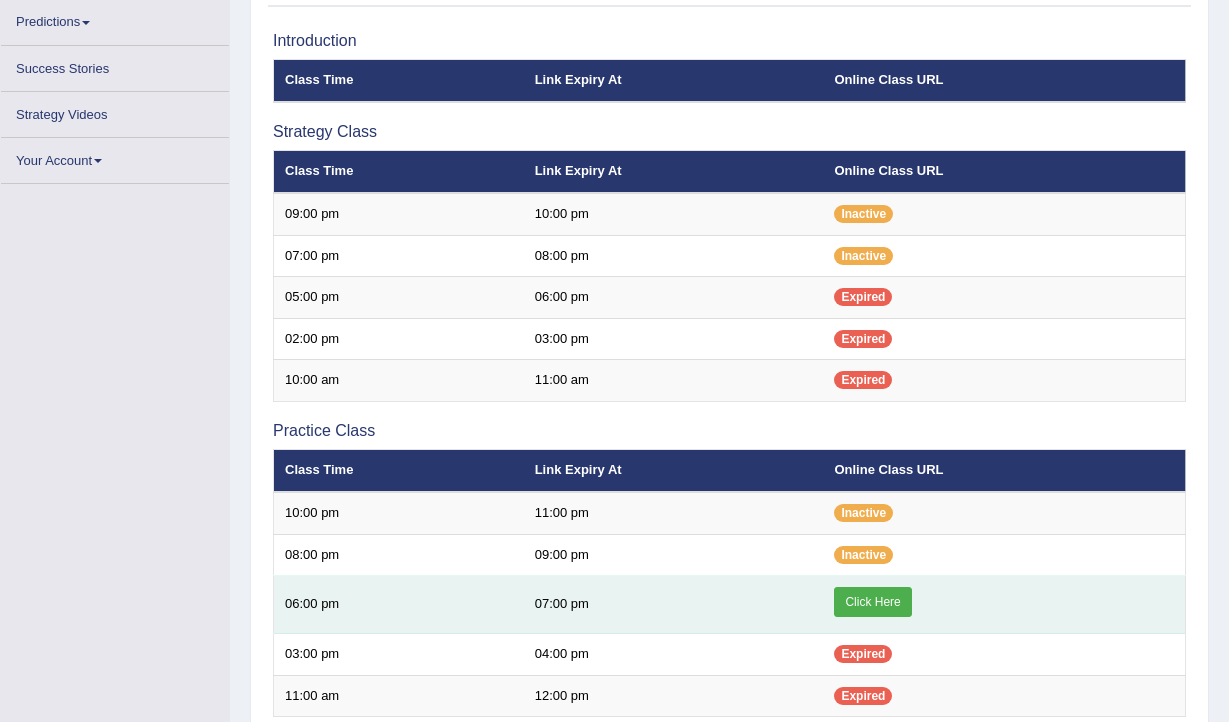 click on "Click Here" at bounding box center (872, 602) 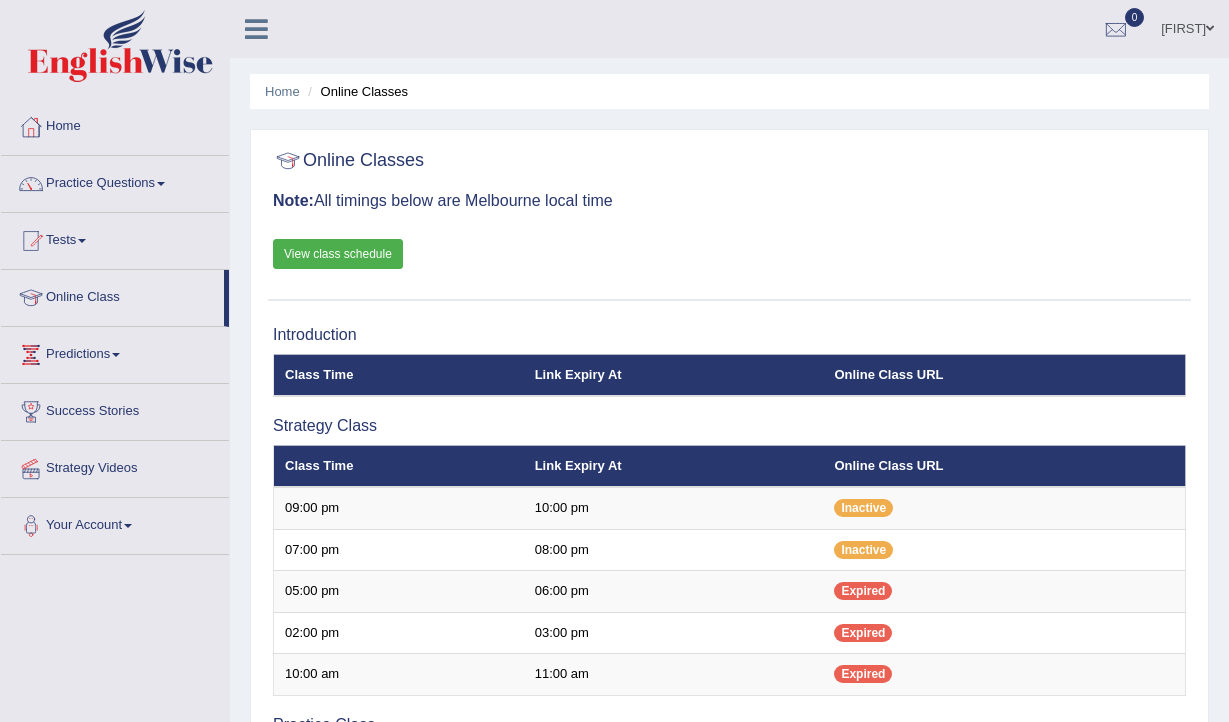 scroll, scrollTop: 370, scrollLeft: 0, axis: vertical 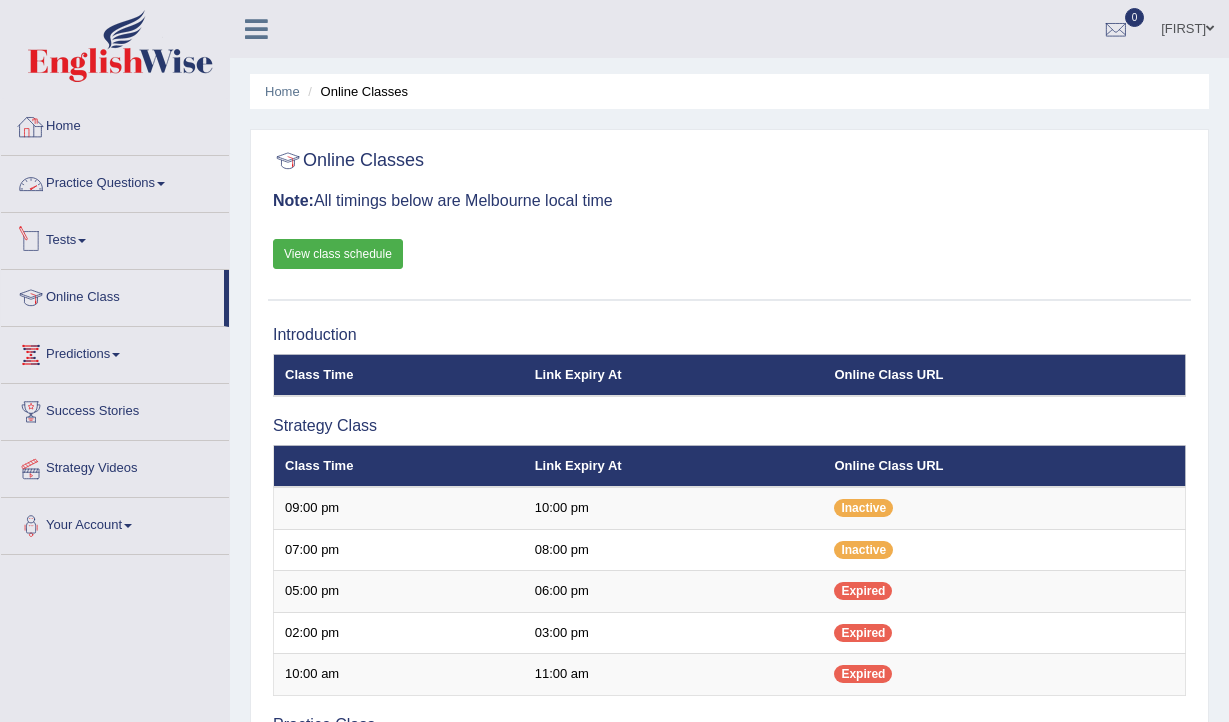 click on "Practice Questions" at bounding box center (115, 181) 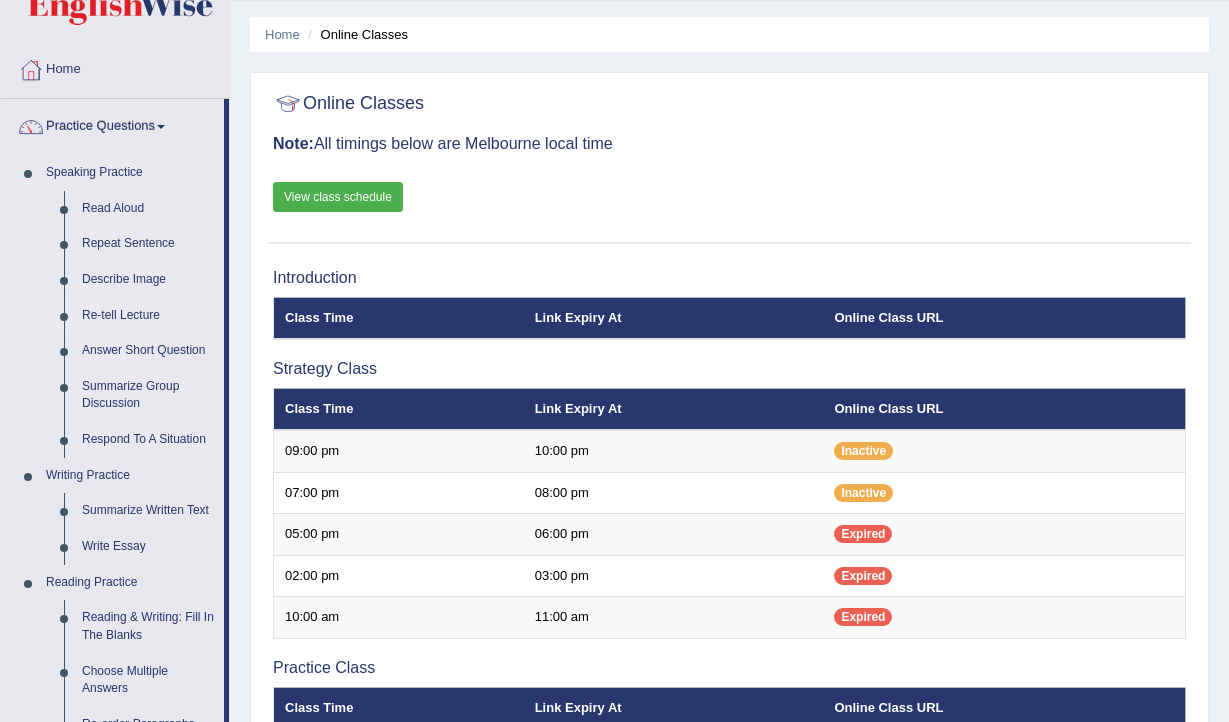 scroll, scrollTop: 64, scrollLeft: 0, axis: vertical 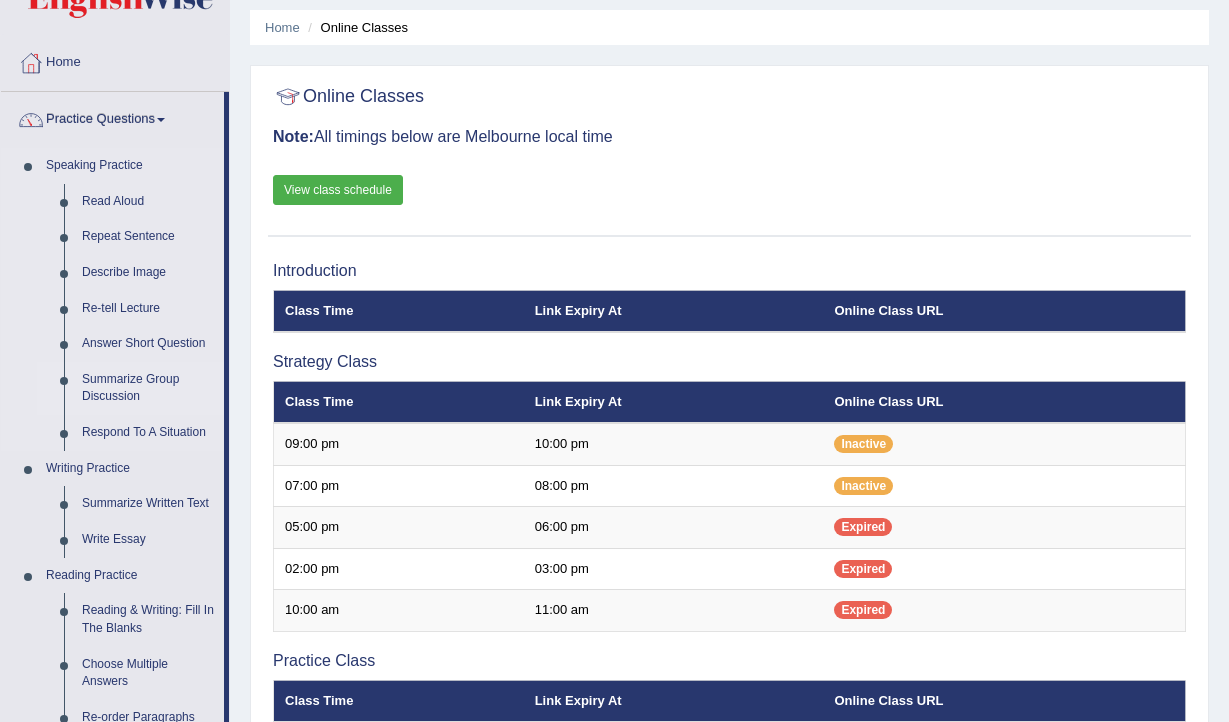 click on "Summarize Group Discussion" at bounding box center [148, 388] 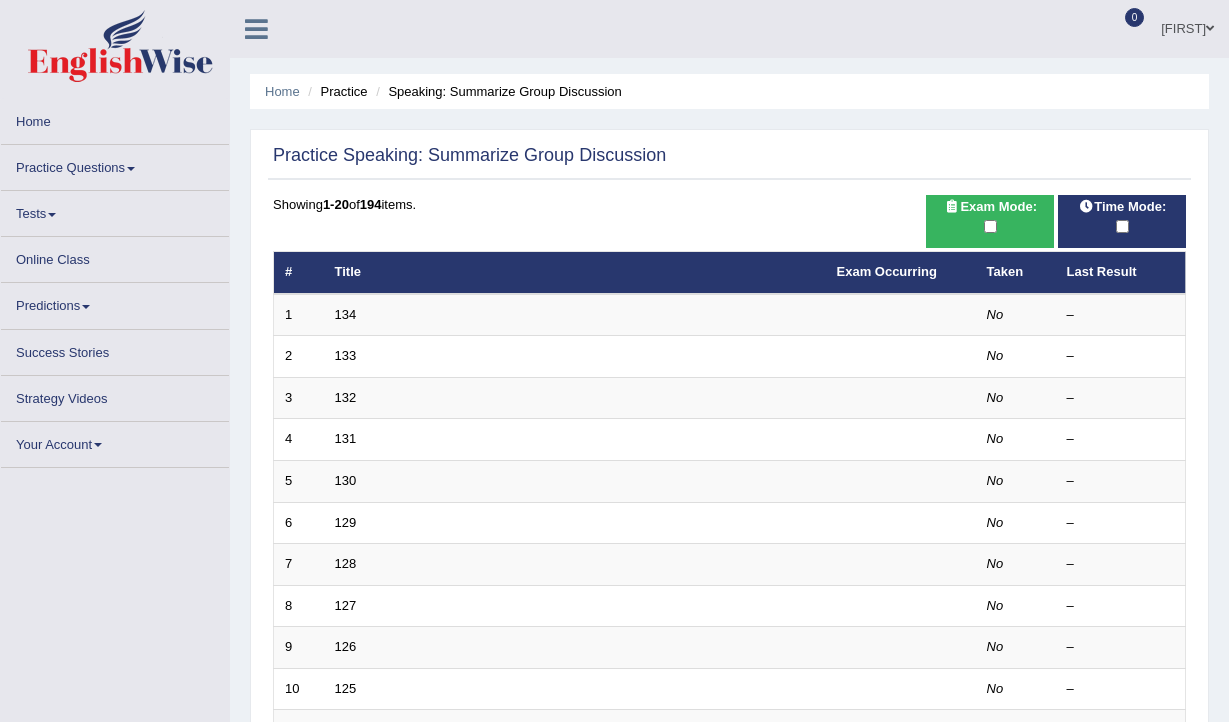 scroll, scrollTop: 0, scrollLeft: 0, axis: both 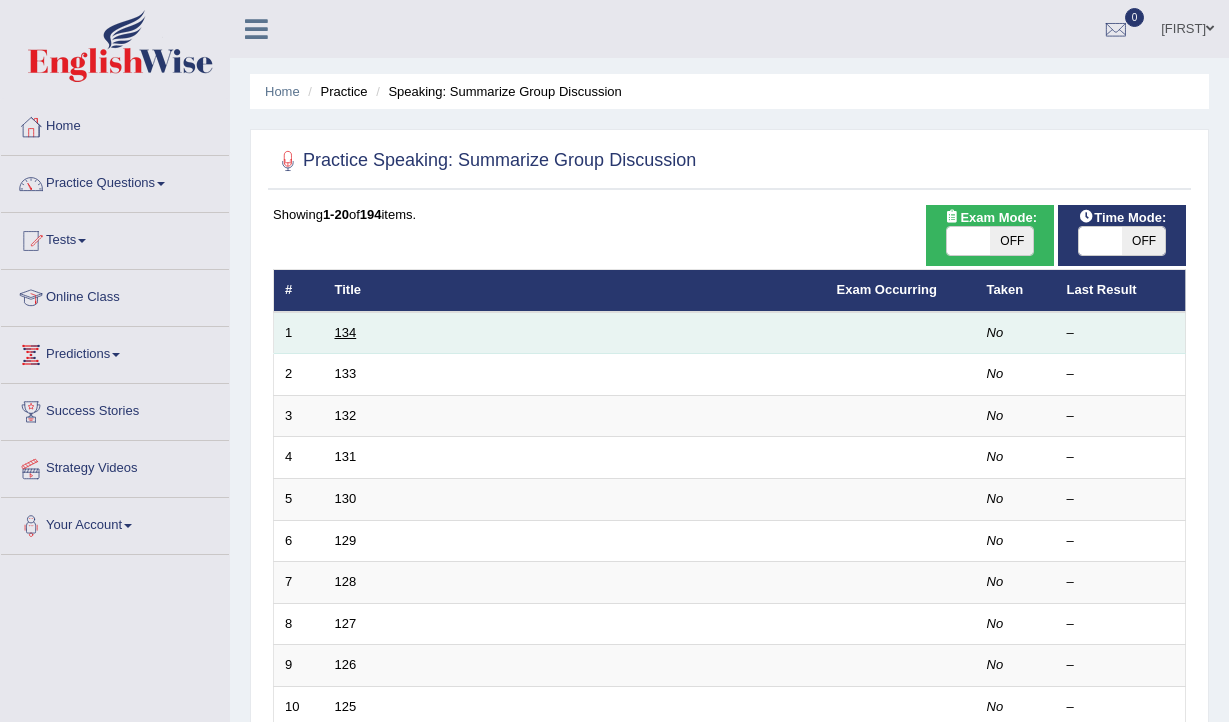 click on "134" at bounding box center (346, 332) 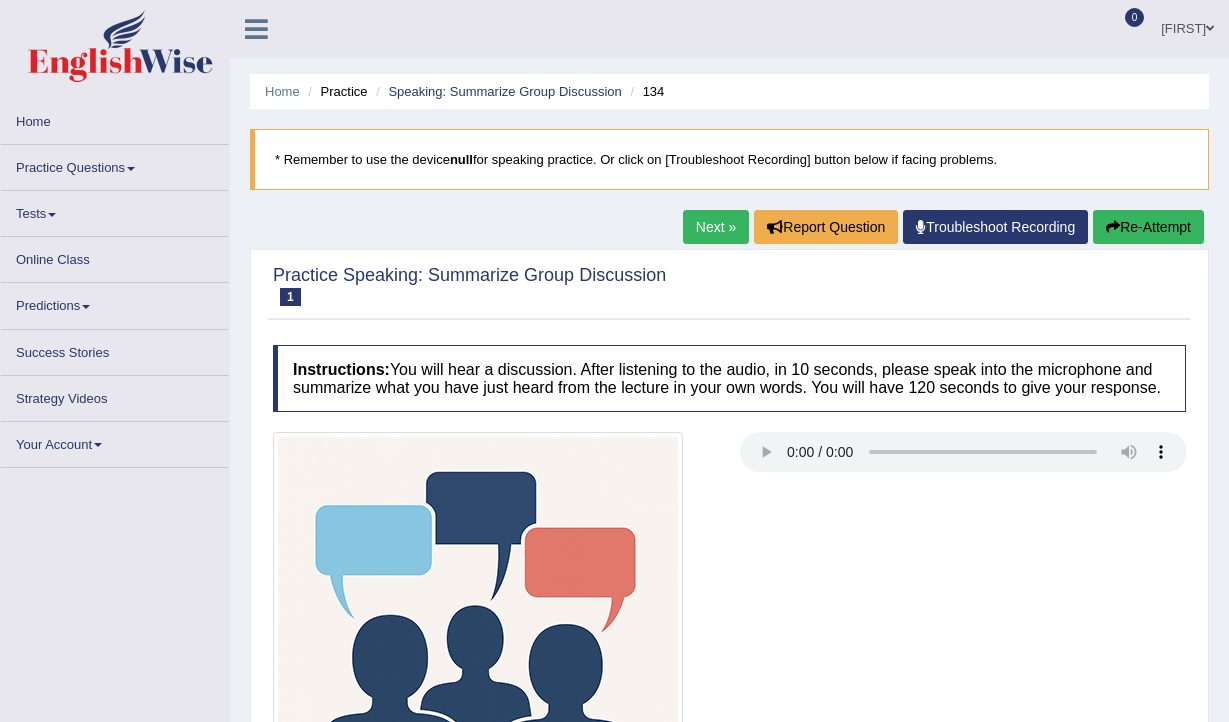 scroll, scrollTop: 0, scrollLeft: 0, axis: both 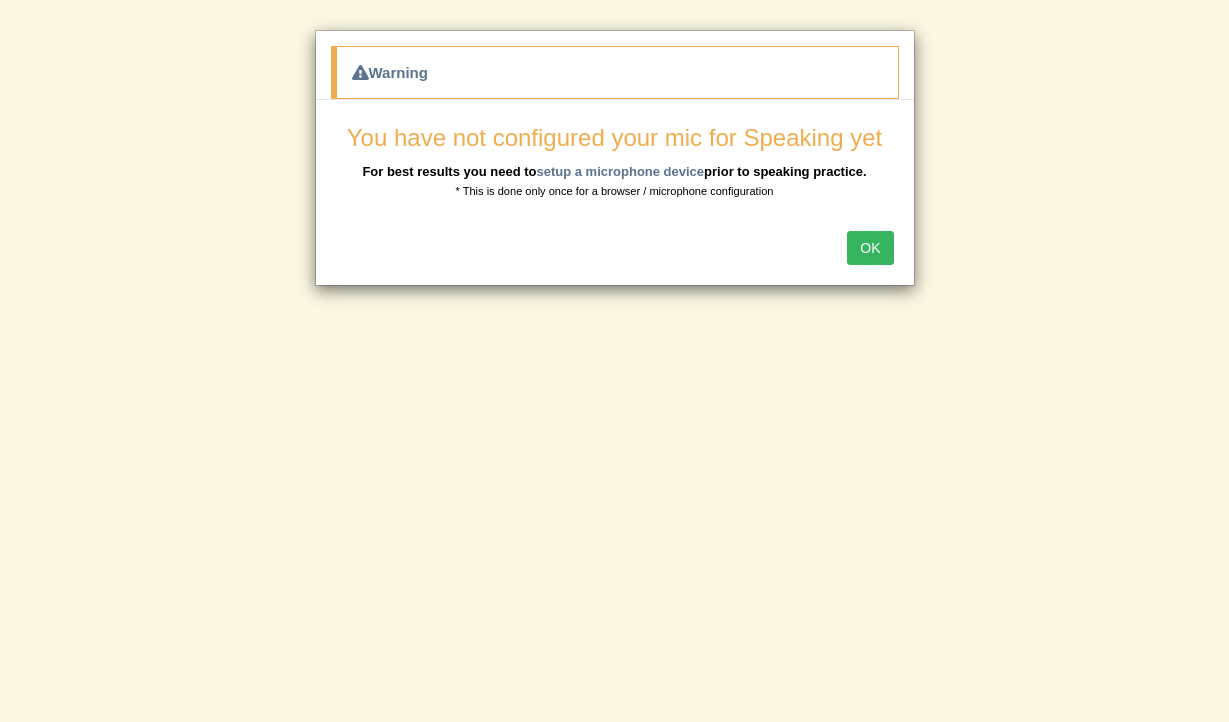 click on "OK" at bounding box center (870, 248) 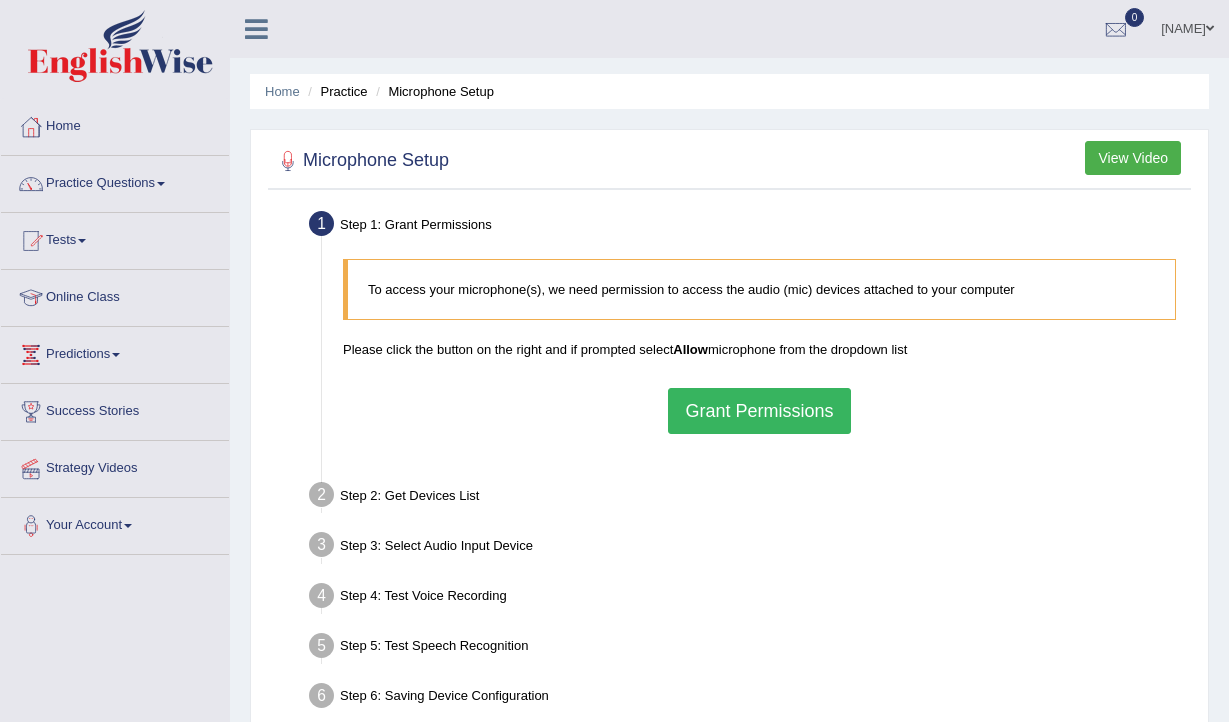 scroll, scrollTop: 67, scrollLeft: 0, axis: vertical 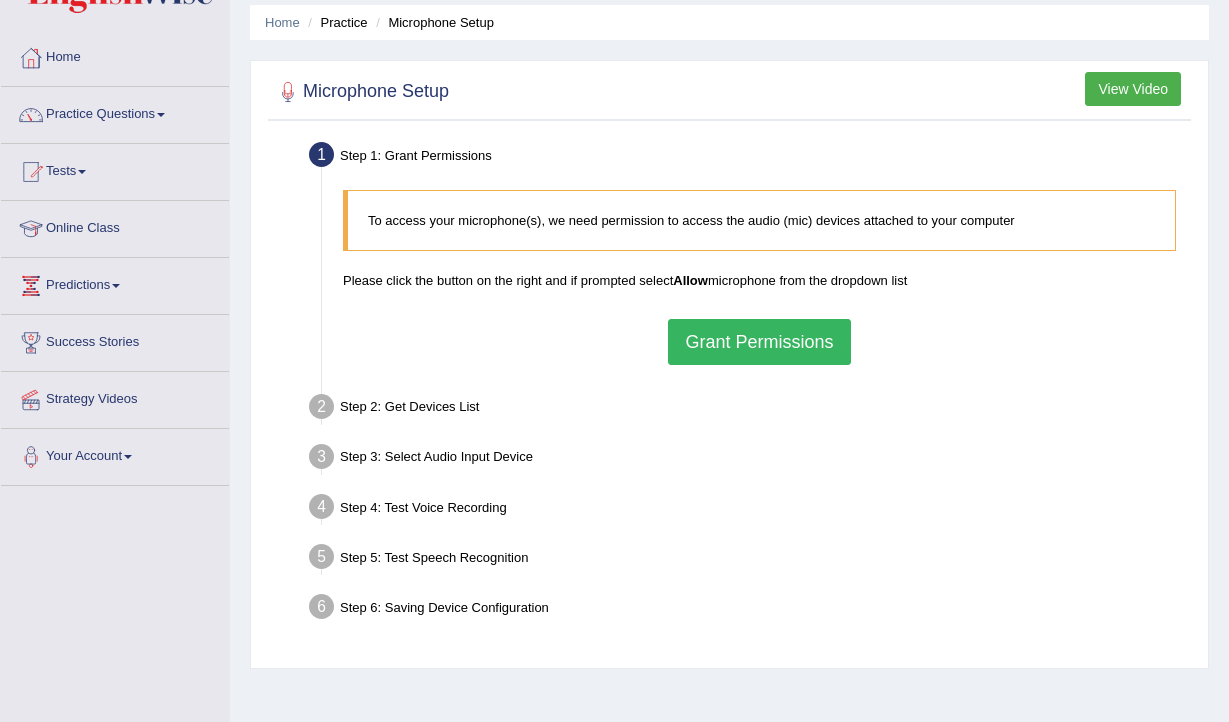 click on "Grant Permissions" at bounding box center [759, 342] 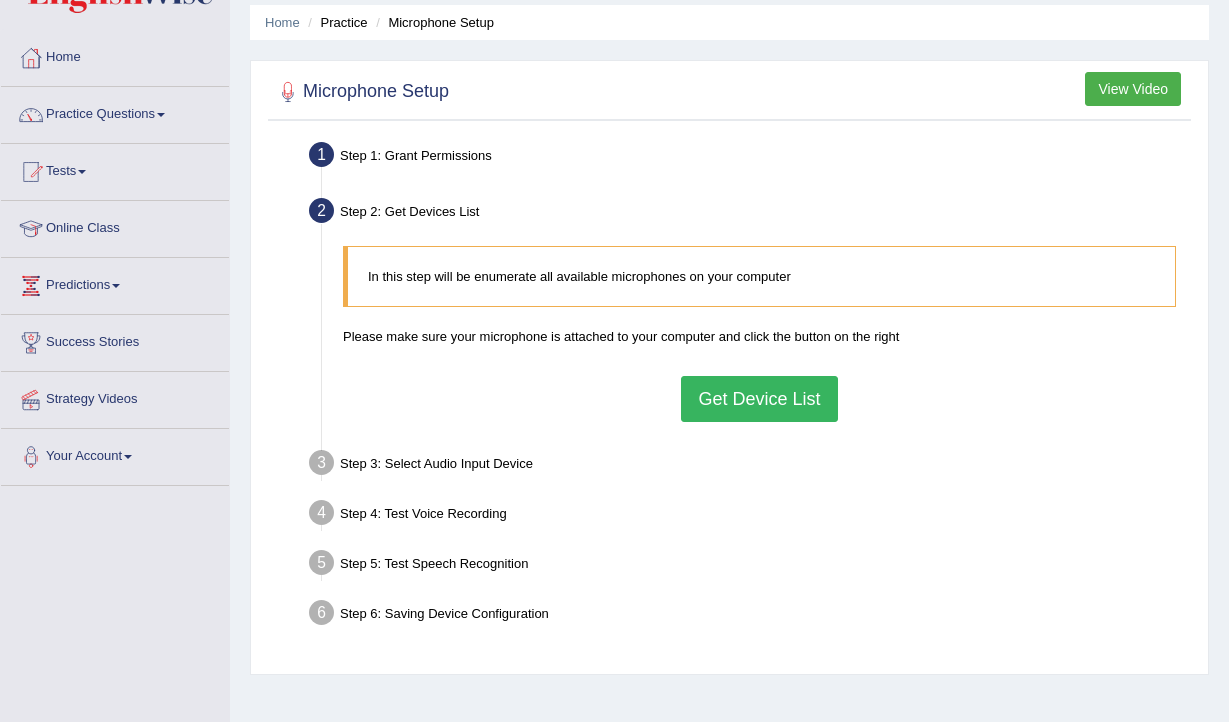 click on "Get Device List" at bounding box center (759, 399) 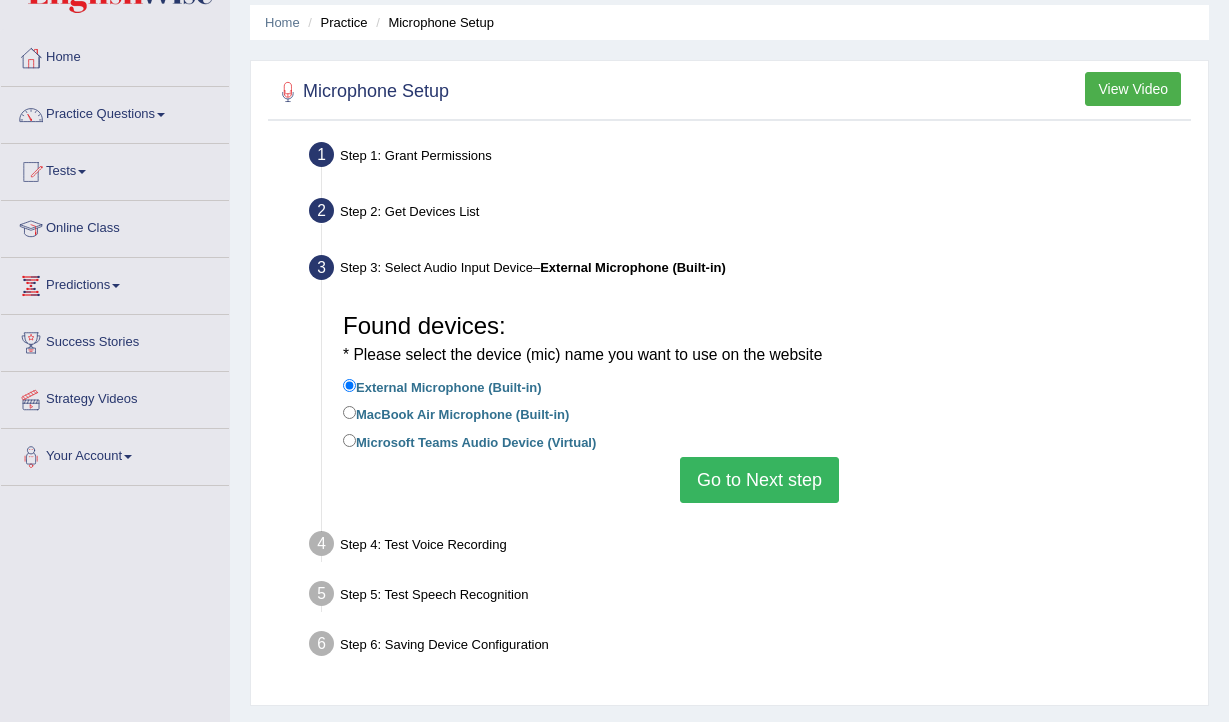 click on "Go to Next step" at bounding box center [759, 480] 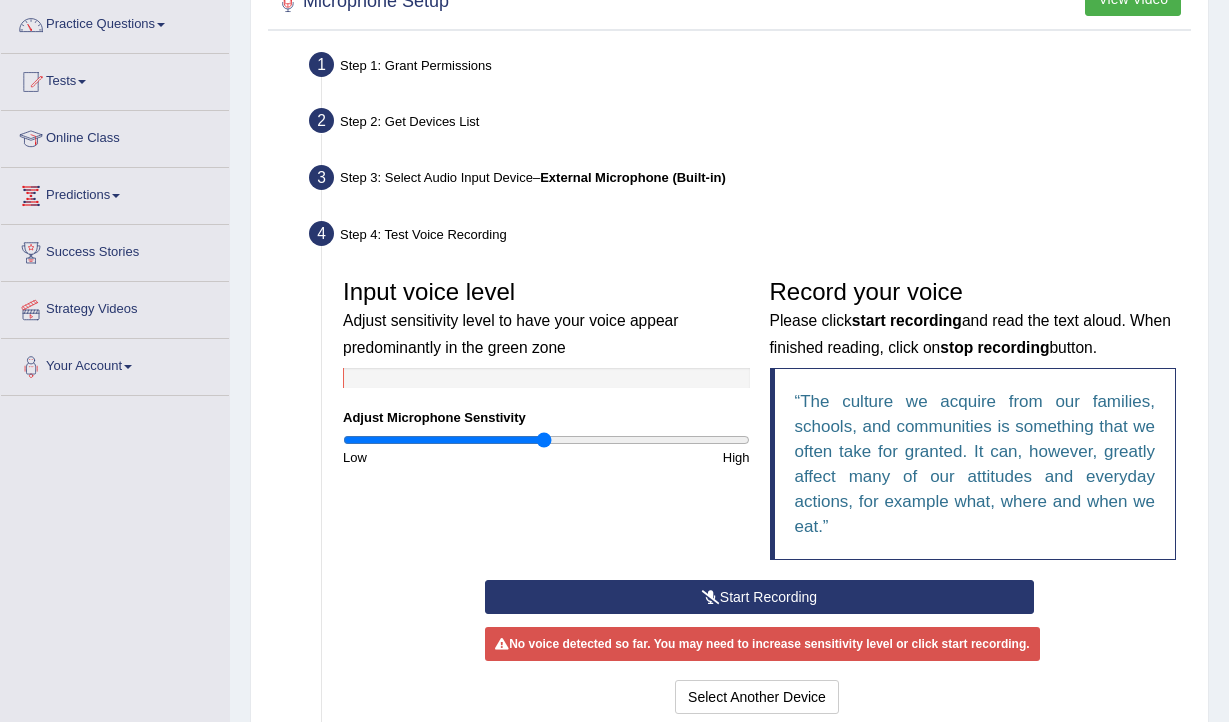 scroll, scrollTop: 165, scrollLeft: 0, axis: vertical 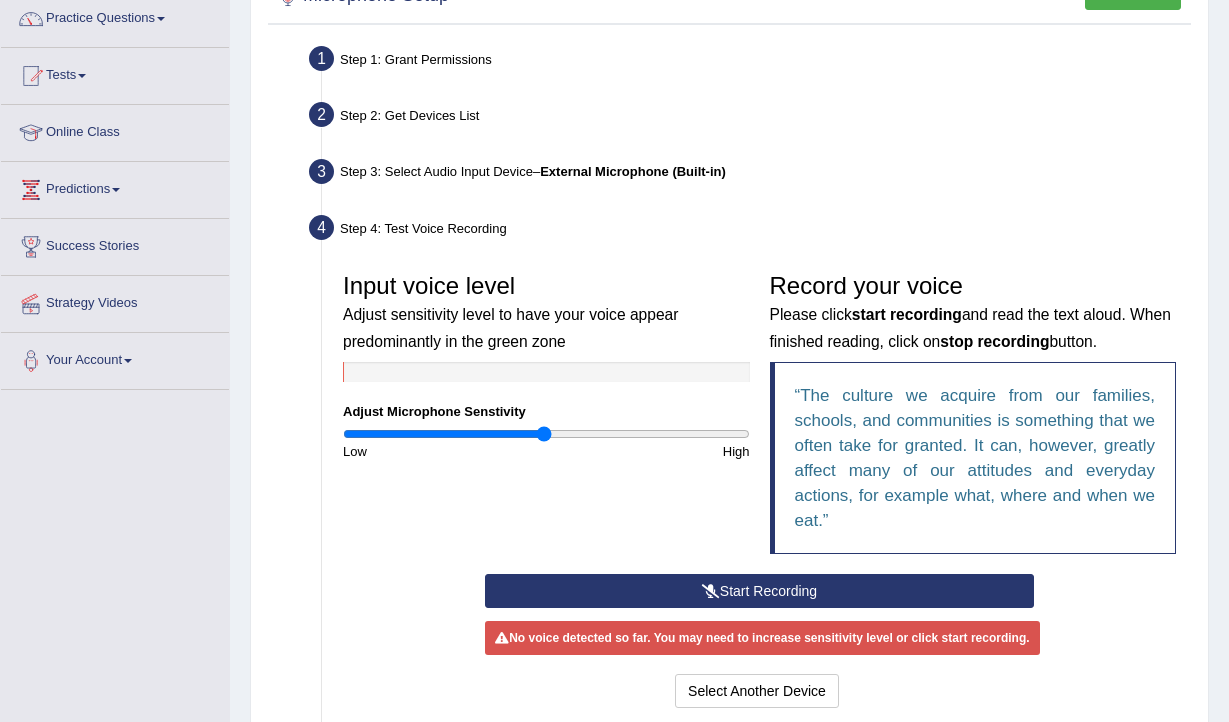 click on "Start Recording" at bounding box center (759, 591) 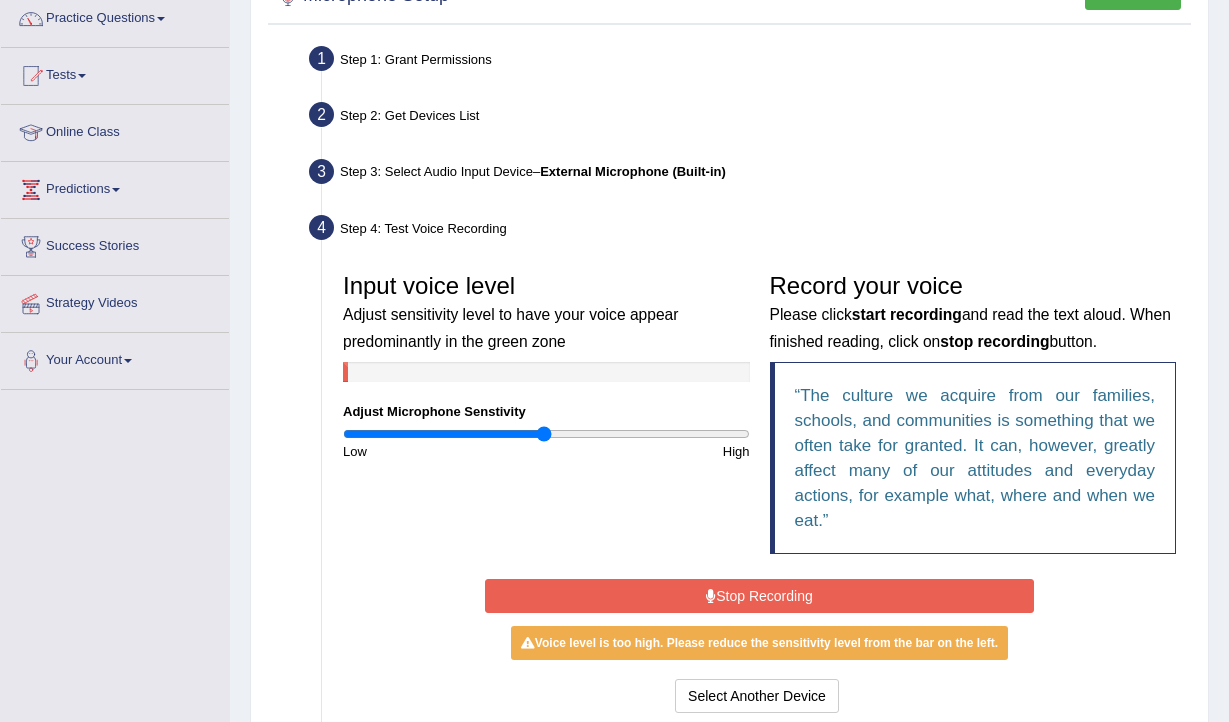 click on "Stop Recording" at bounding box center [759, 596] 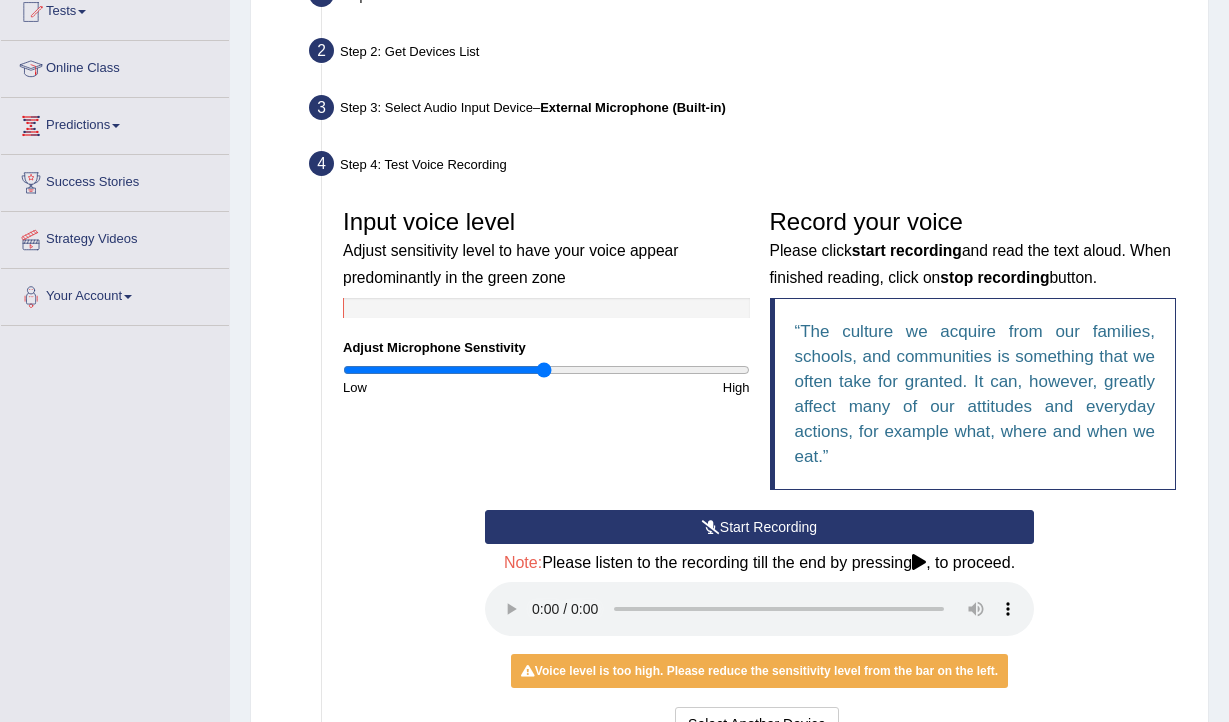 scroll, scrollTop: 252, scrollLeft: 0, axis: vertical 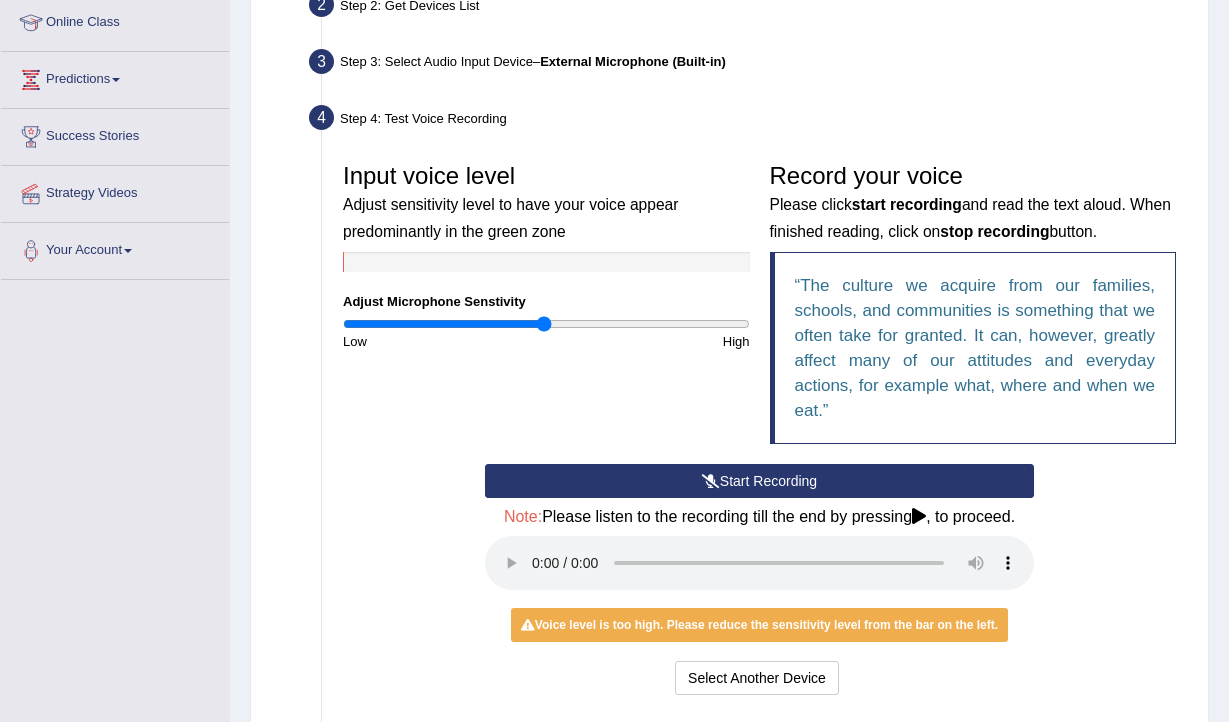 click on "Start Recording" at bounding box center (759, 481) 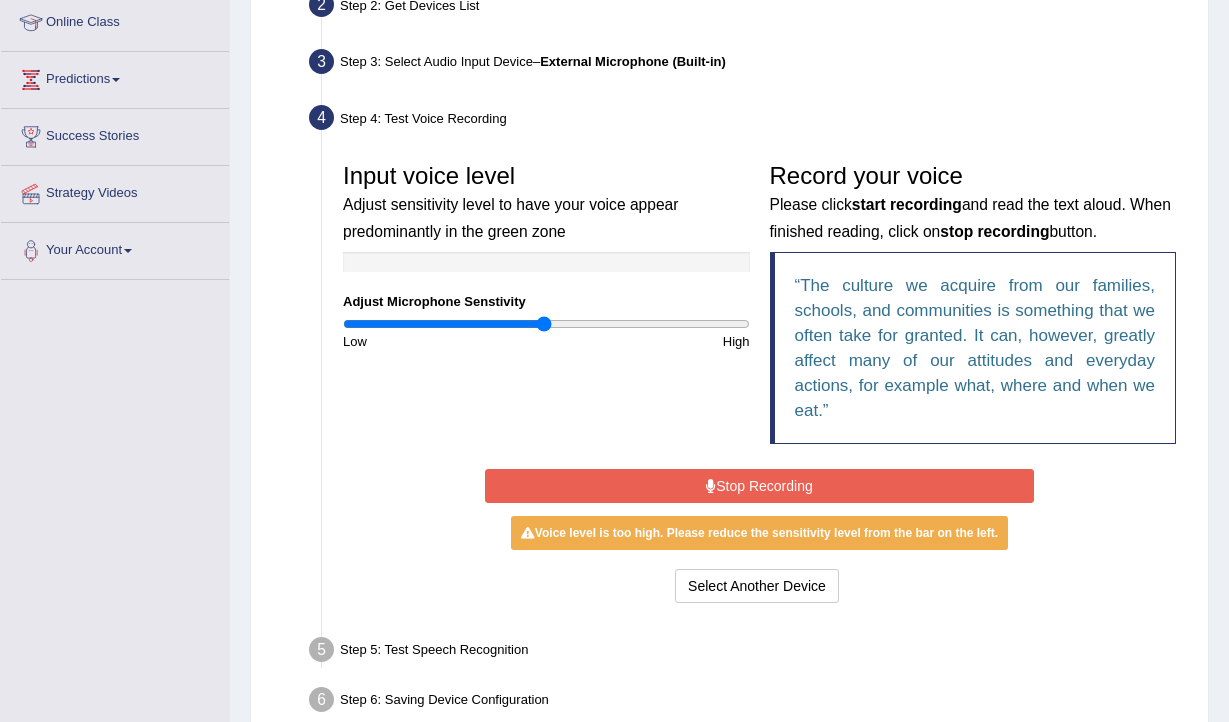click on "Start Recording    Stop Recording   Note:  Please listen to the recording till the end by pressing  , to proceed.       No voice detected so far. You may need to increase sensitivity level or click start recording.     Voice level is too low yet. Please increase the sensitivity level from the bar on the left.     Your voice is strong enough for our A.I. to detect    Voice level is too high. Please reduce the sensitivity level from the bar on the left.     Select Another Device   Voice is ok. Go to Next step" at bounding box center (759, 536) 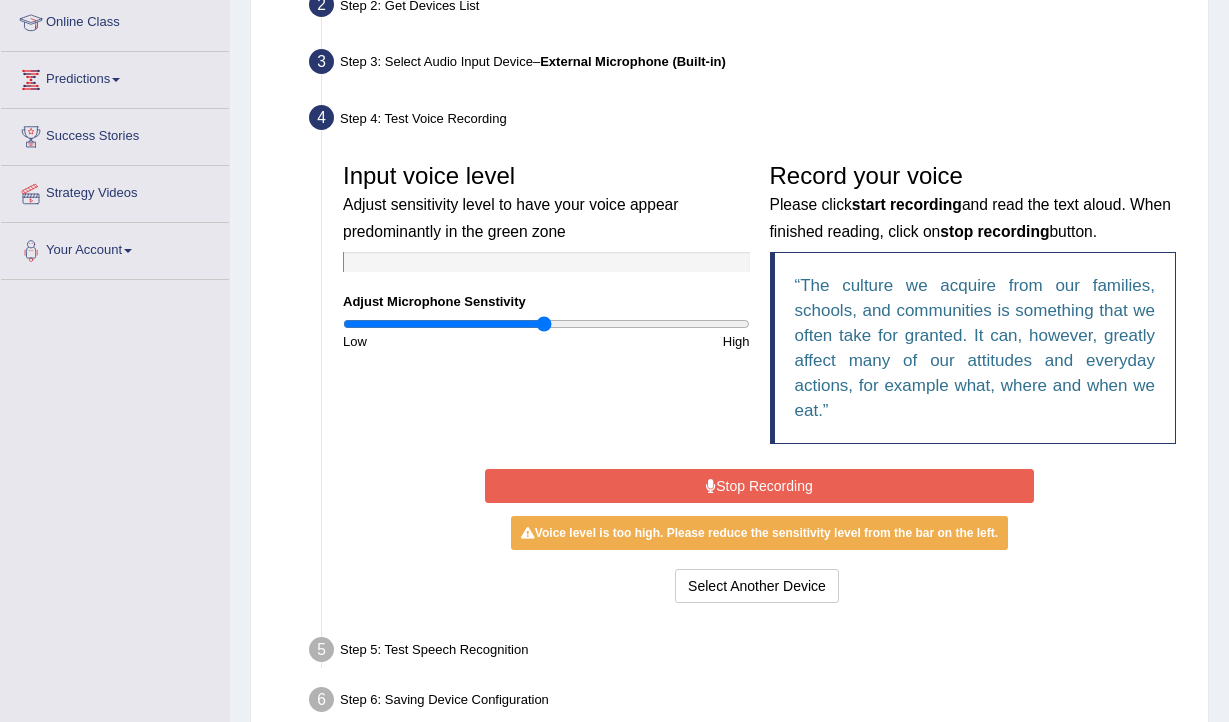 click on "Stop Recording" at bounding box center (759, 486) 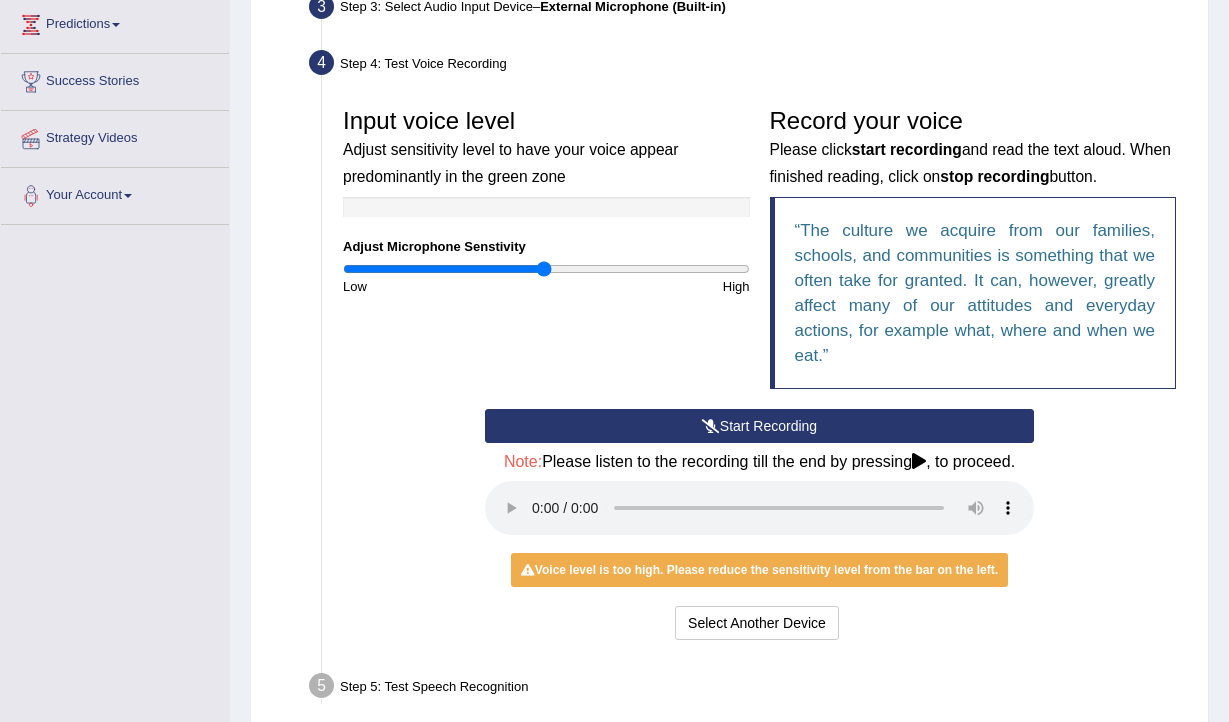 scroll, scrollTop: 334, scrollLeft: 0, axis: vertical 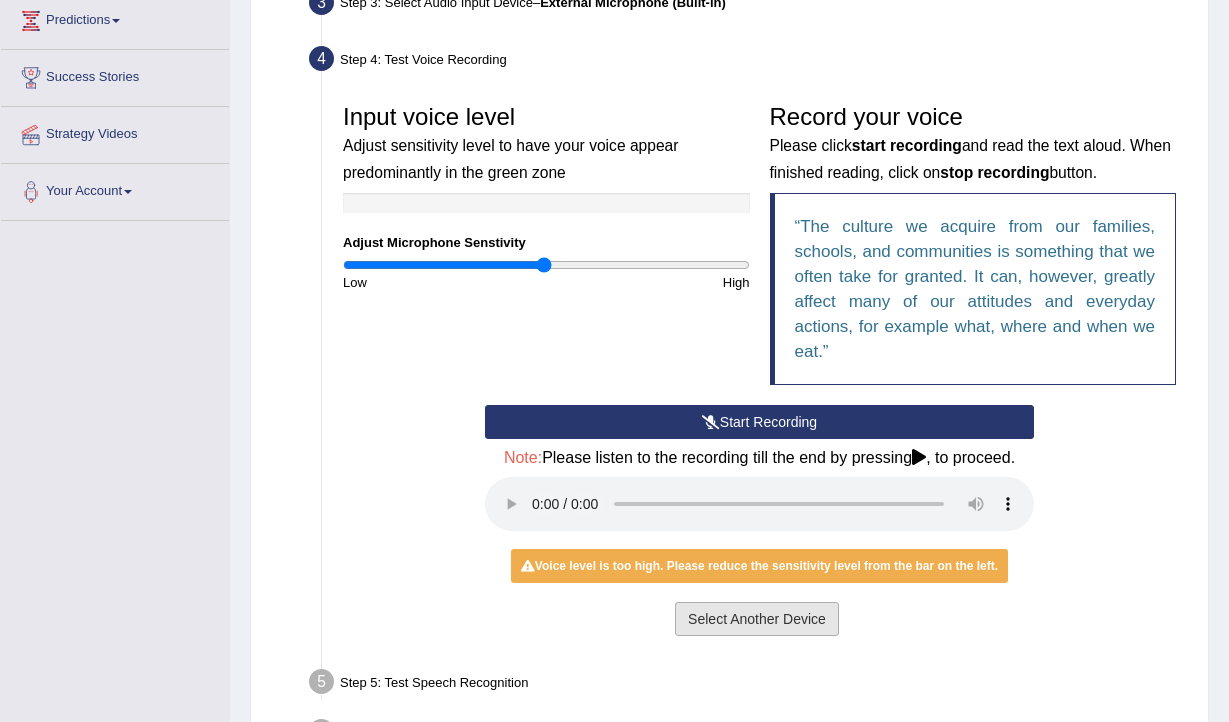 click on "Select Another Device" at bounding box center (757, 619) 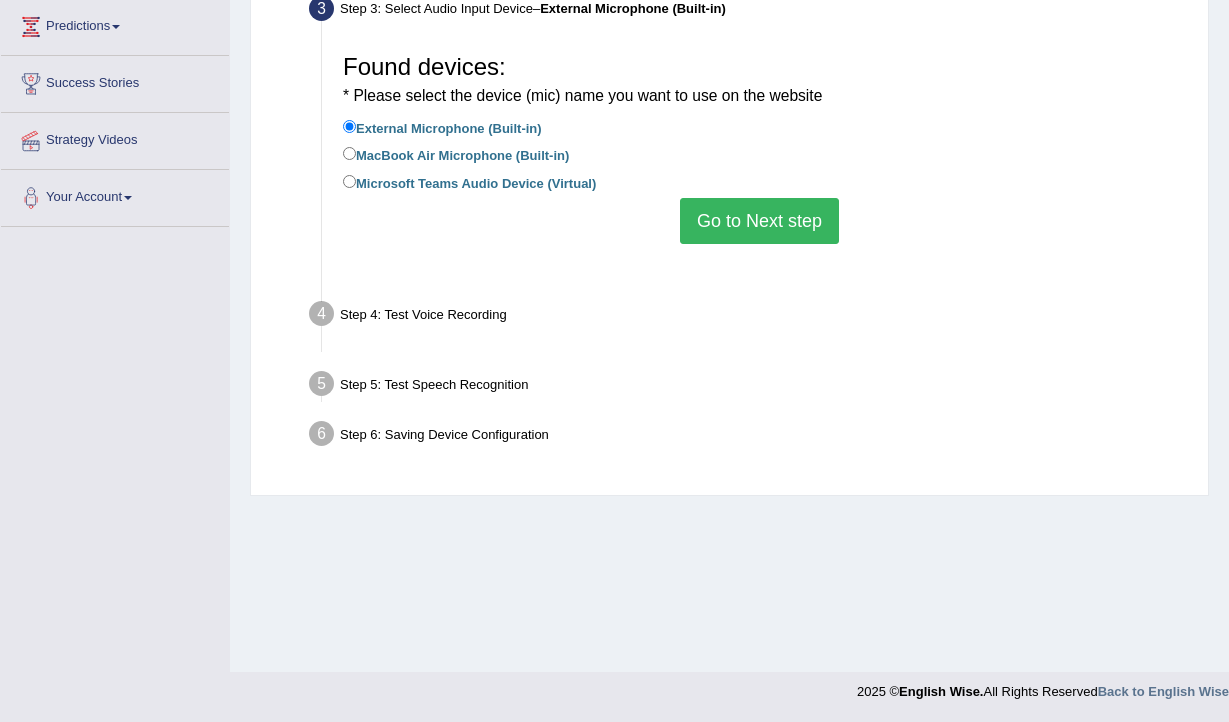 scroll, scrollTop: 328, scrollLeft: 0, axis: vertical 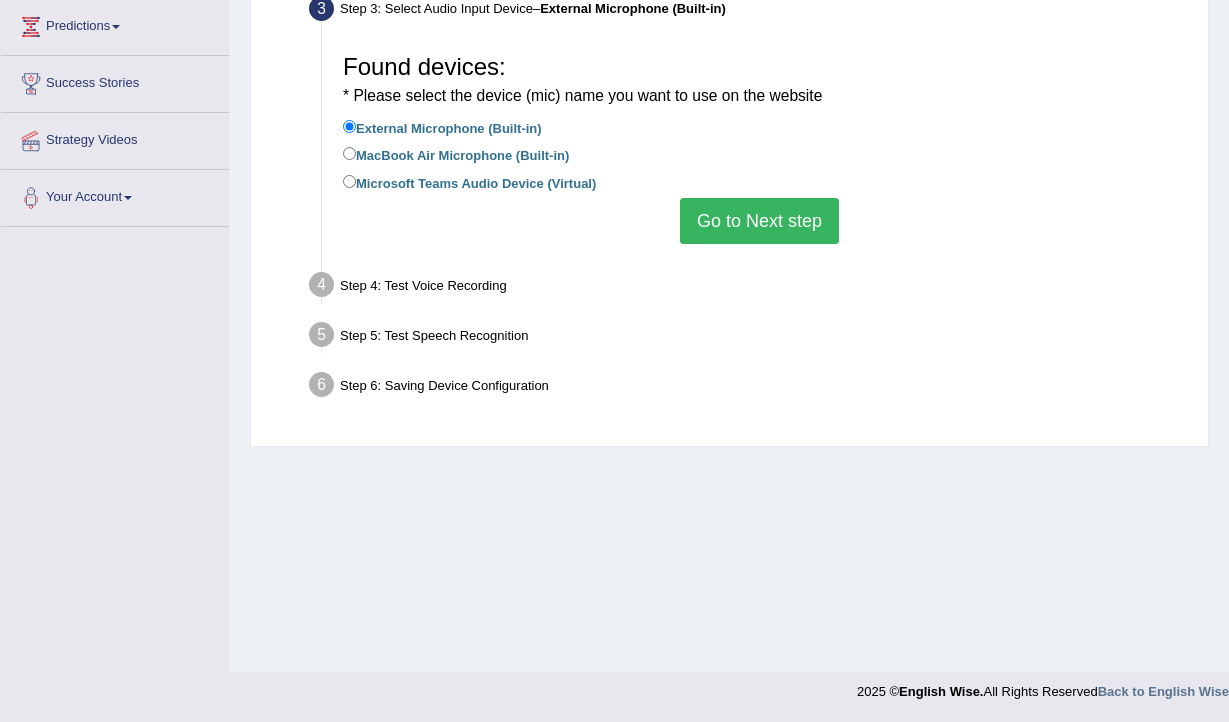 click on "Go to Next step" at bounding box center [759, 221] 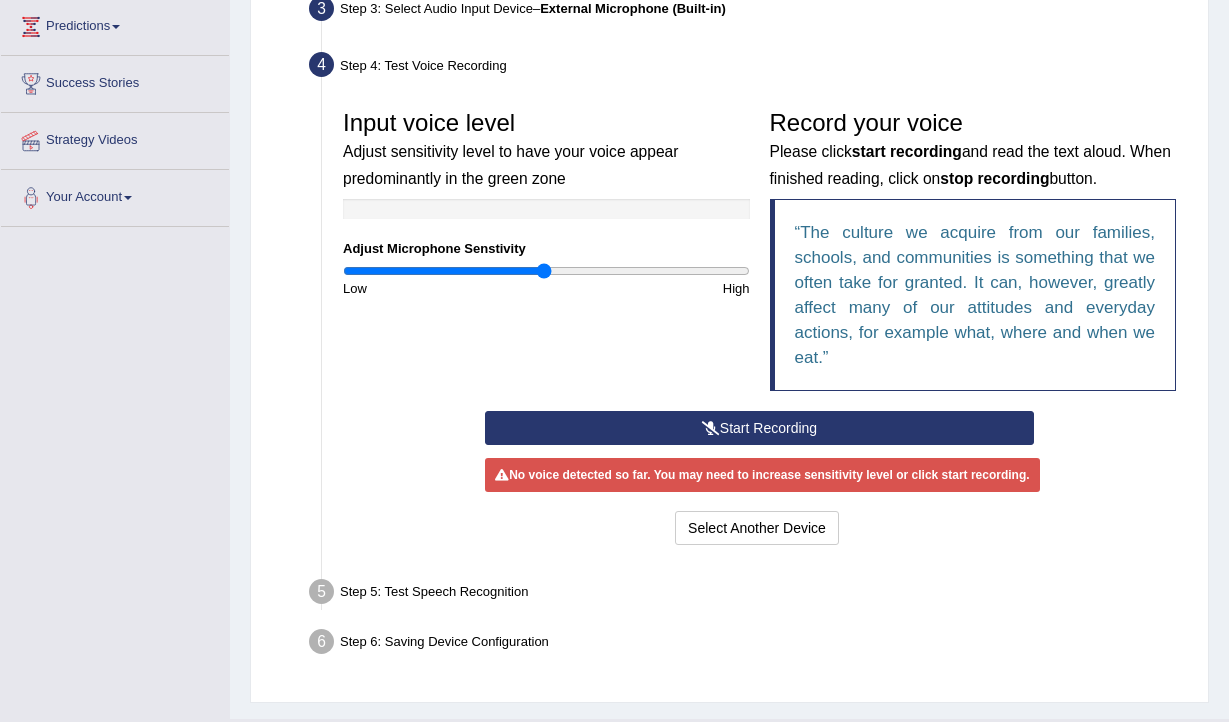 scroll, scrollTop: 374, scrollLeft: 0, axis: vertical 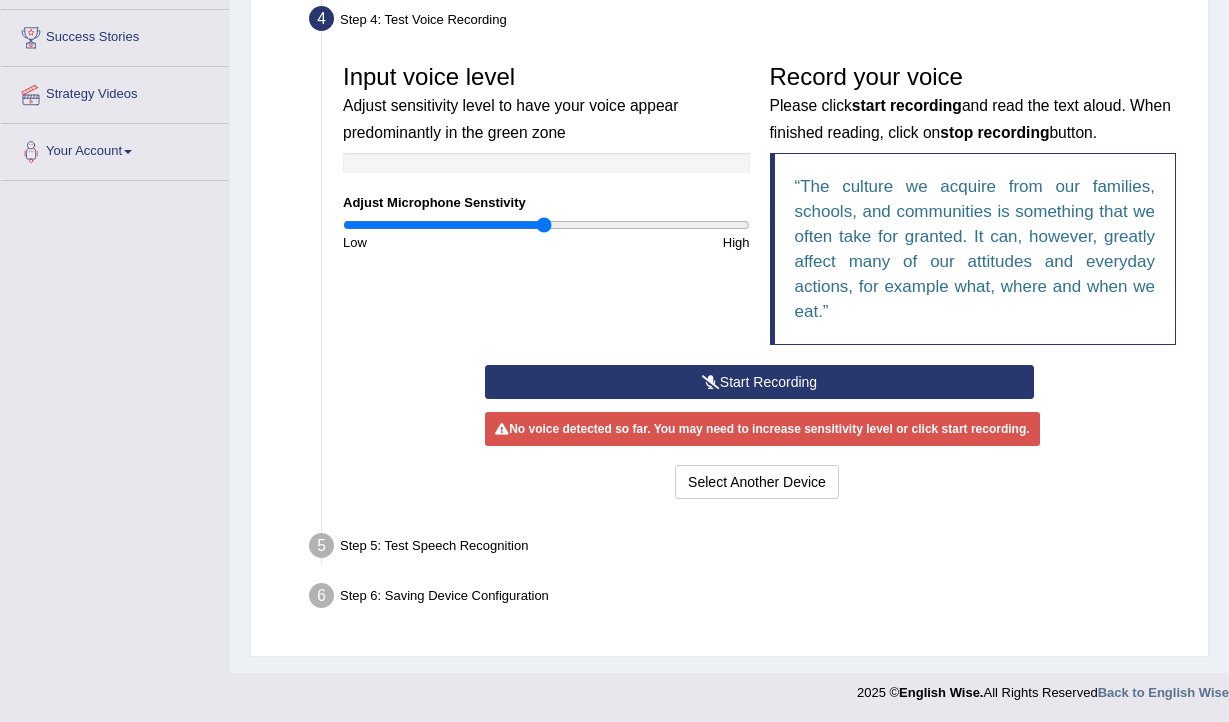click on "Start Recording" at bounding box center (759, 382) 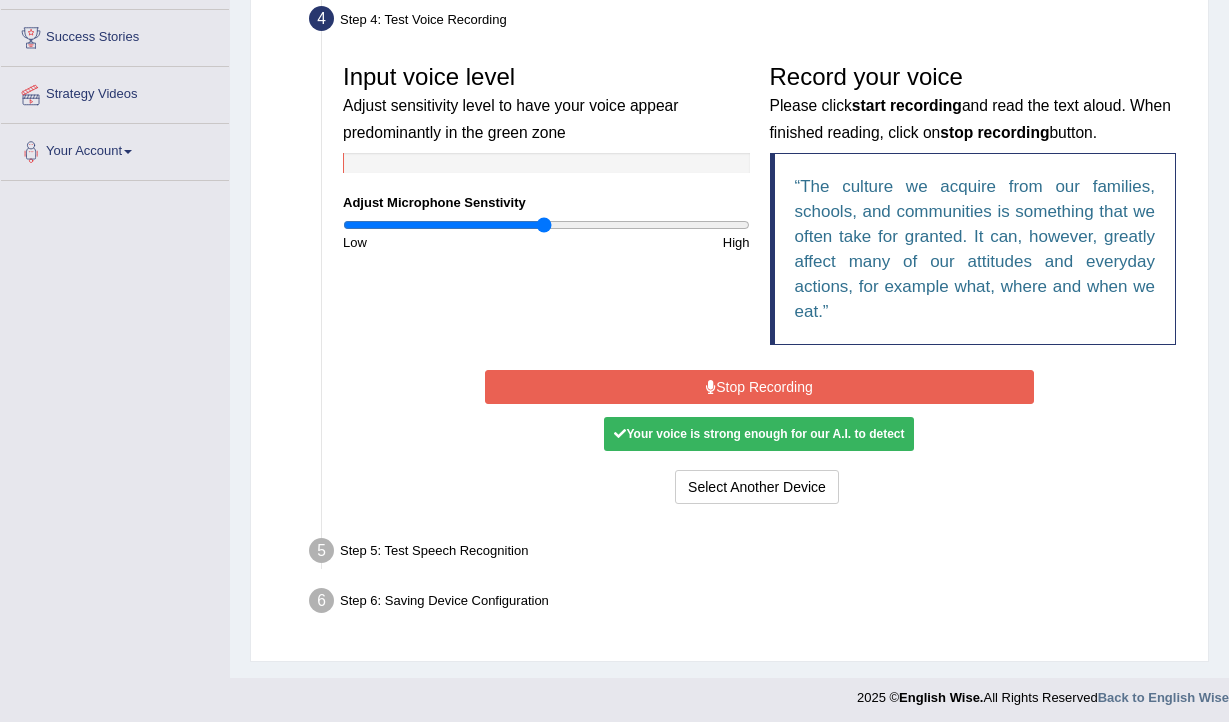 click on "Stop Recording" at bounding box center [759, 387] 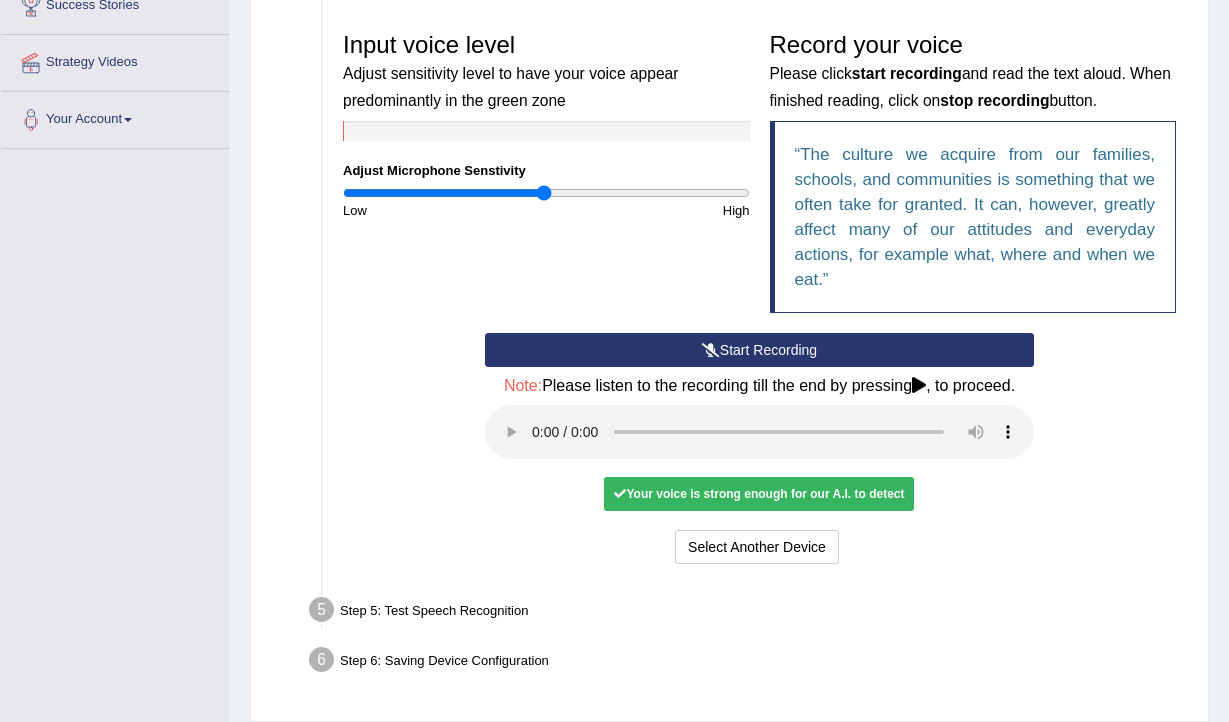 scroll, scrollTop: 407, scrollLeft: 0, axis: vertical 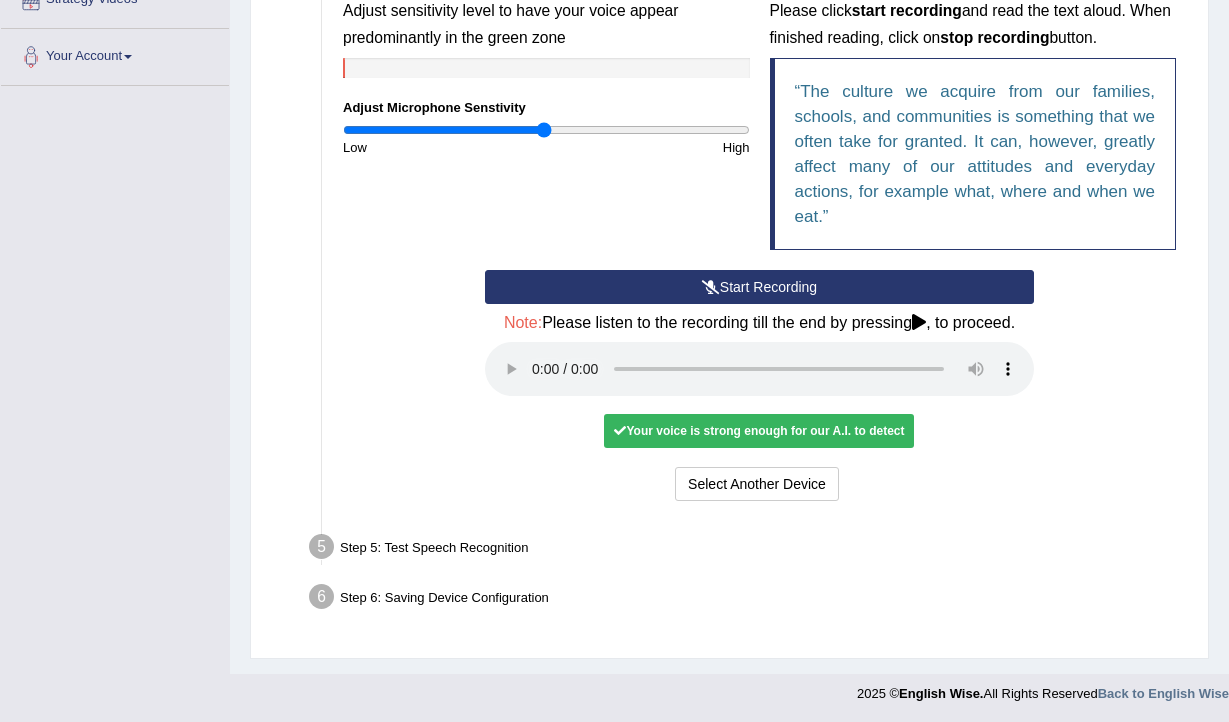 click on "Step 5: Test Speech Recognition" at bounding box center (749, 550) 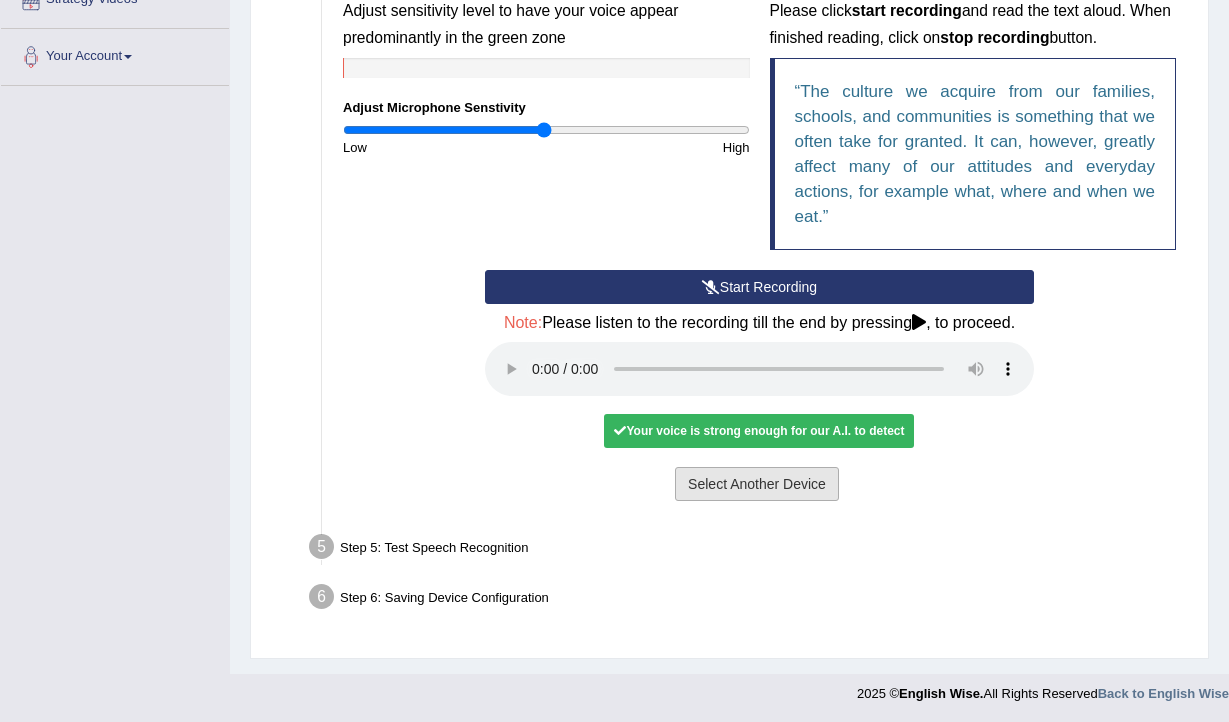 click on "Select Another Device" at bounding box center (757, 484) 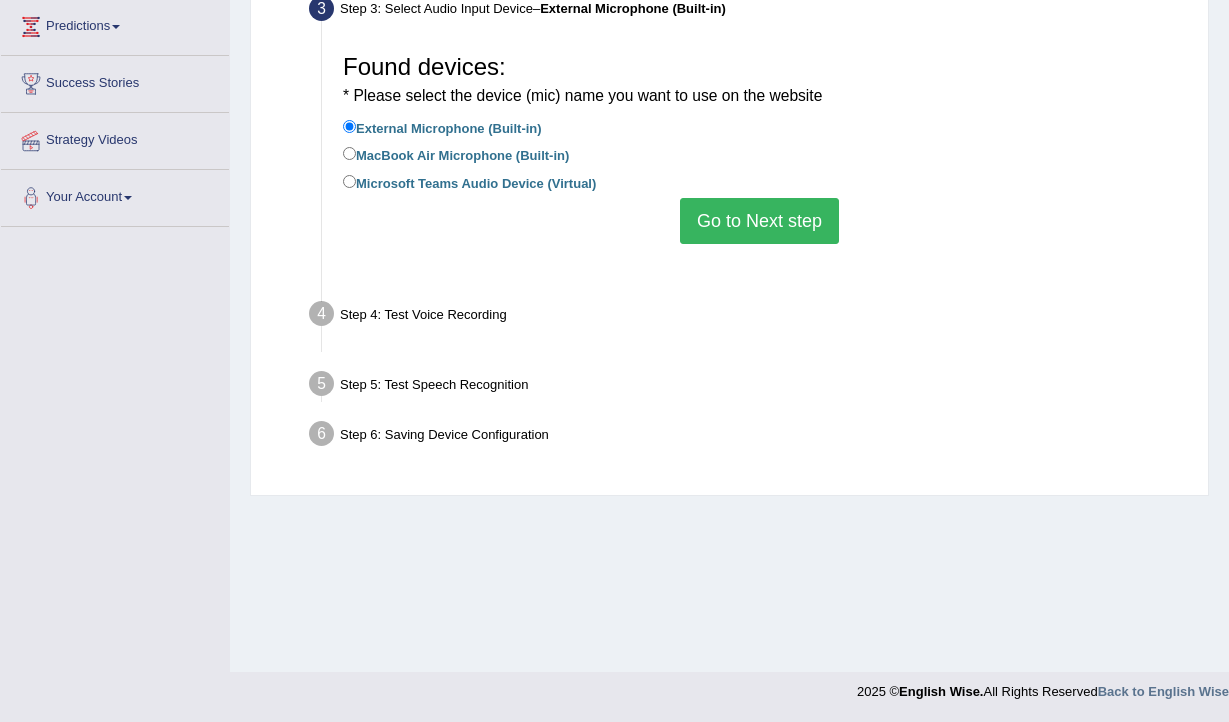 scroll, scrollTop: 328, scrollLeft: 0, axis: vertical 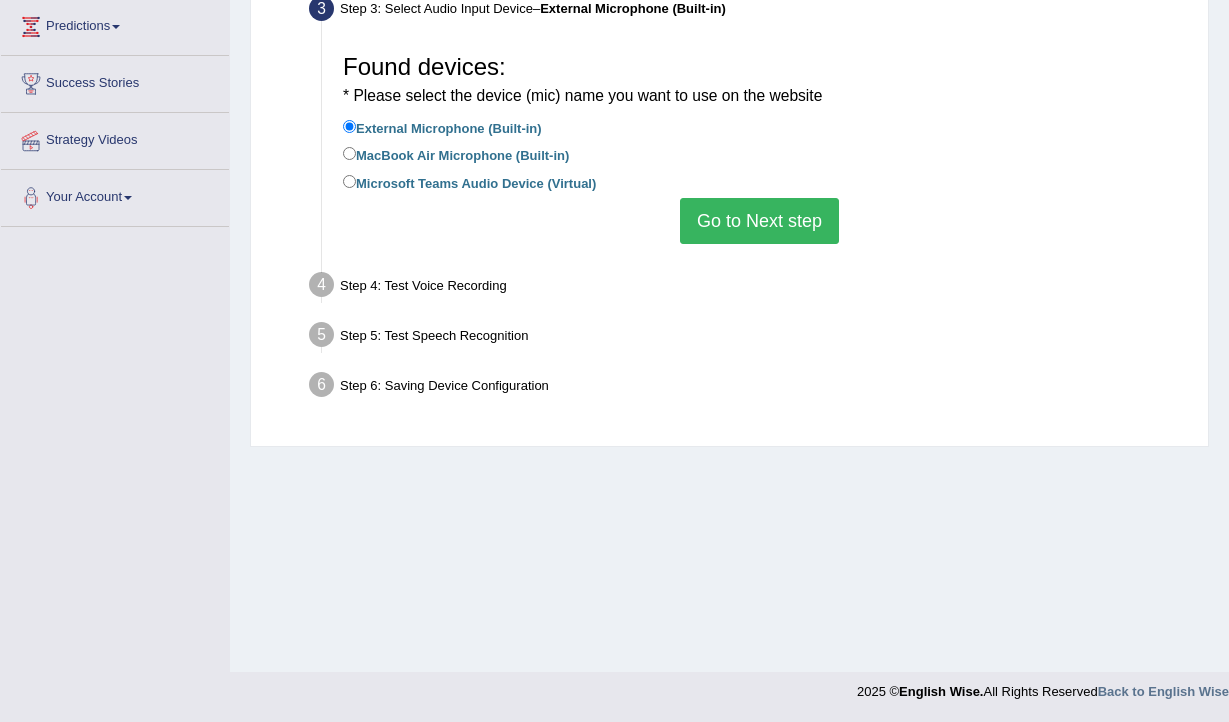 click on "Go to Next step" at bounding box center [759, 221] 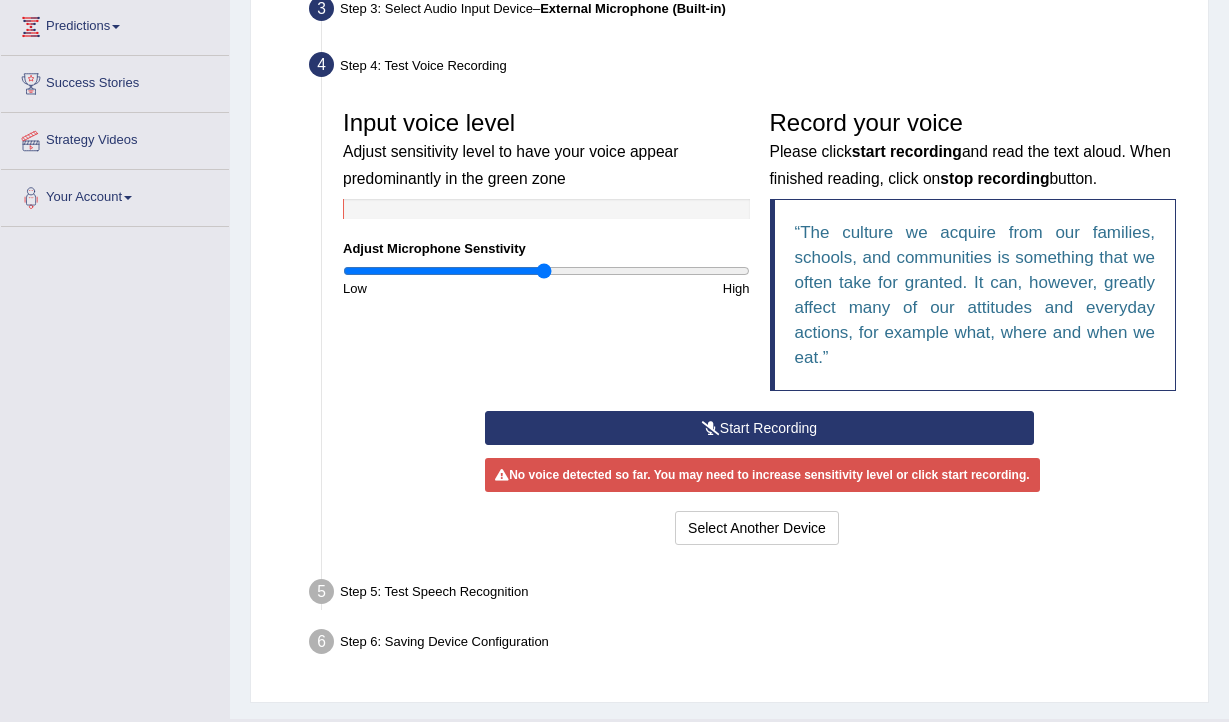 click on "Input voice level   Adjust sensitivity level to have your voice appear predominantly in the green zone     Adjust Microphone Senstivity     Low   High" at bounding box center [546, 199] 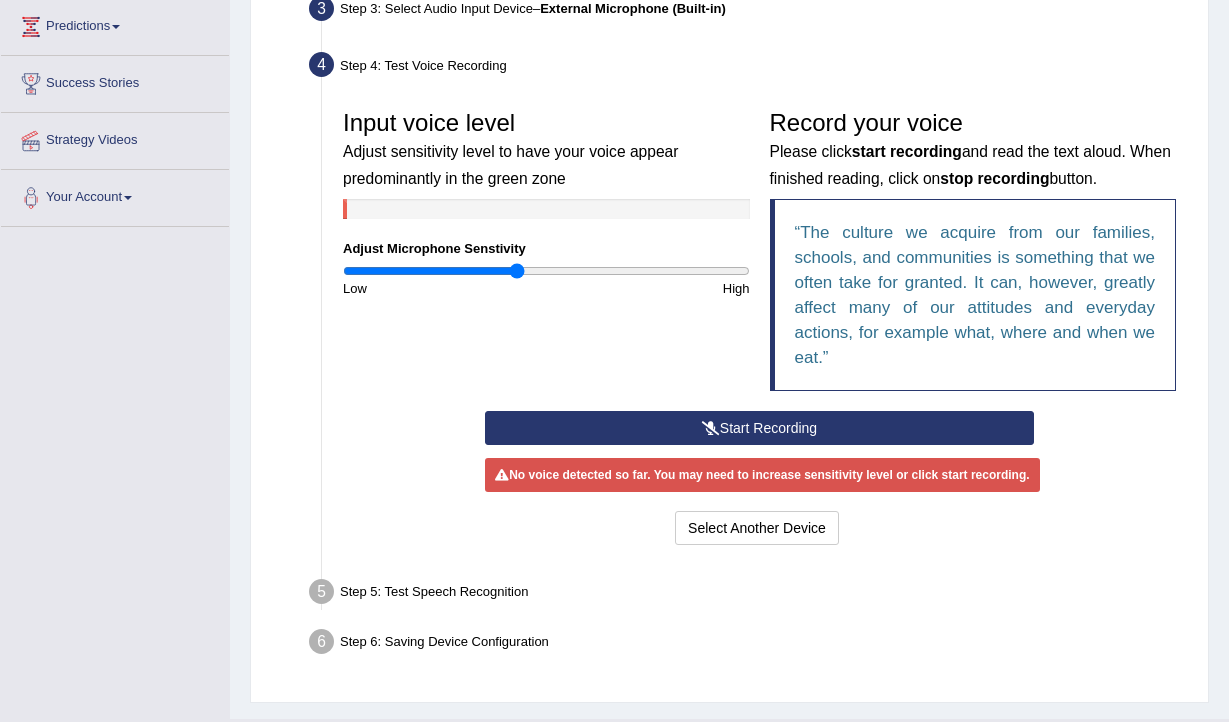 drag, startPoint x: 545, startPoint y: 270, endPoint x: 515, endPoint y: 269, distance: 30.016663 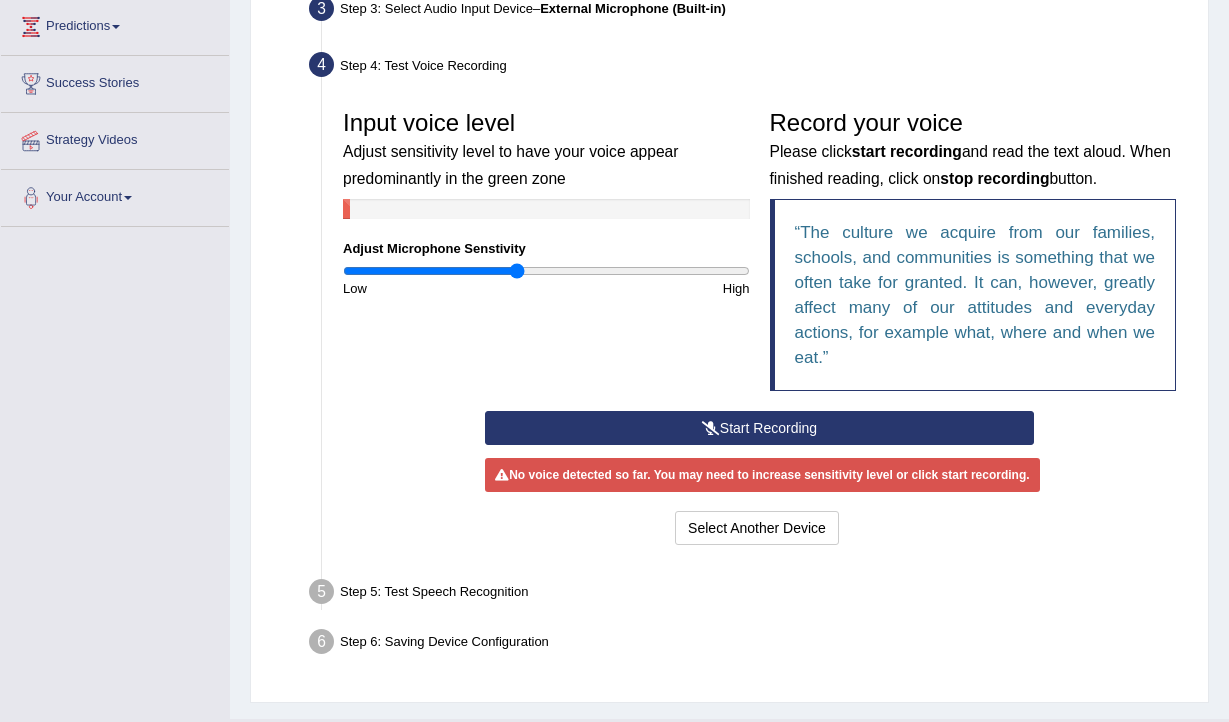 click on "Start Recording" at bounding box center (759, 428) 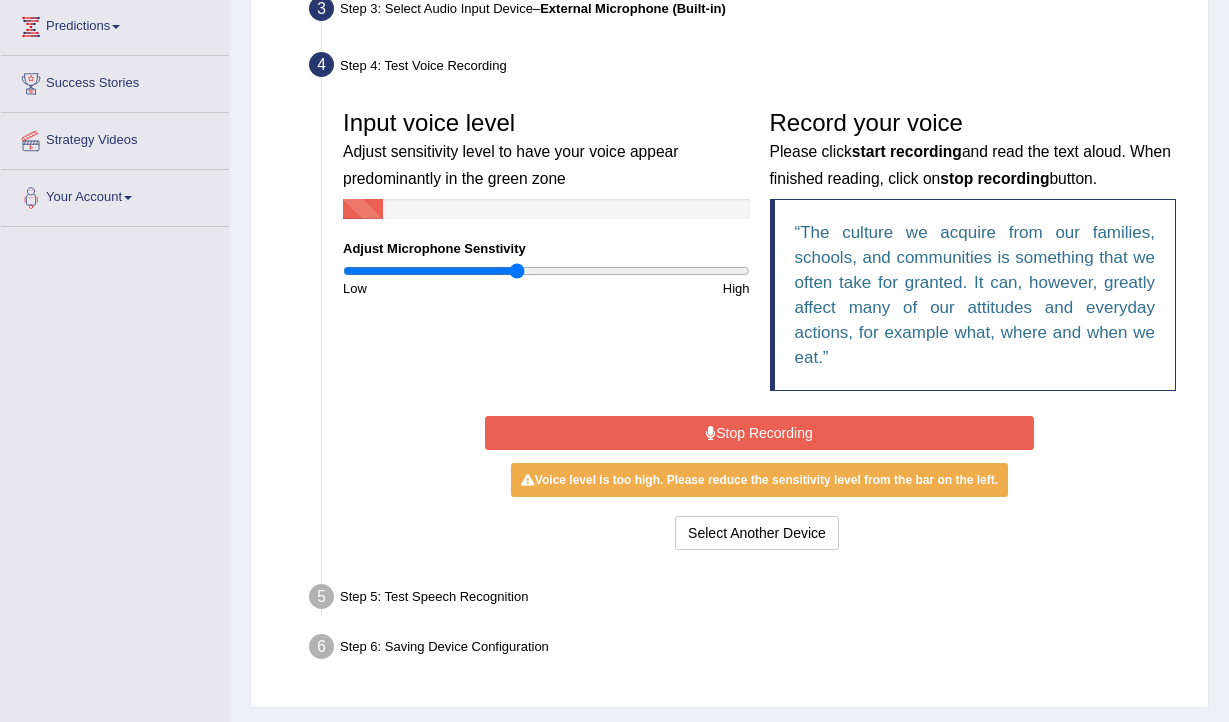click on "Stop Recording" at bounding box center [759, 433] 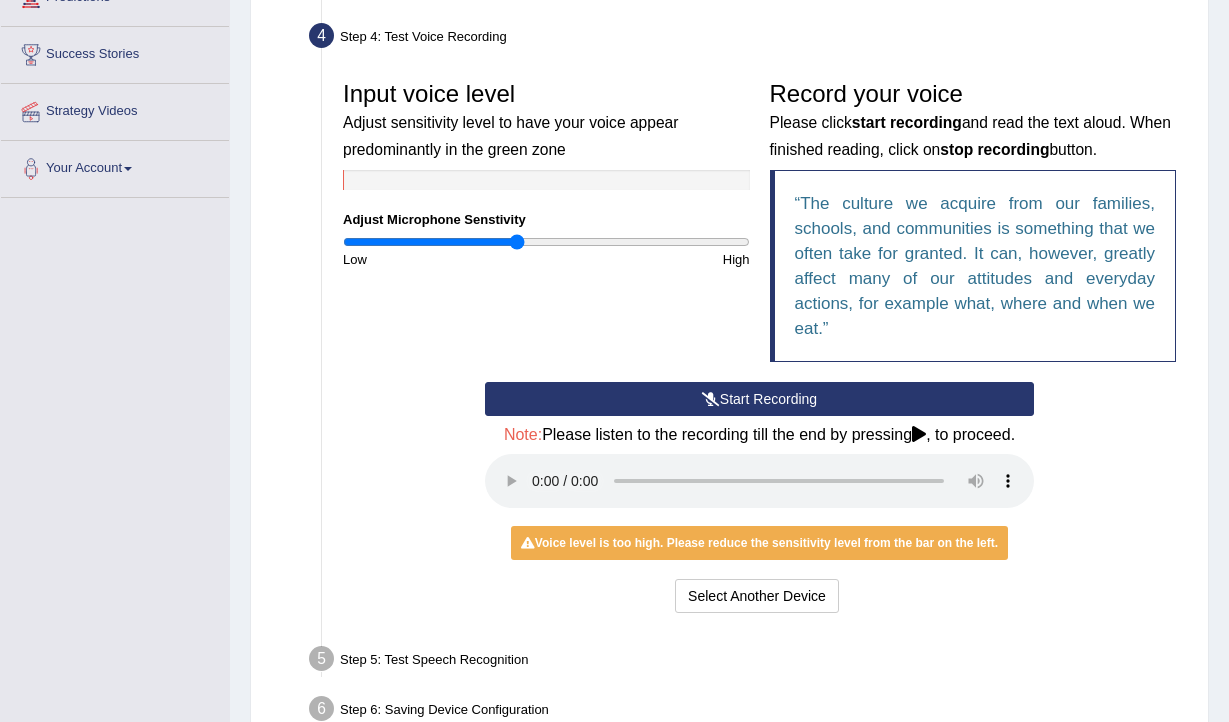 scroll, scrollTop: 366, scrollLeft: 0, axis: vertical 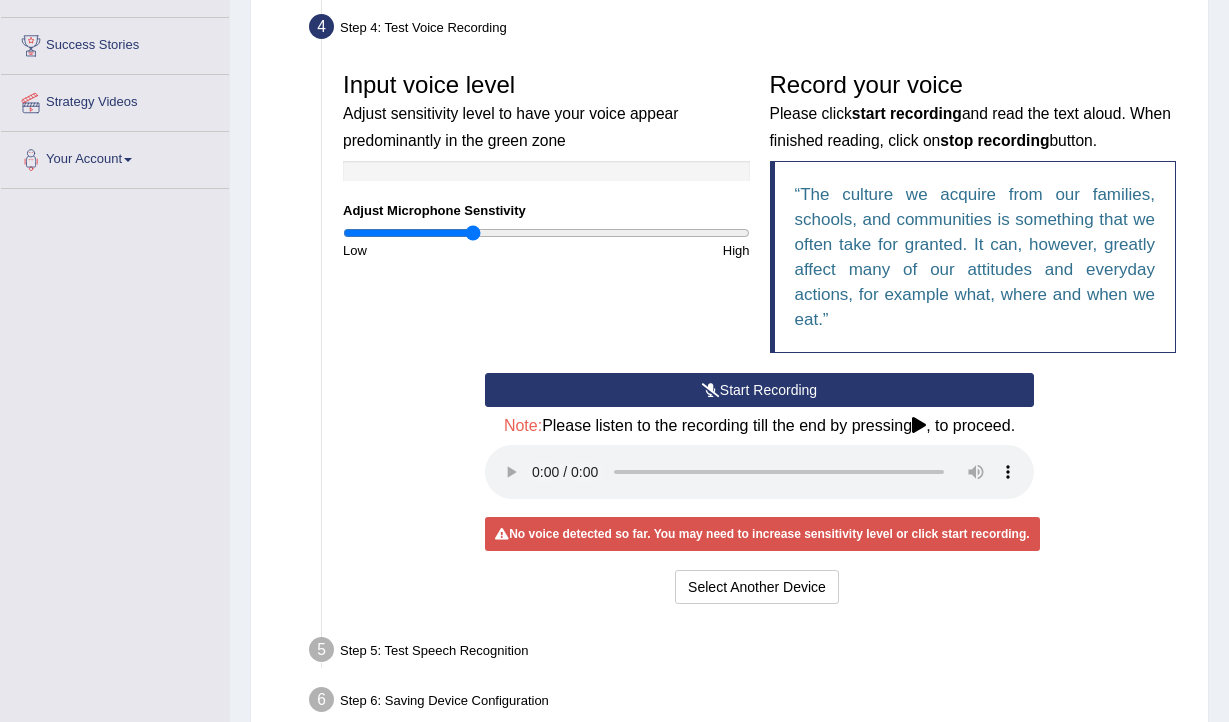 drag, startPoint x: 521, startPoint y: 238, endPoint x: 473, endPoint y: 241, distance: 48.09366 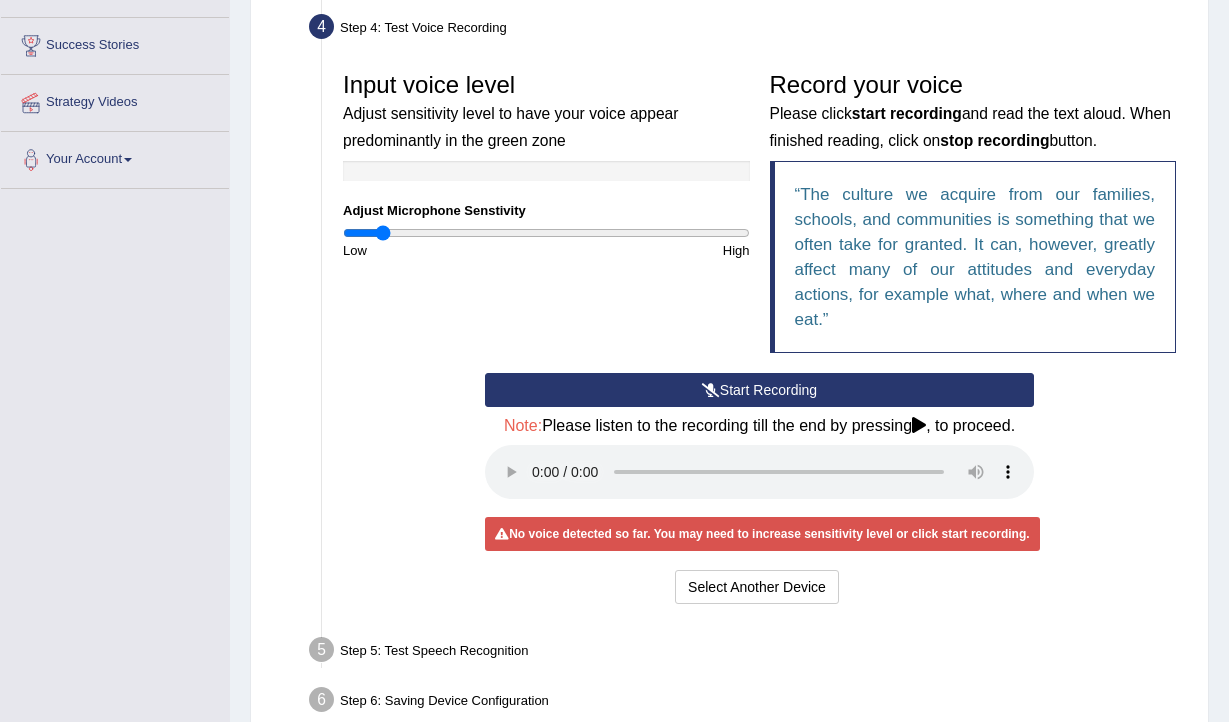 drag, startPoint x: 471, startPoint y: 232, endPoint x: 381, endPoint y: 239, distance: 90.27181 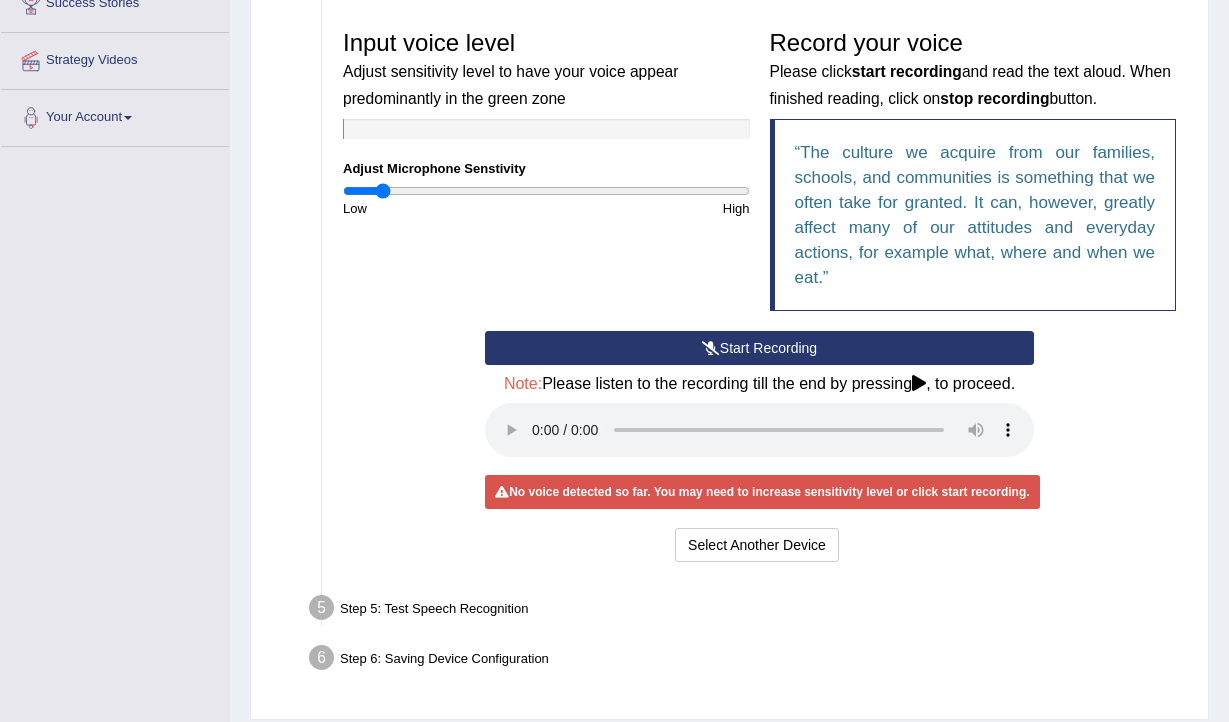 scroll, scrollTop: 412, scrollLeft: 0, axis: vertical 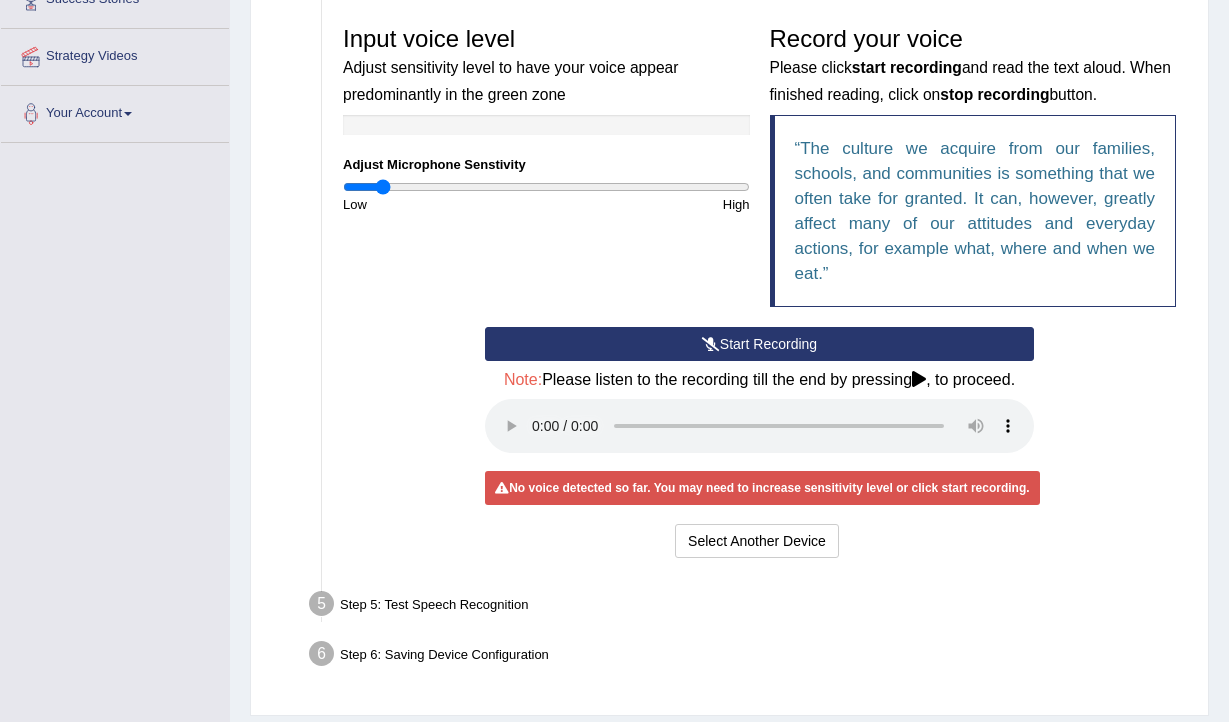 click on "Start Recording    Stop Recording   Note:  Please listen to the recording till the end by pressing  , to proceed.       No voice detected so far. You may need to increase sensitivity level or click start recording.     Voice level is too low yet. Please increase the sensitivity level from the bar on the left.     Your voice is strong enough for our A.I. to detect    Voice level is too high. Please reduce the sensitivity level from the bar on the left.     Select Another Device   Voice is ok. Go to Next step" at bounding box center [759, 445] 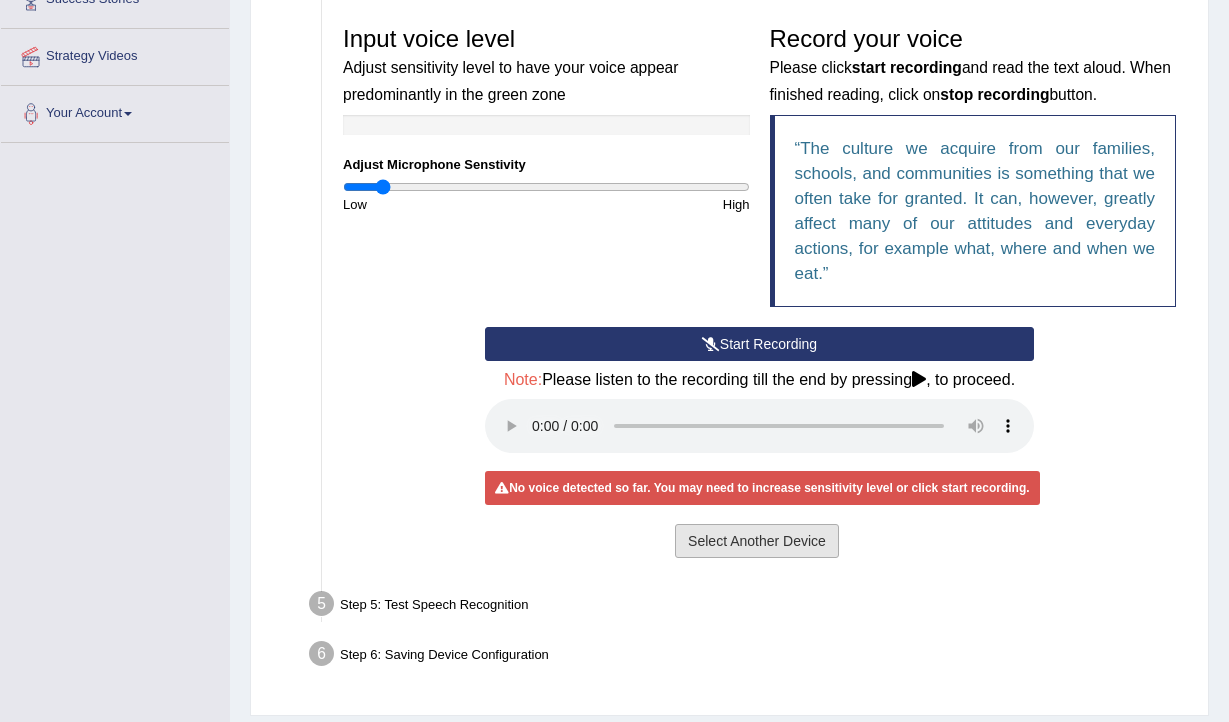 click on "Select Another Device" at bounding box center (757, 541) 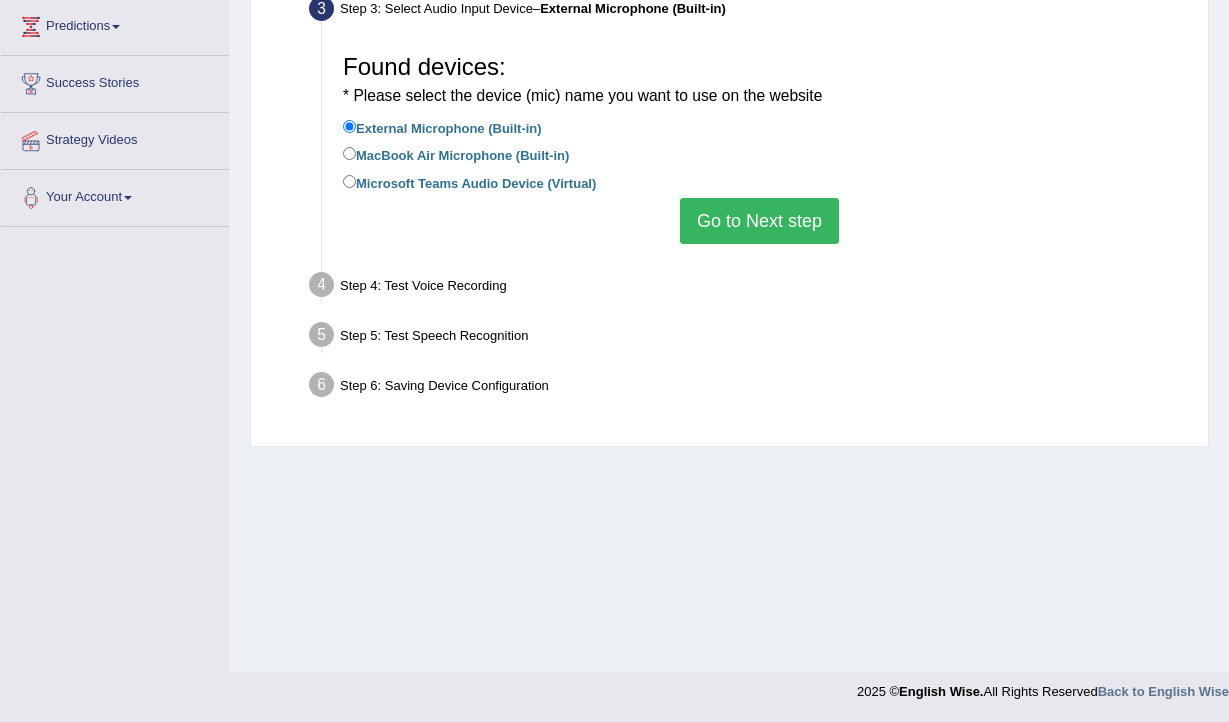 click on "MacBook Air Microphone (Built-in)" at bounding box center (456, 154) 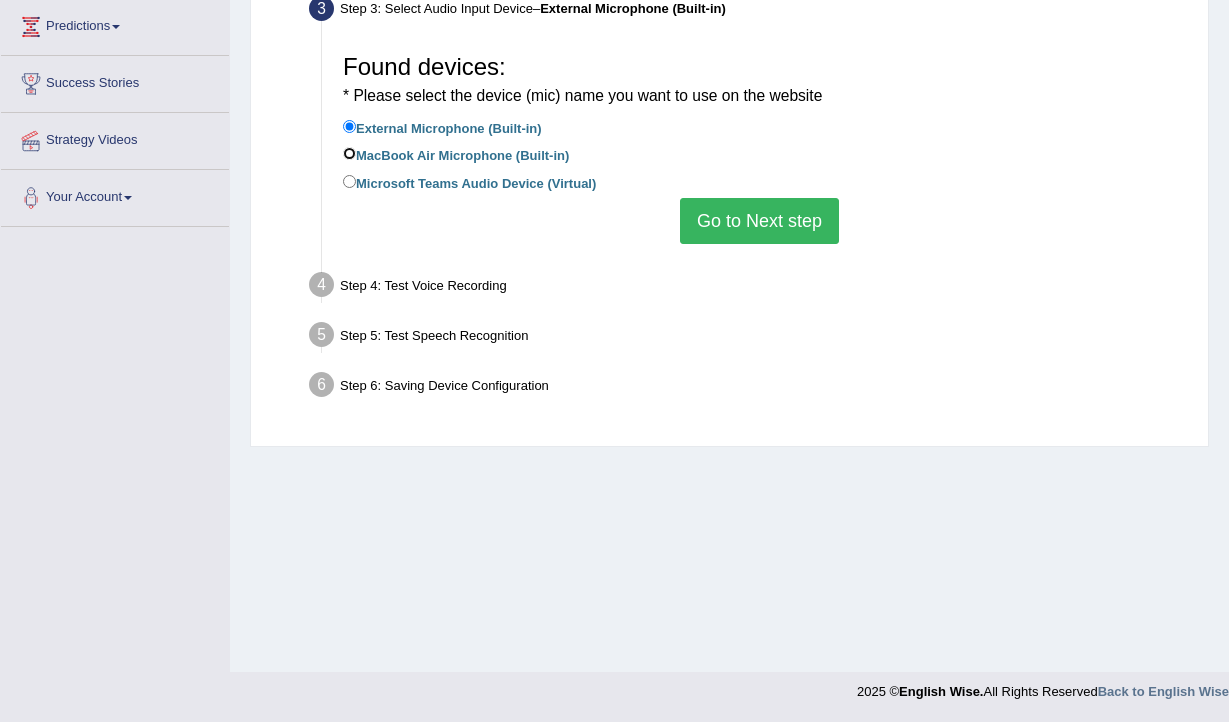 click on "MacBook Air Microphone (Built-in)" at bounding box center (349, 153) 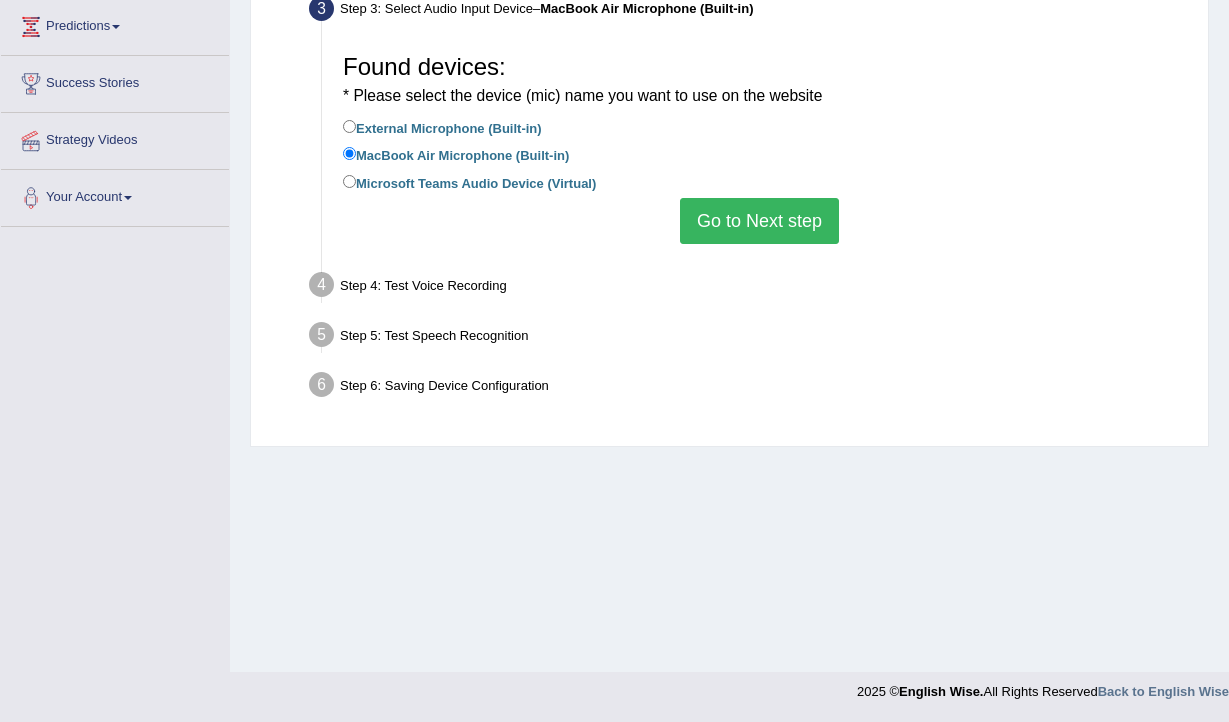 click on "Microsoft Teams Audio Device (Virtual)" at bounding box center (469, 182) 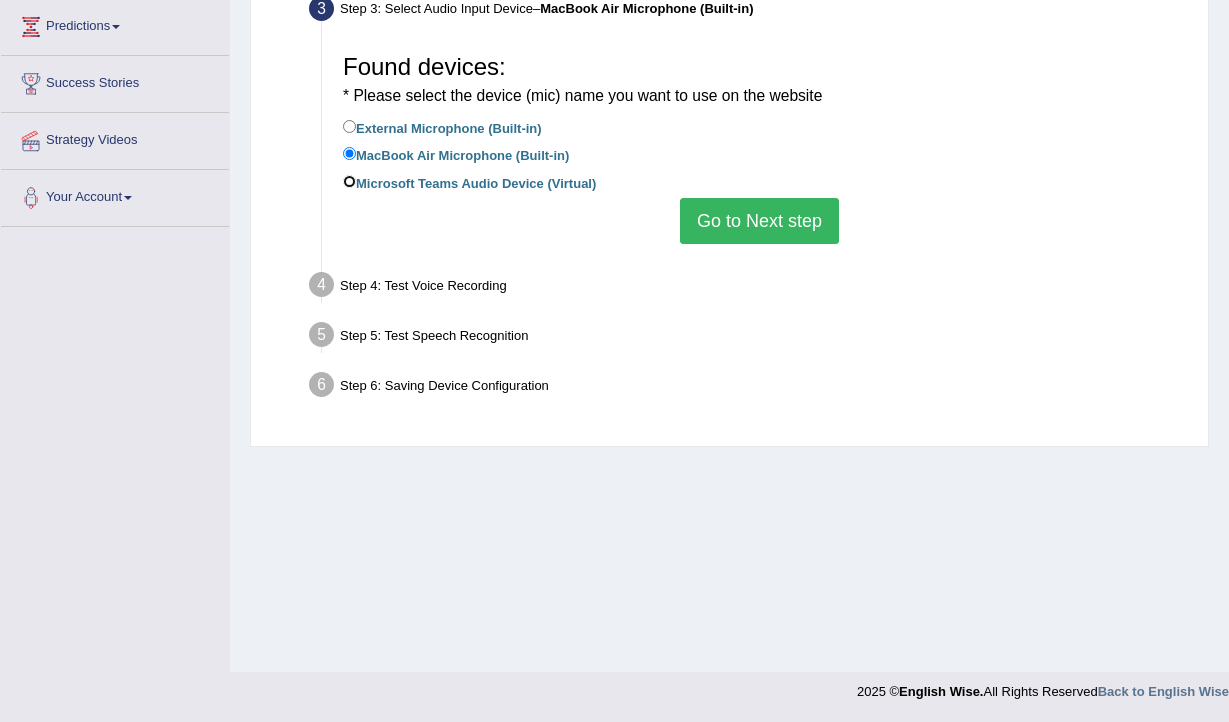 click on "Microsoft Teams Audio Device (Virtual)" at bounding box center [349, 181] 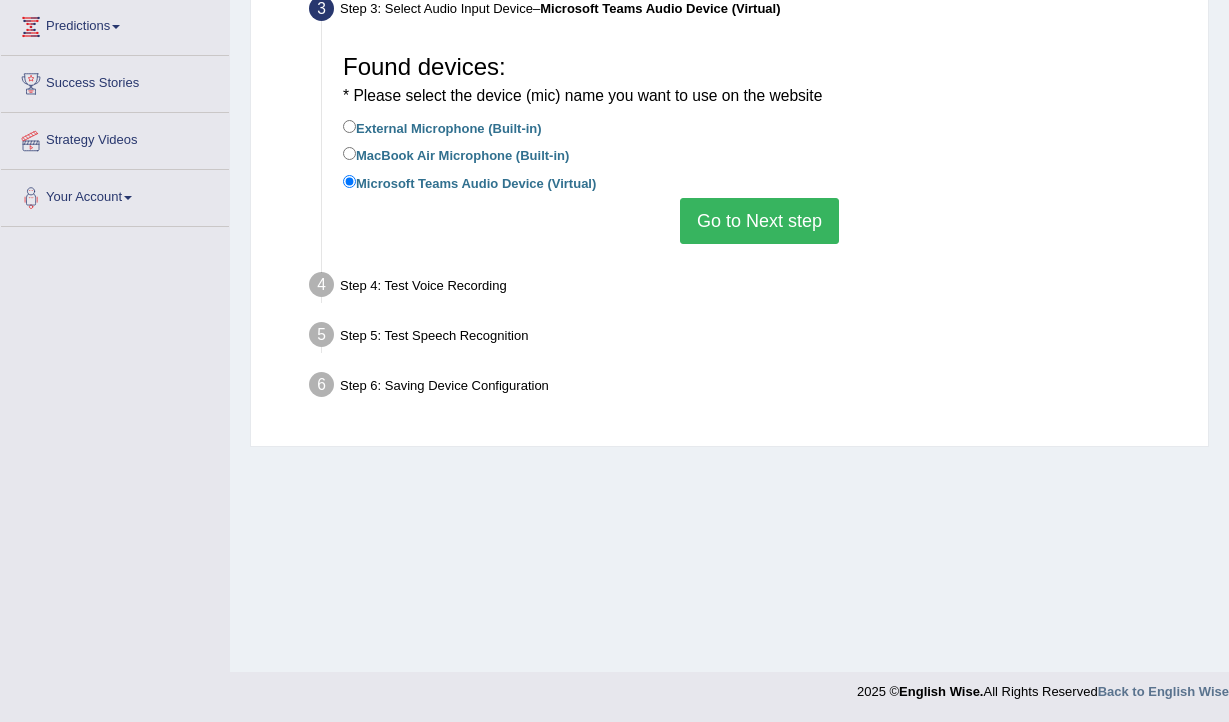 click on "External Microphone (Built-in)" at bounding box center (442, 127) 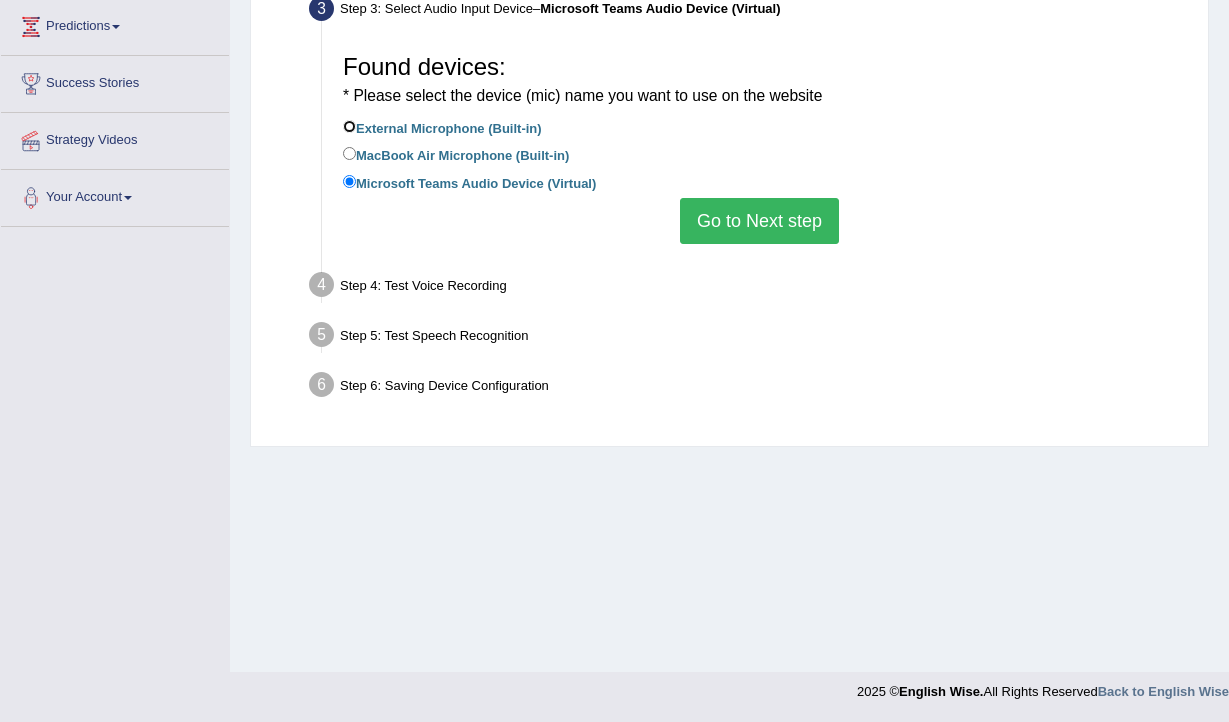 click on "External Microphone (Built-in)" at bounding box center [349, 126] 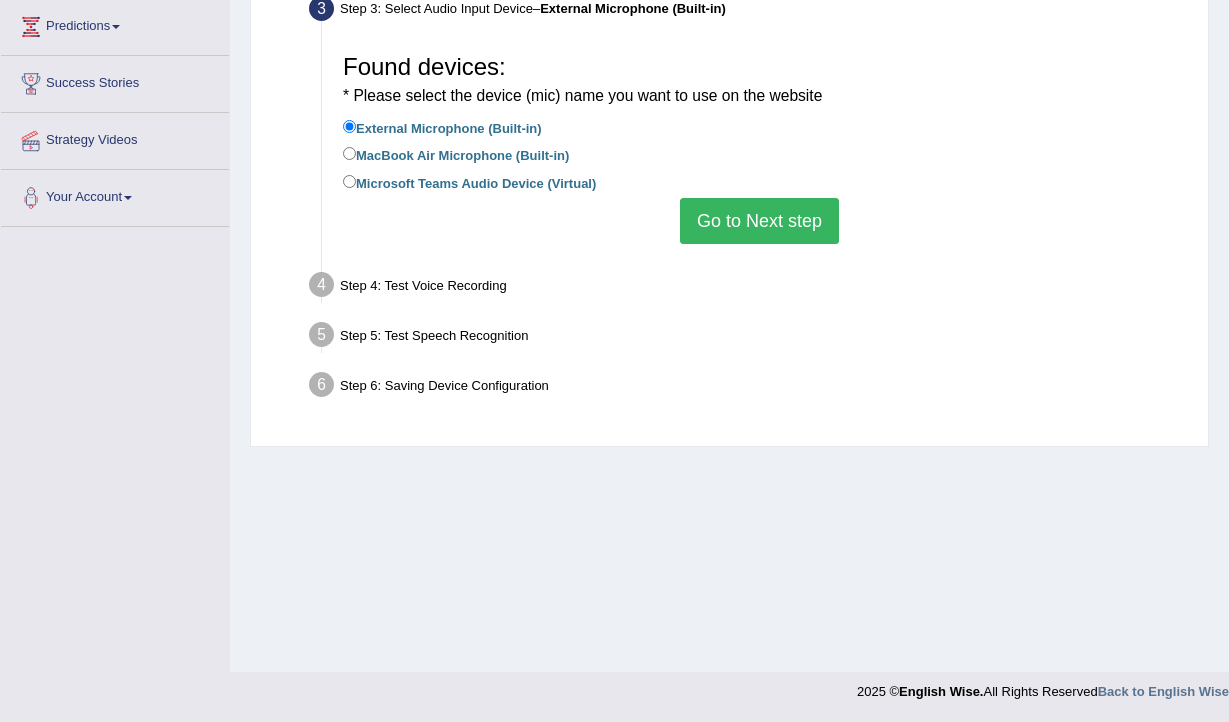click on "Go to Next step" at bounding box center [759, 221] 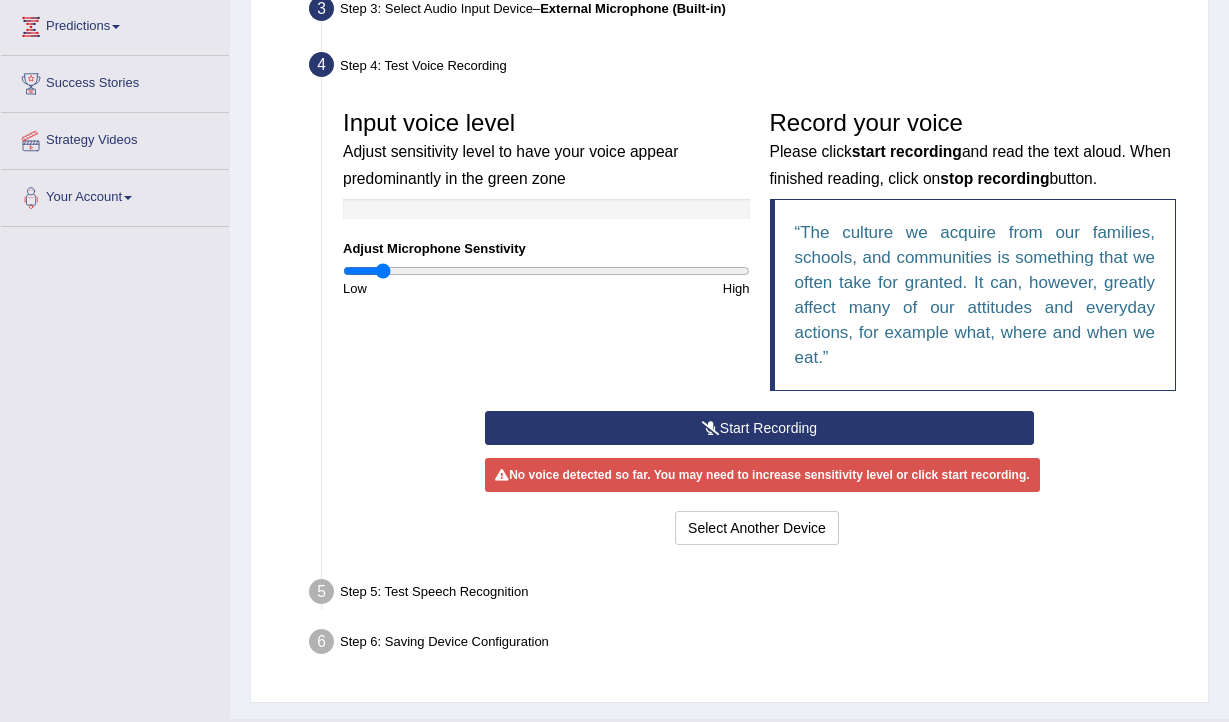 scroll, scrollTop: 374, scrollLeft: 0, axis: vertical 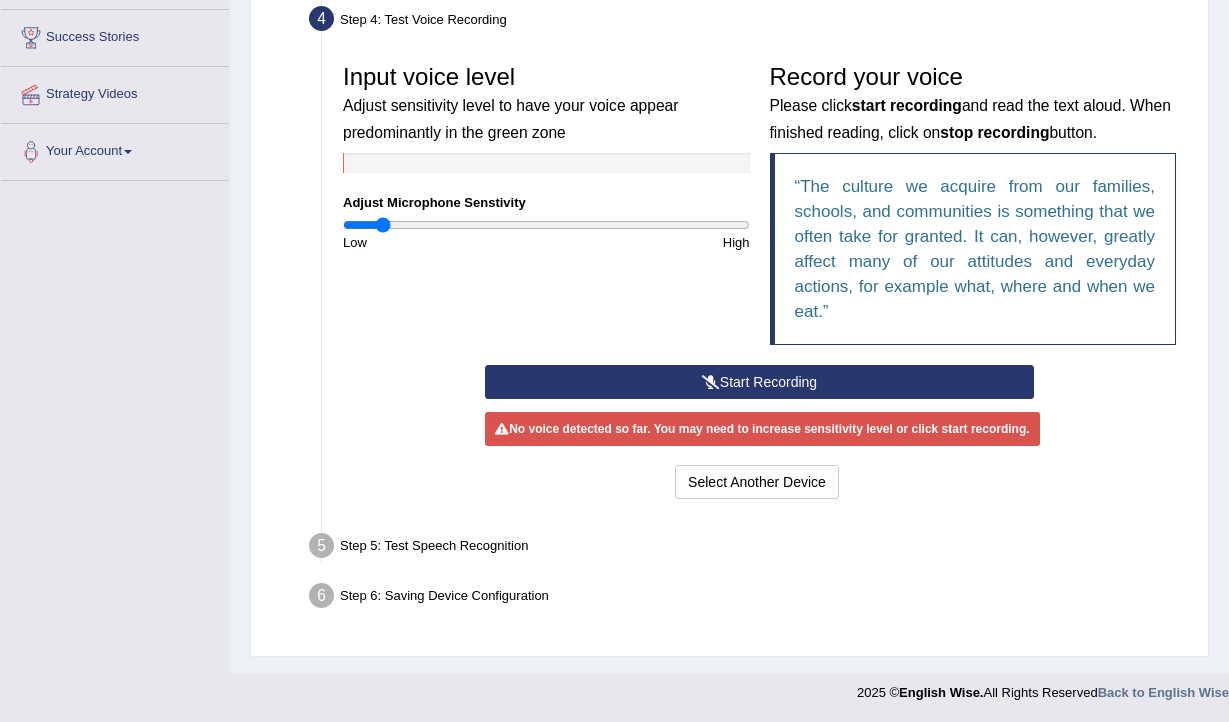 click on "Start Recording" at bounding box center [759, 382] 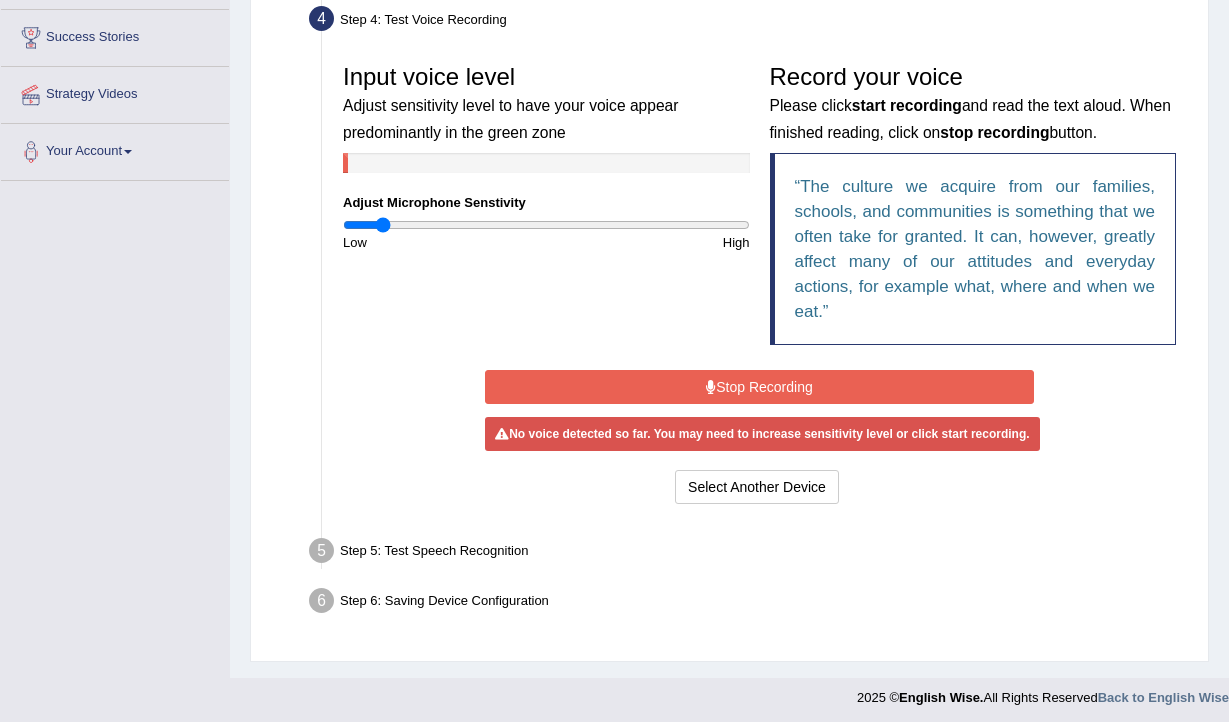 click on "Stop Recording" at bounding box center [759, 387] 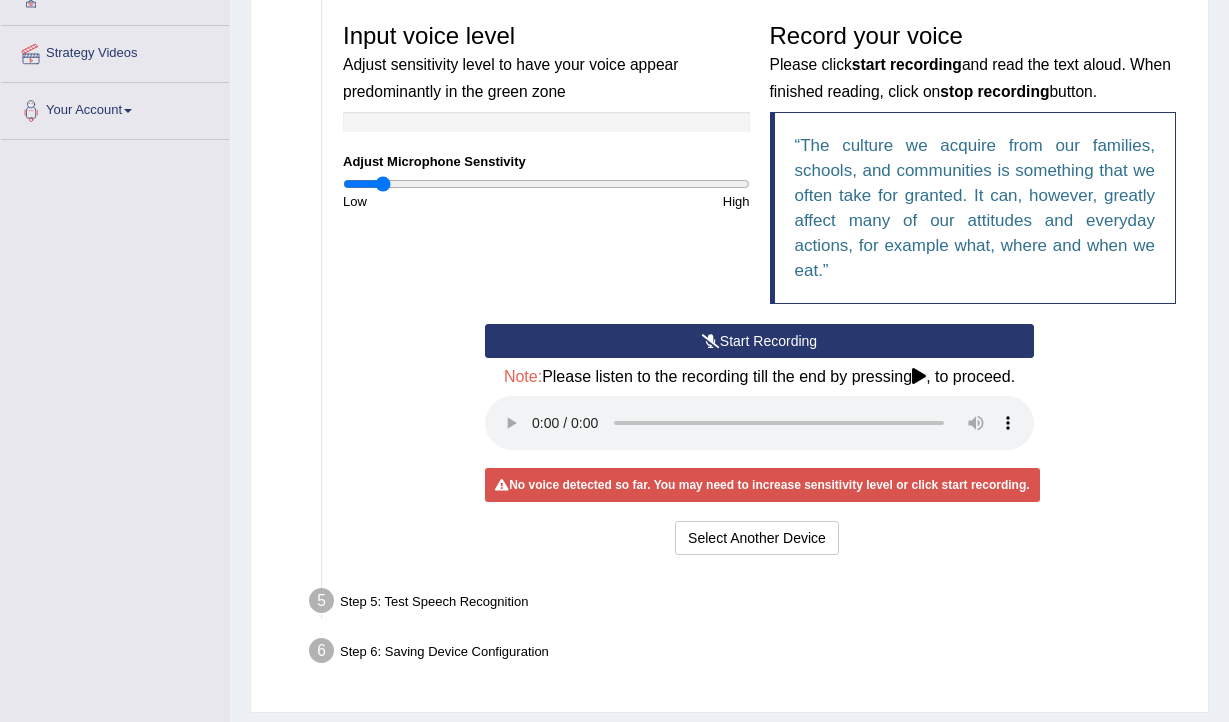 scroll, scrollTop: 417, scrollLeft: 0, axis: vertical 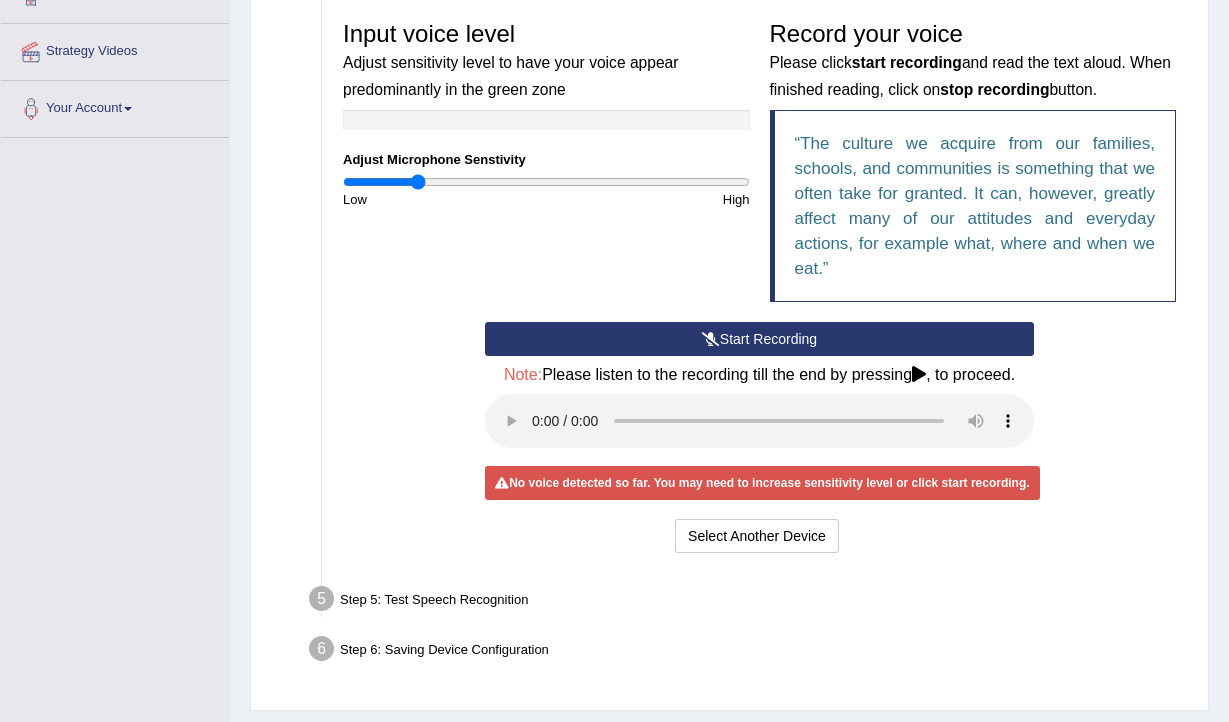 drag, startPoint x: 383, startPoint y: 180, endPoint x: 416, endPoint y: 187, distance: 33.734257 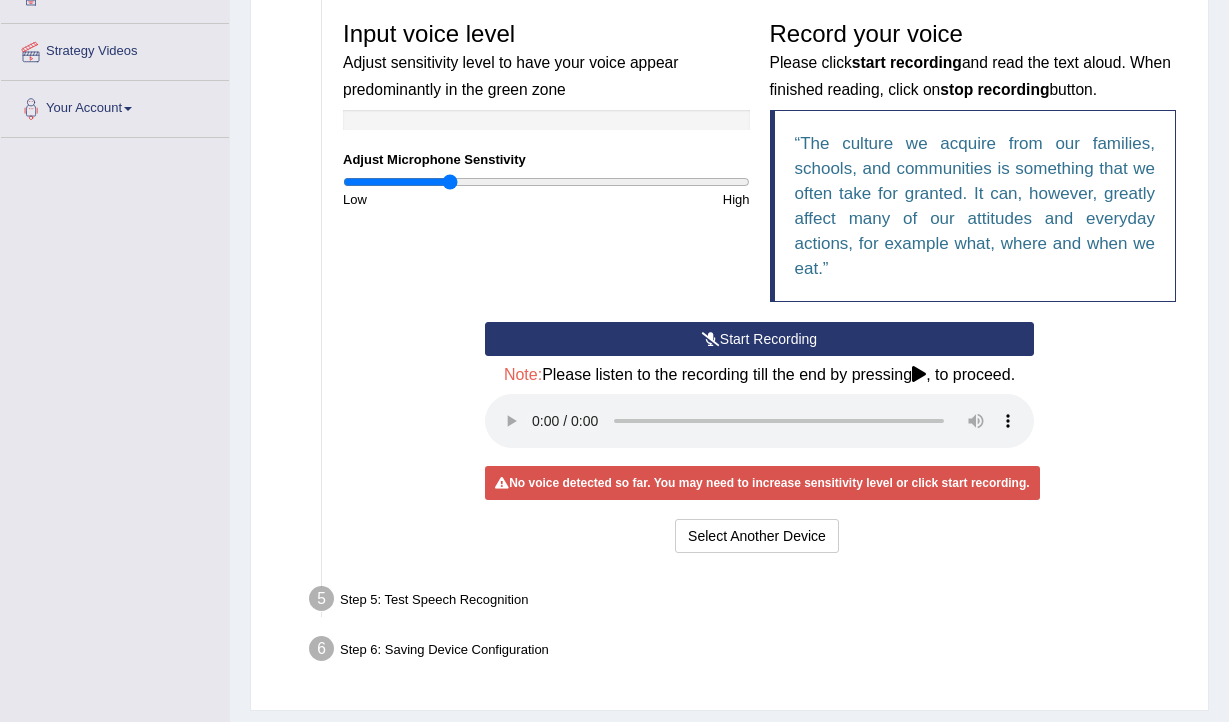 drag, startPoint x: 424, startPoint y: 187, endPoint x: 448, endPoint y: 206, distance: 30.610456 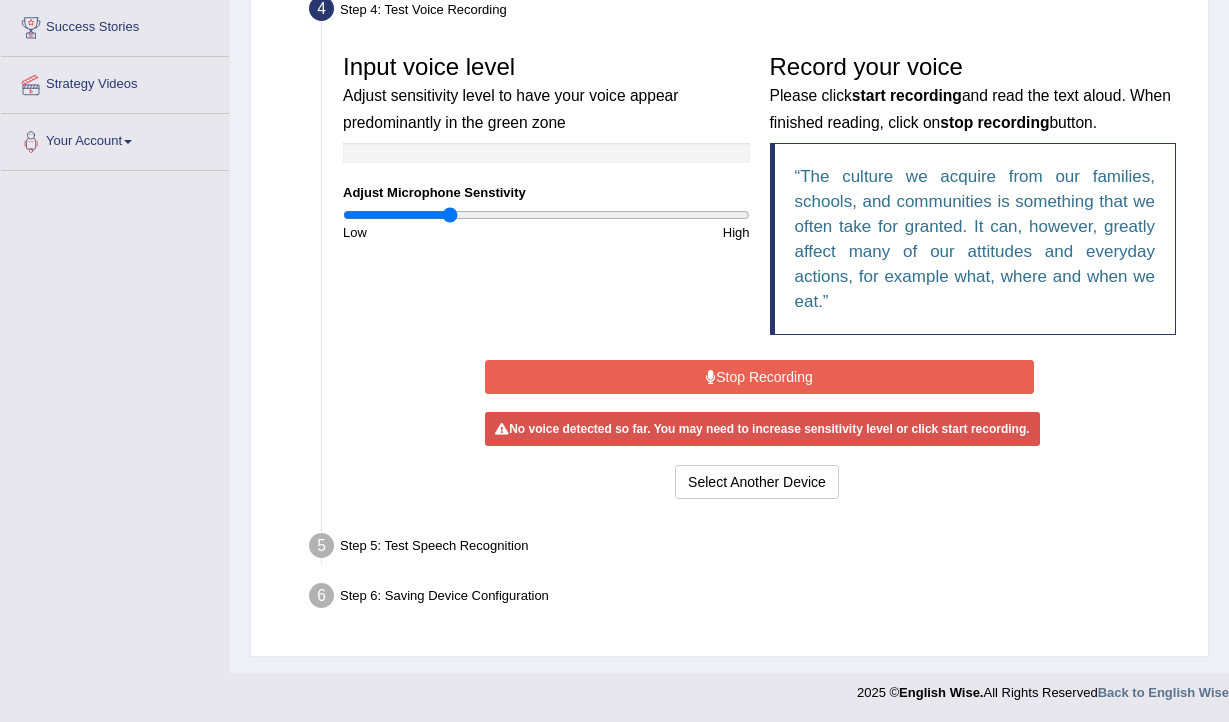 scroll, scrollTop: 379, scrollLeft: 0, axis: vertical 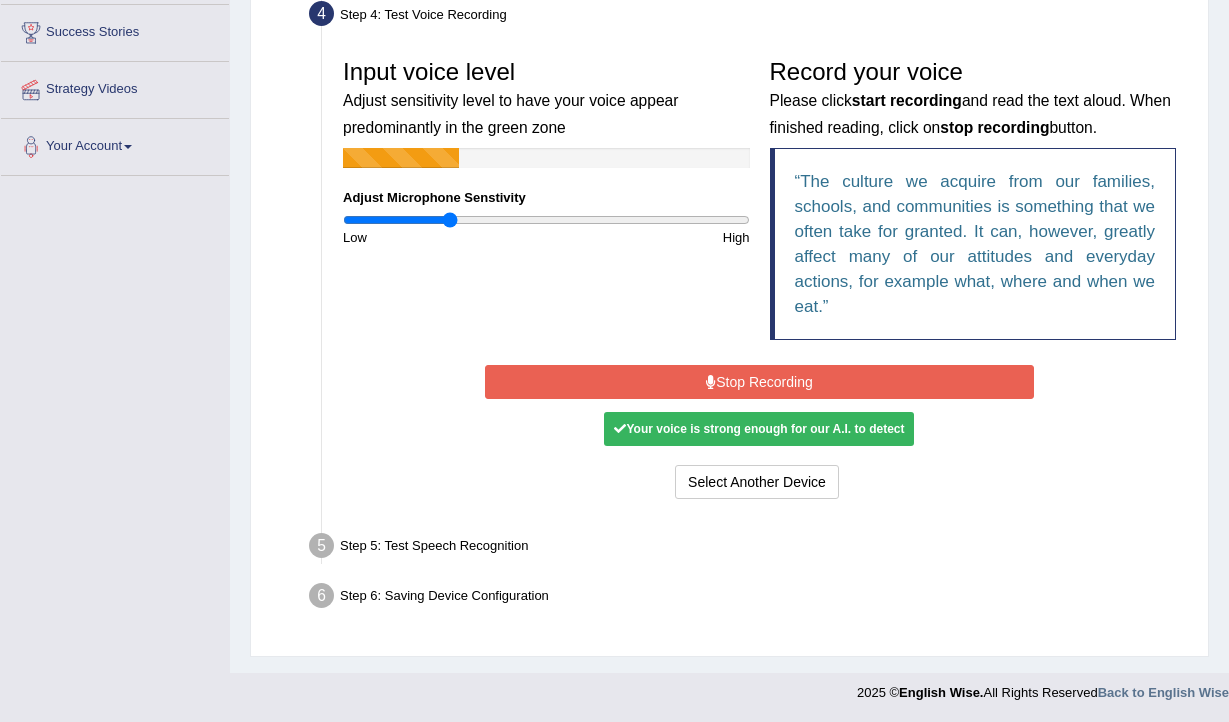 click on "Stop Recording" at bounding box center [759, 382] 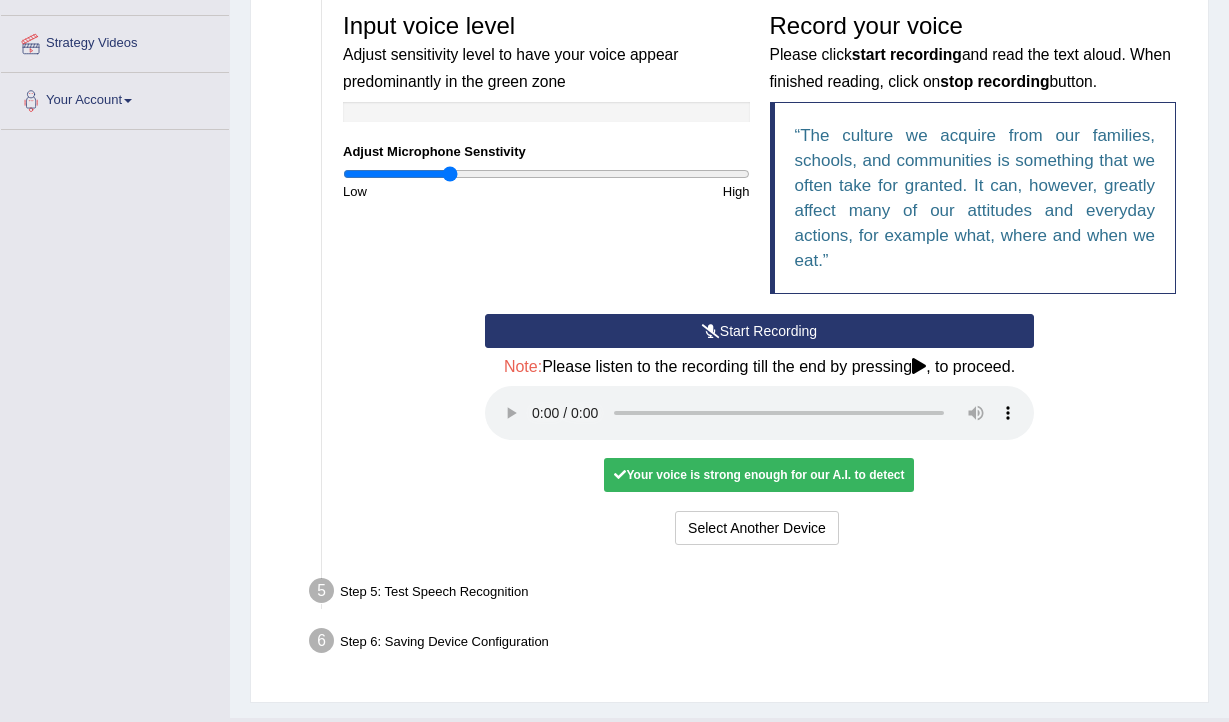 scroll, scrollTop: 471, scrollLeft: 0, axis: vertical 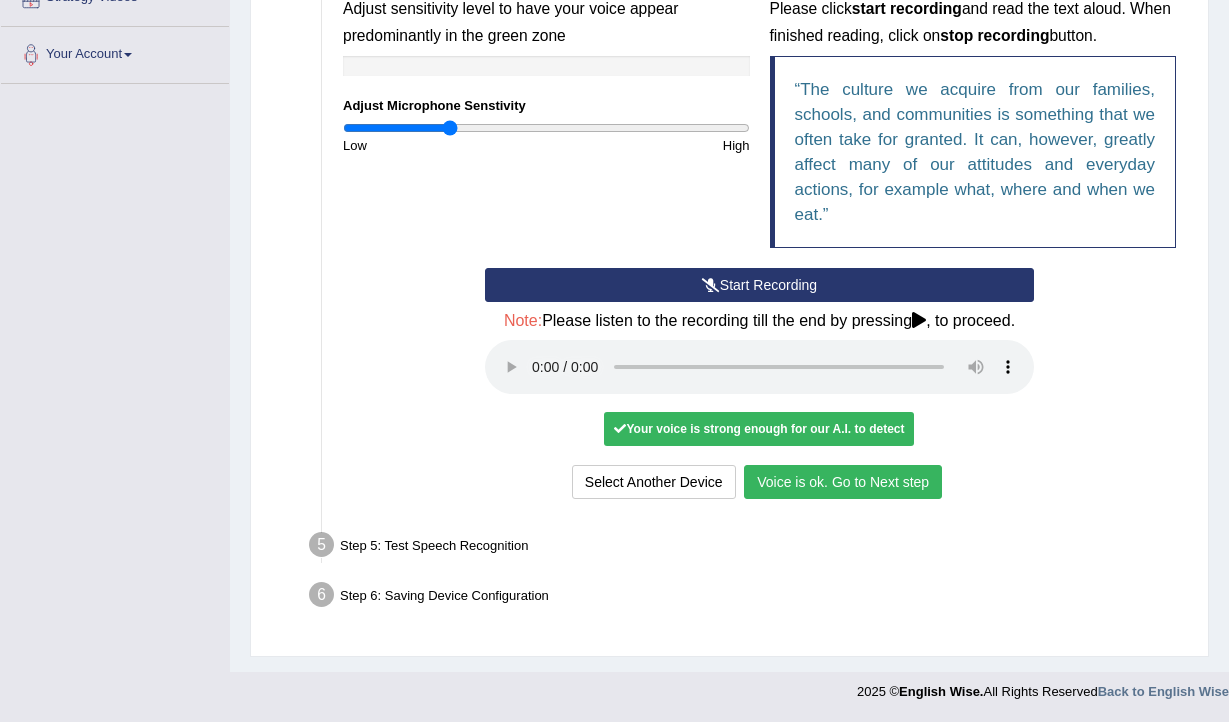 click on "Voice is ok. Go to Next step" at bounding box center [843, 482] 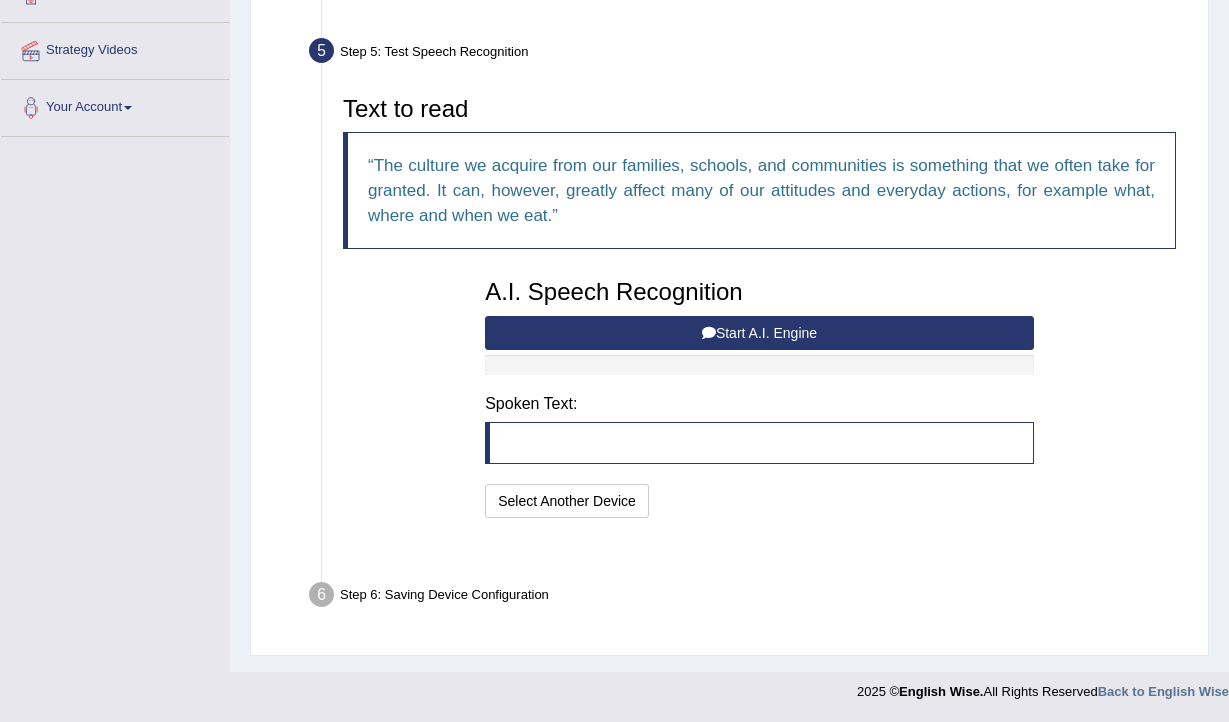 scroll, scrollTop: 368, scrollLeft: 0, axis: vertical 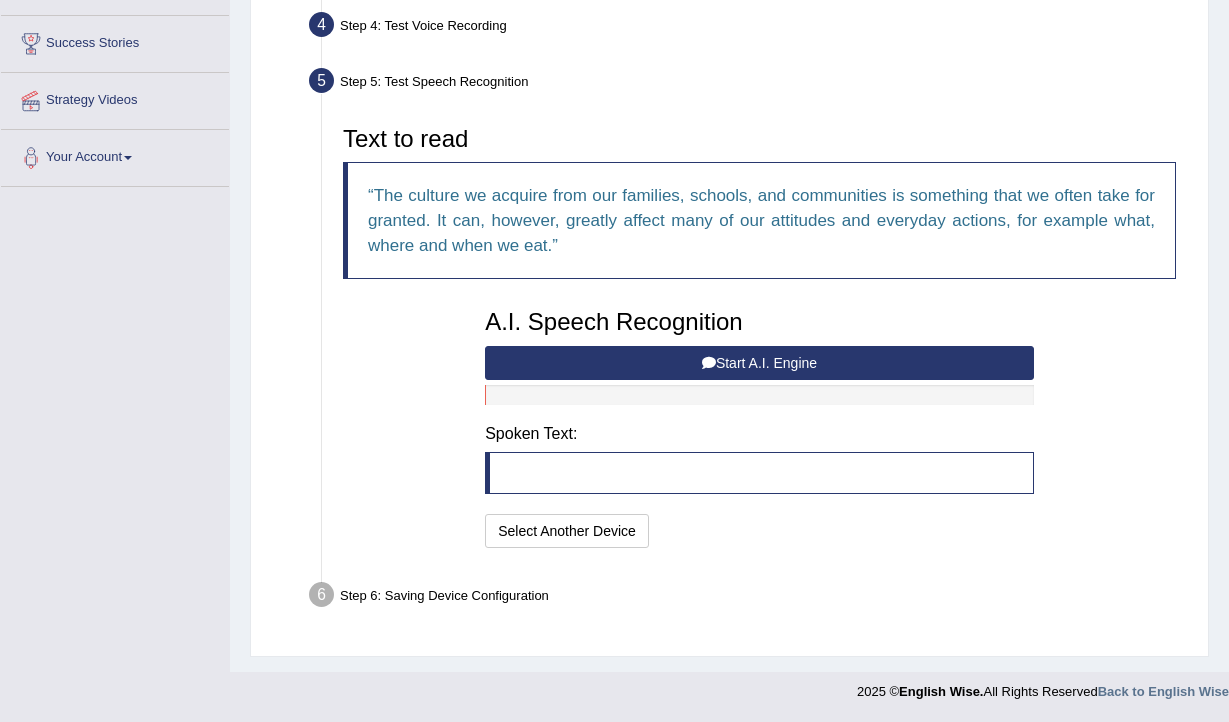 click on "Start A.I. Engine" at bounding box center [759, 363] 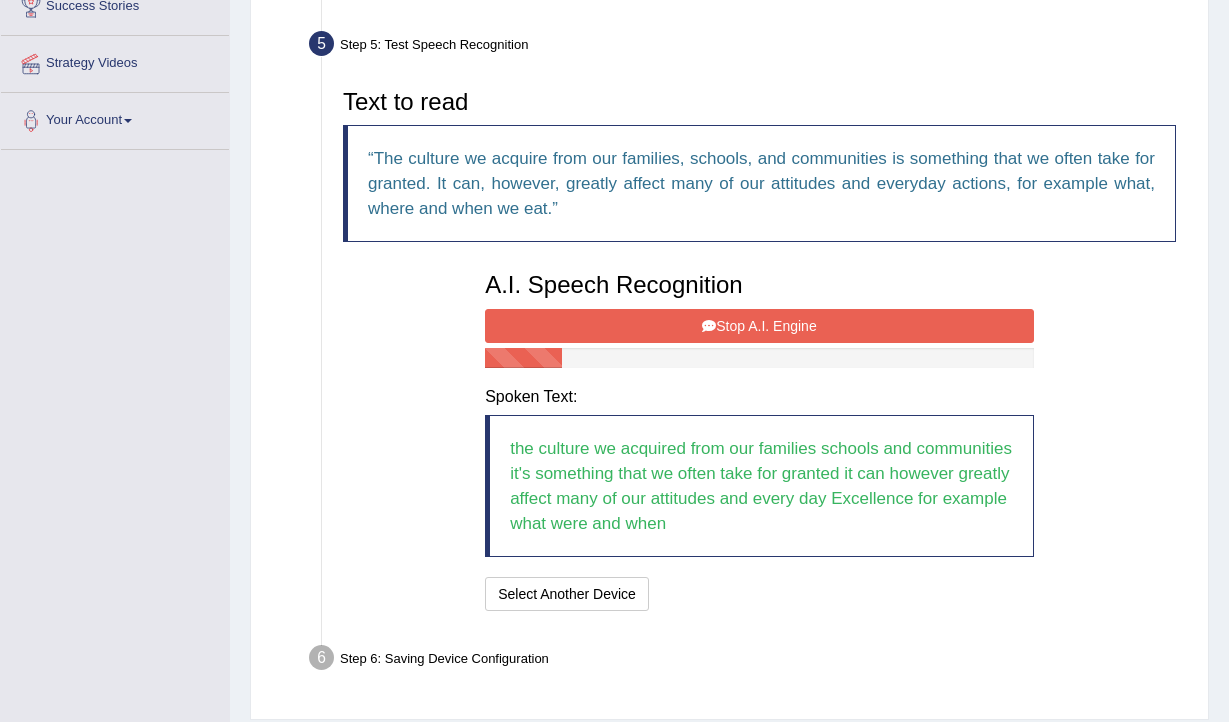 scroll, scrollTop: 415, scrollLeft: 0, axis: vertical 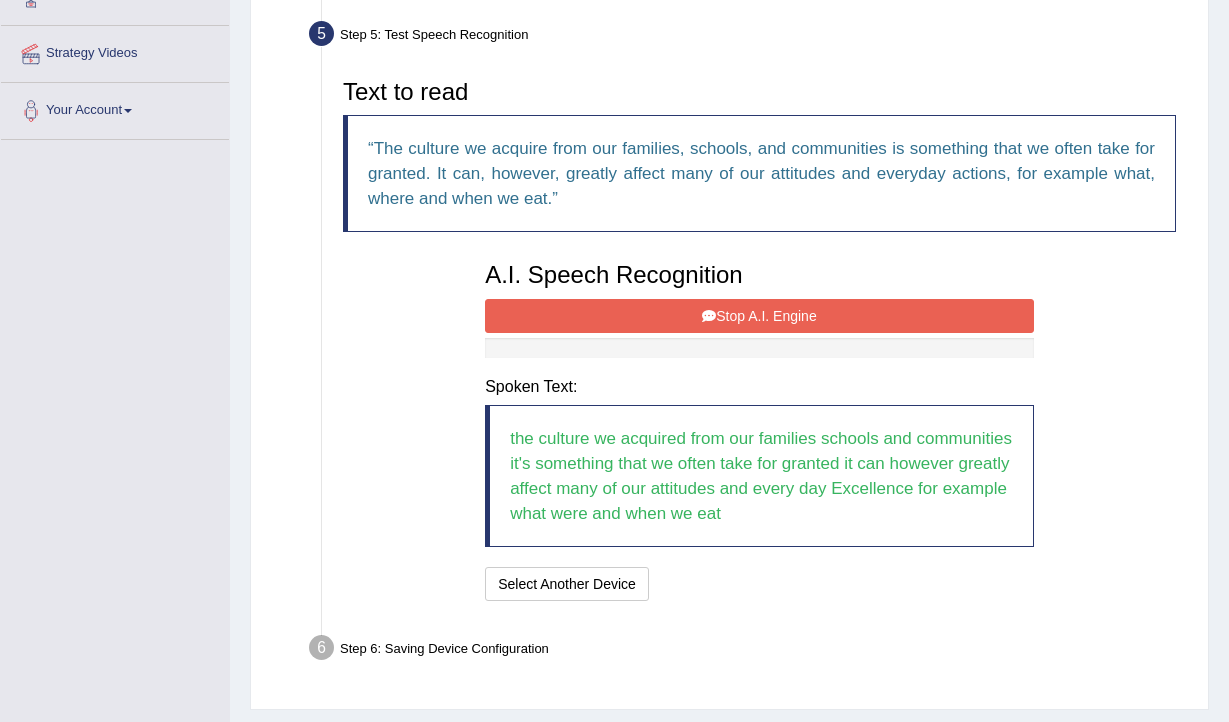 click on "Stop A.I. Engine" at bounding box center [759, 316] 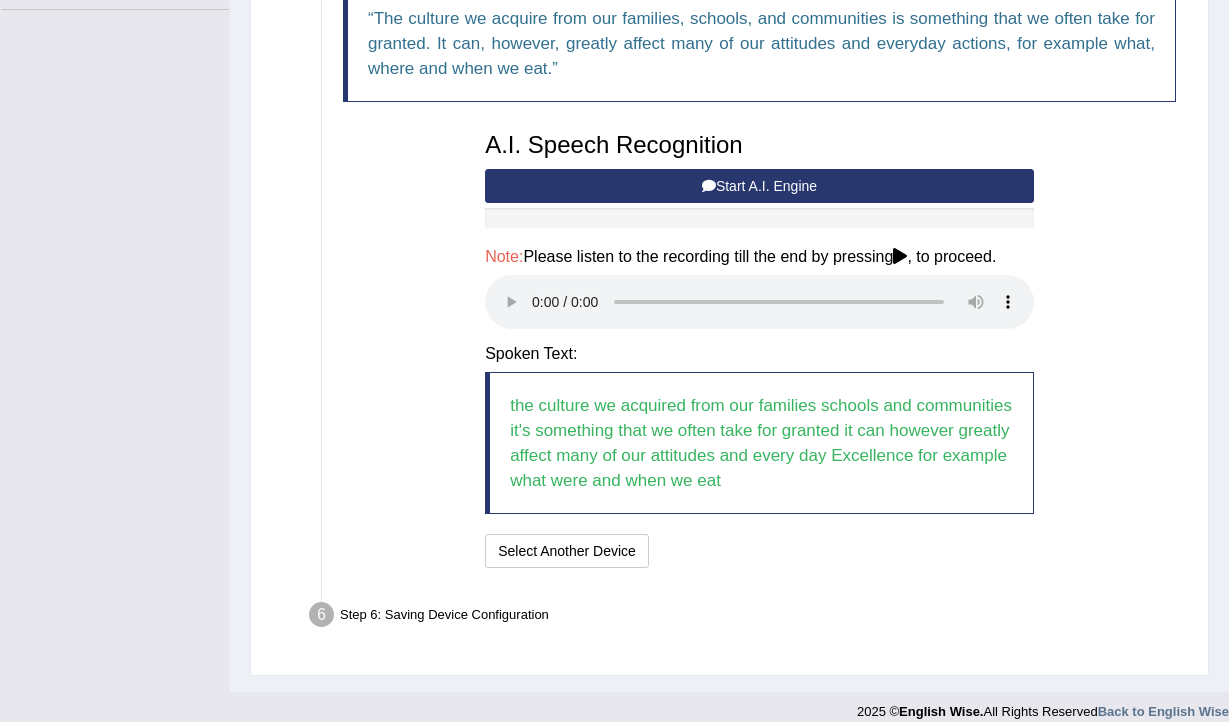scroll, scrollTop: 564, scrollLeft: 0, axis: vertical 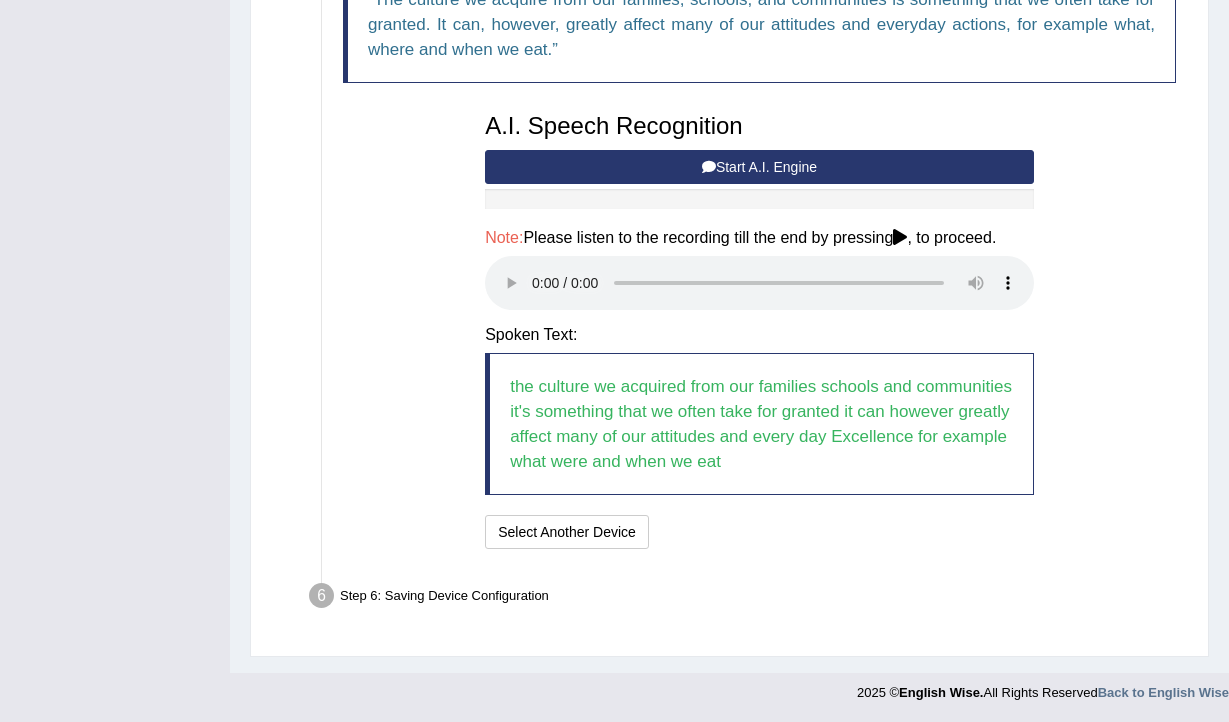 click on "Text to read   The culture we acquire from our families, schools, and communities is something that we often take for granted. It can, however, greatly affect many of our attitudes and everyday actions, for example what, where and when we eat.   A.I. Speech Recognition    Start A.I. Engine    Stop A.I. Engine     Note:  Please listen to the recording till the end by pressing  , to proceed.     Spoken Text:   the culture we acquired from our families schools and communities it's something that we often take for granted it can however greatly affect many of our attitudes and every day Excellence for example what were and when we eat   I will practice without this feature   Select Another Device   Speech is ok. Go to Last step" at bounding box center (759, 237) 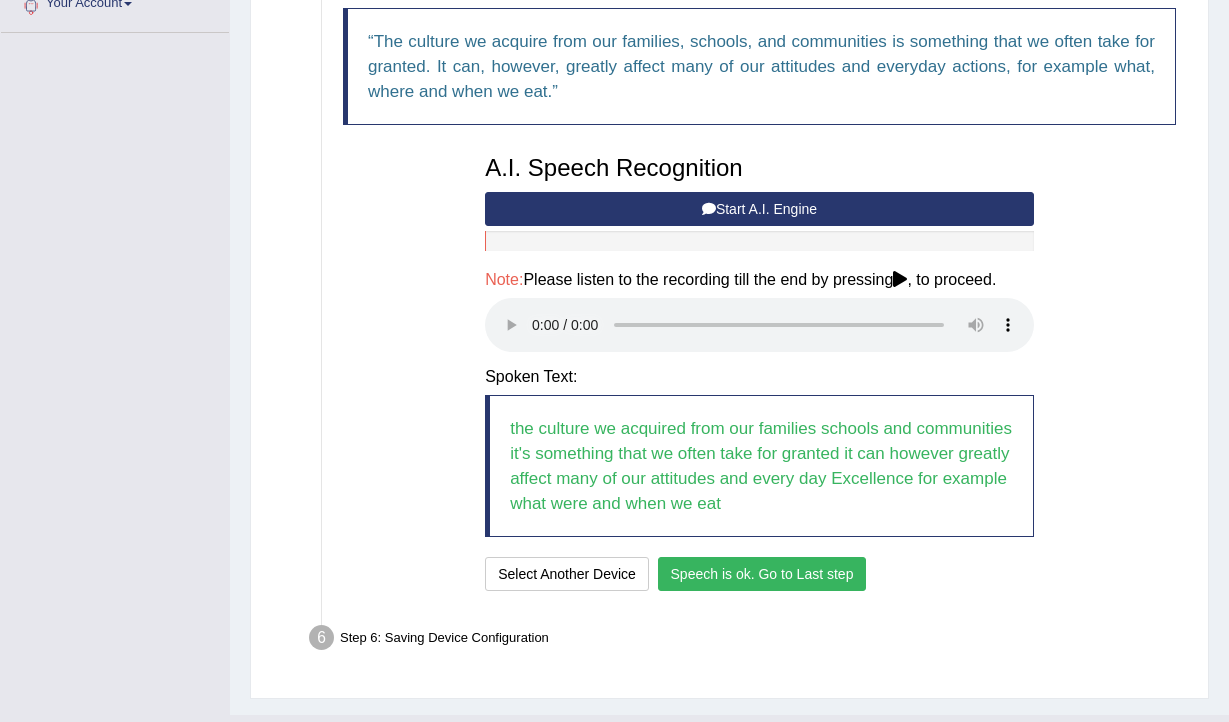 scroll, scrollTop: 564, scrollLeft: 0, axis: vertical 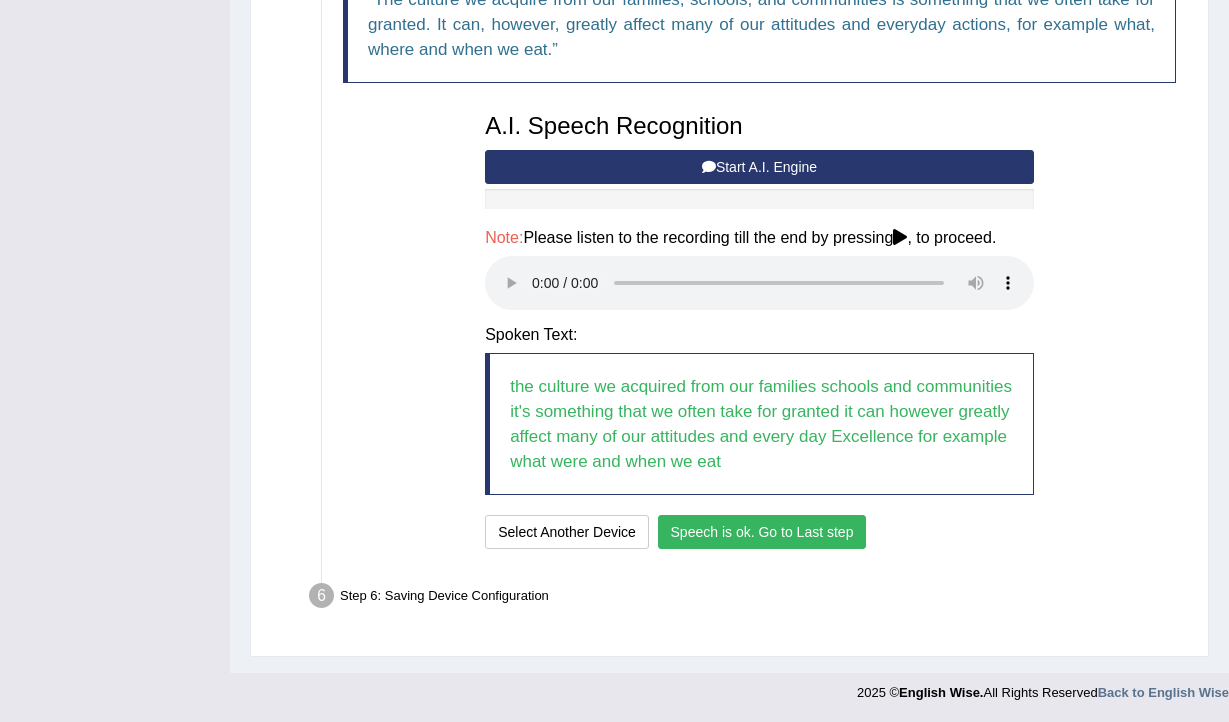 click on "Speech is ok. Go to Last step" at bounding box center [762, 532] 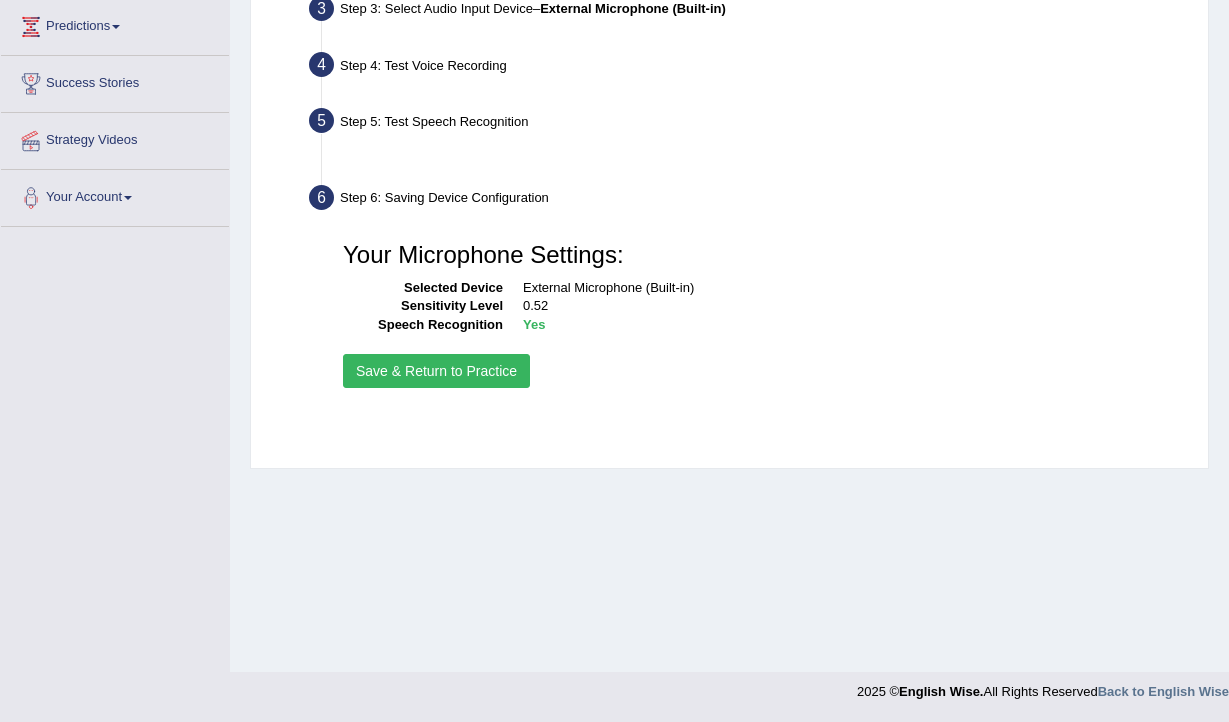 scroll, scrollTop: 328, scrollLeft: 0, axis: vertical 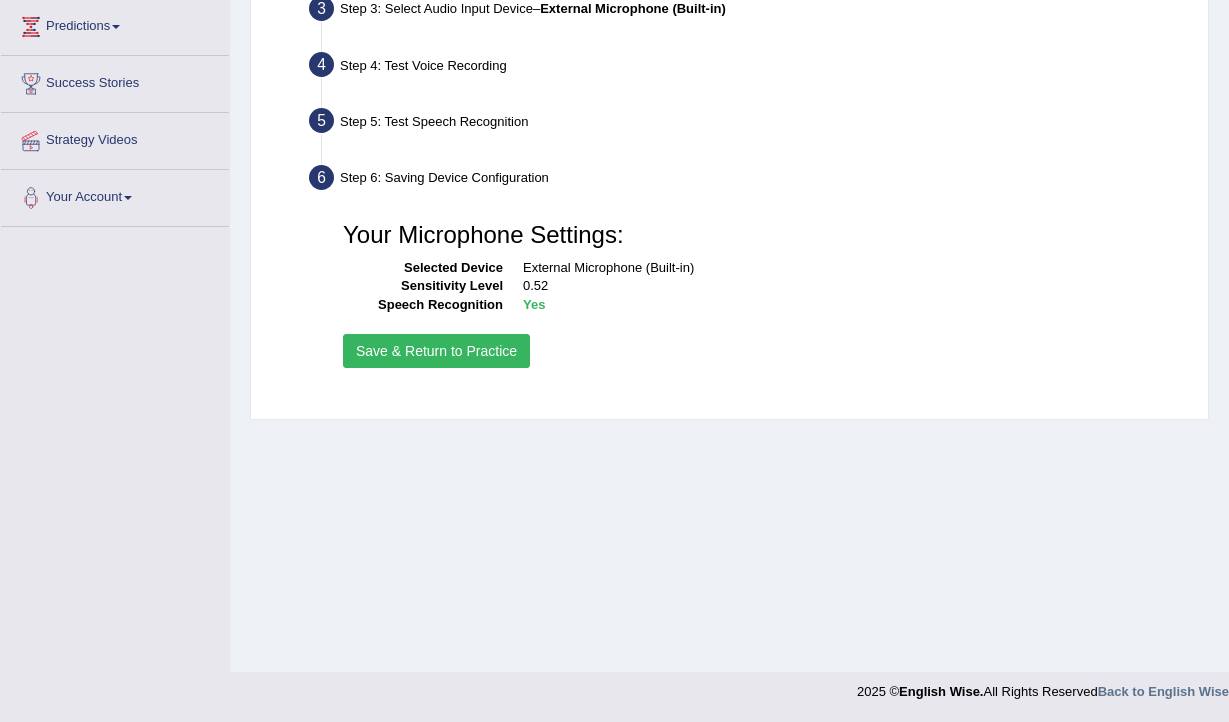 click on "Save & Return to Practice" at bounding box center [436, 351] 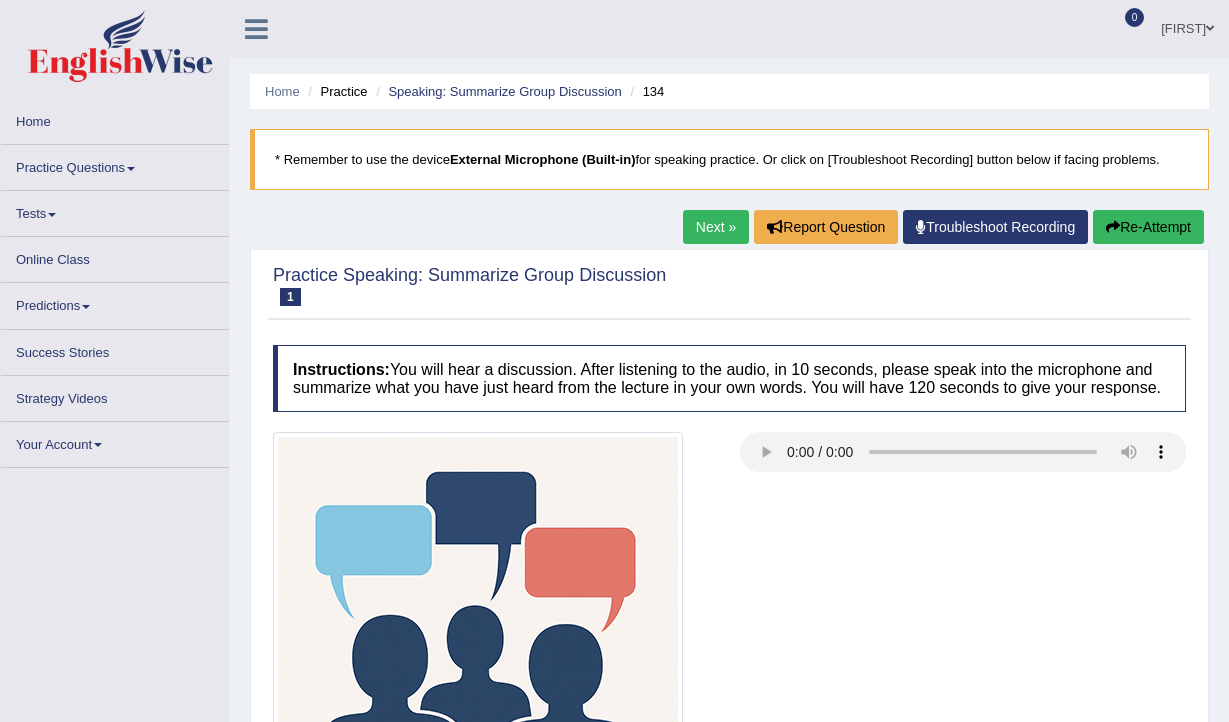 scroll, scrollTop: 0, scrollLeft: 0, axis: both 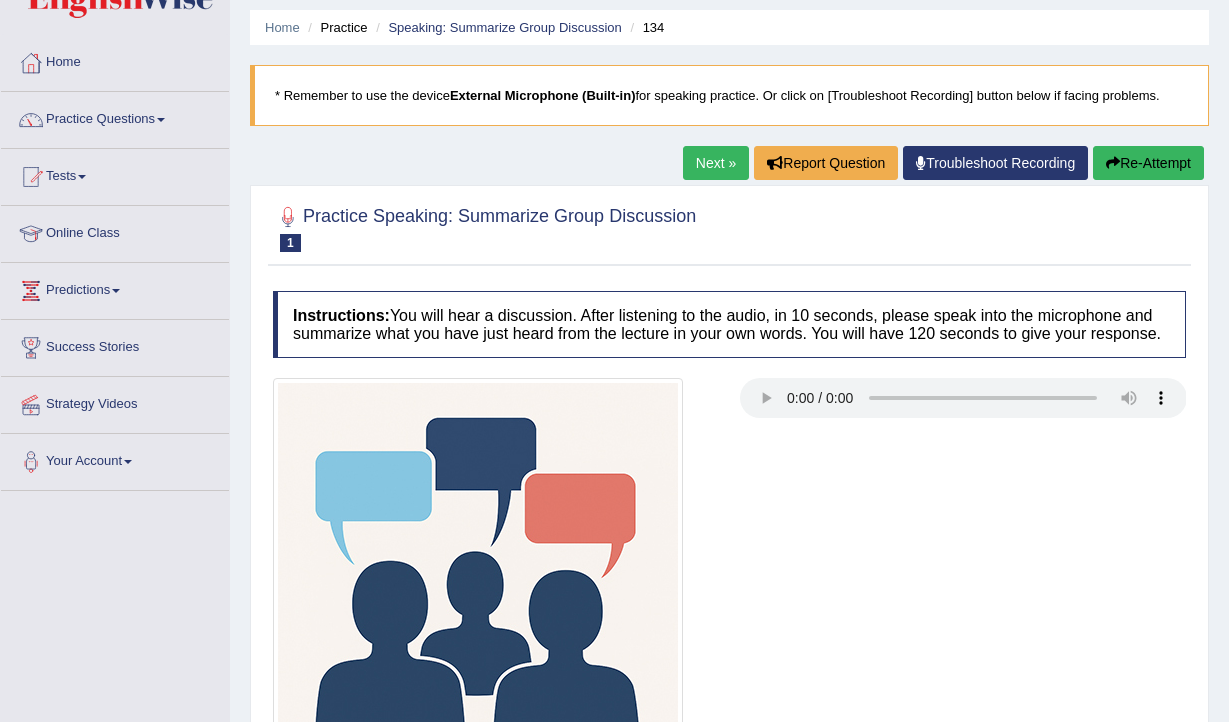 click on "Troubleshoot Recording" at bounding box center (995, 163) 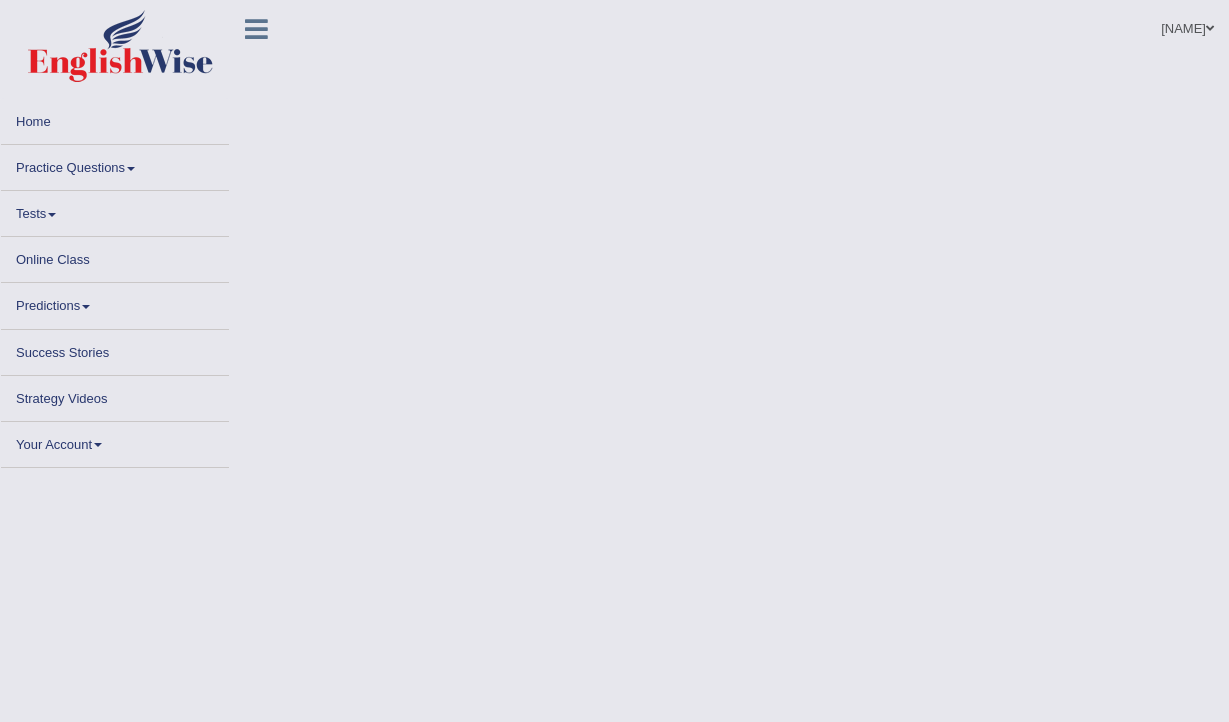 scroll, scrollTop: 0, scrollLeft: 0, axis: both 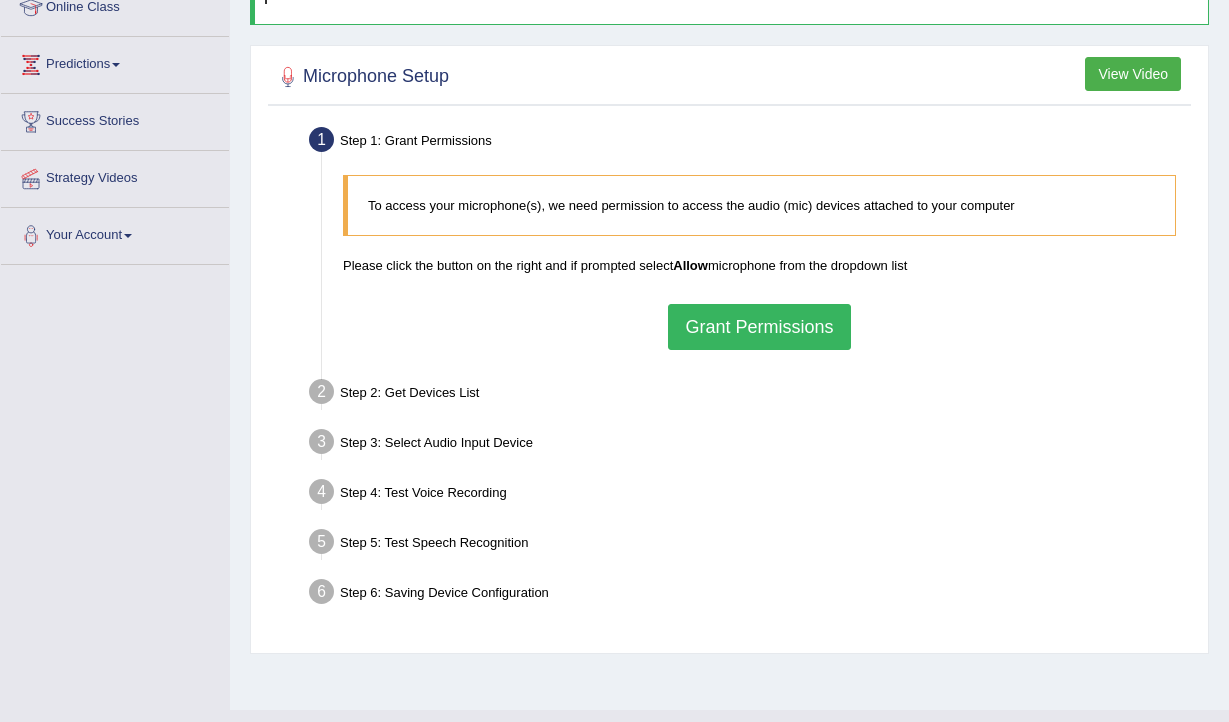 click on "Grant Permissions" at bounding box center (759, 327) 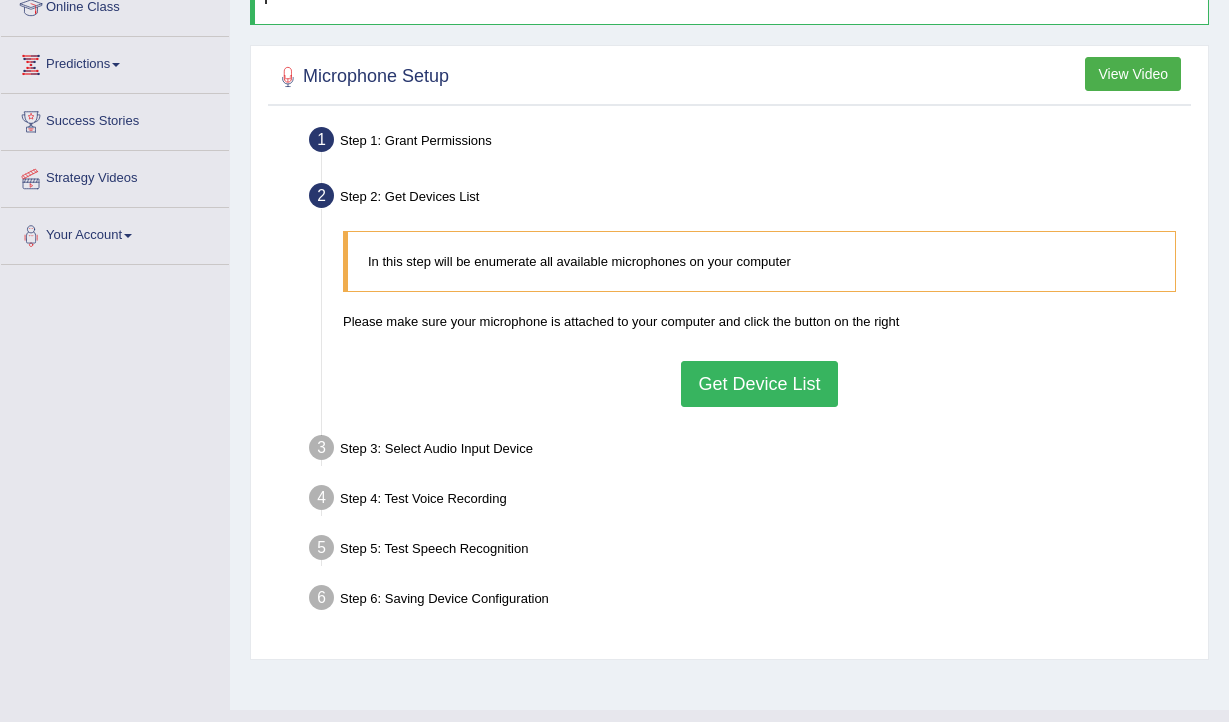 click on "Get Device List" at bounding box center [759, 384] 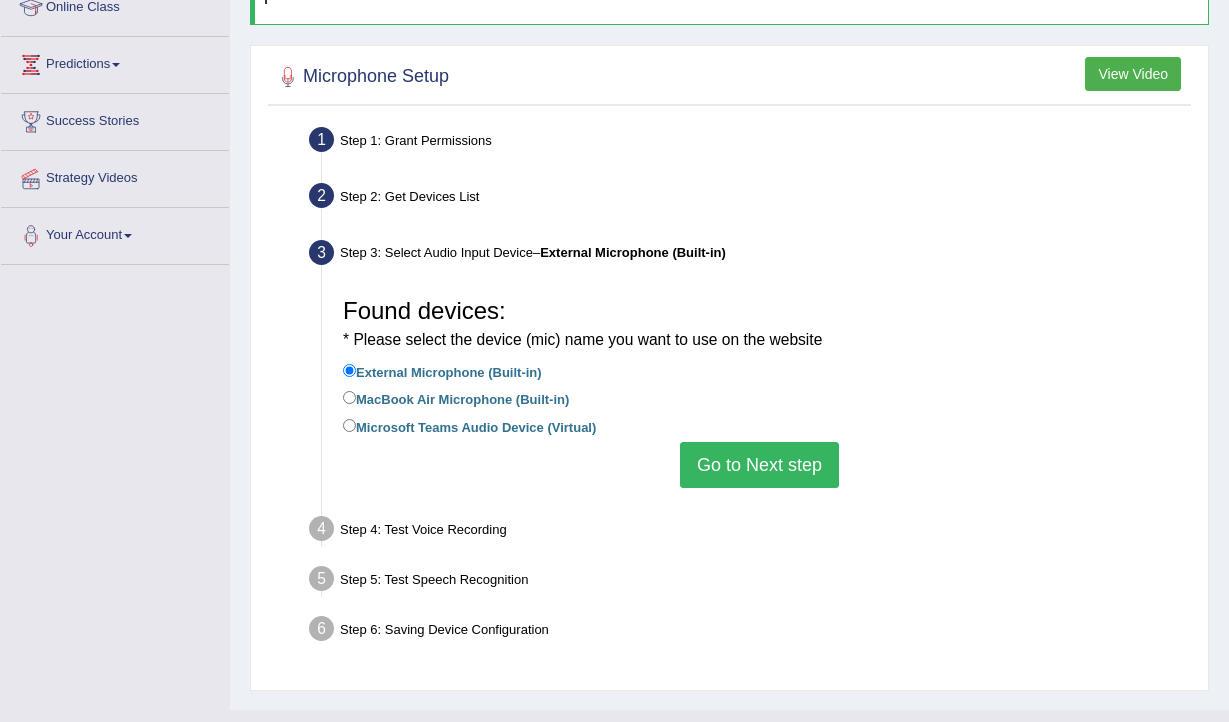 scroll, scrollTop: 328, scrollLeft: 0, axis: vertical 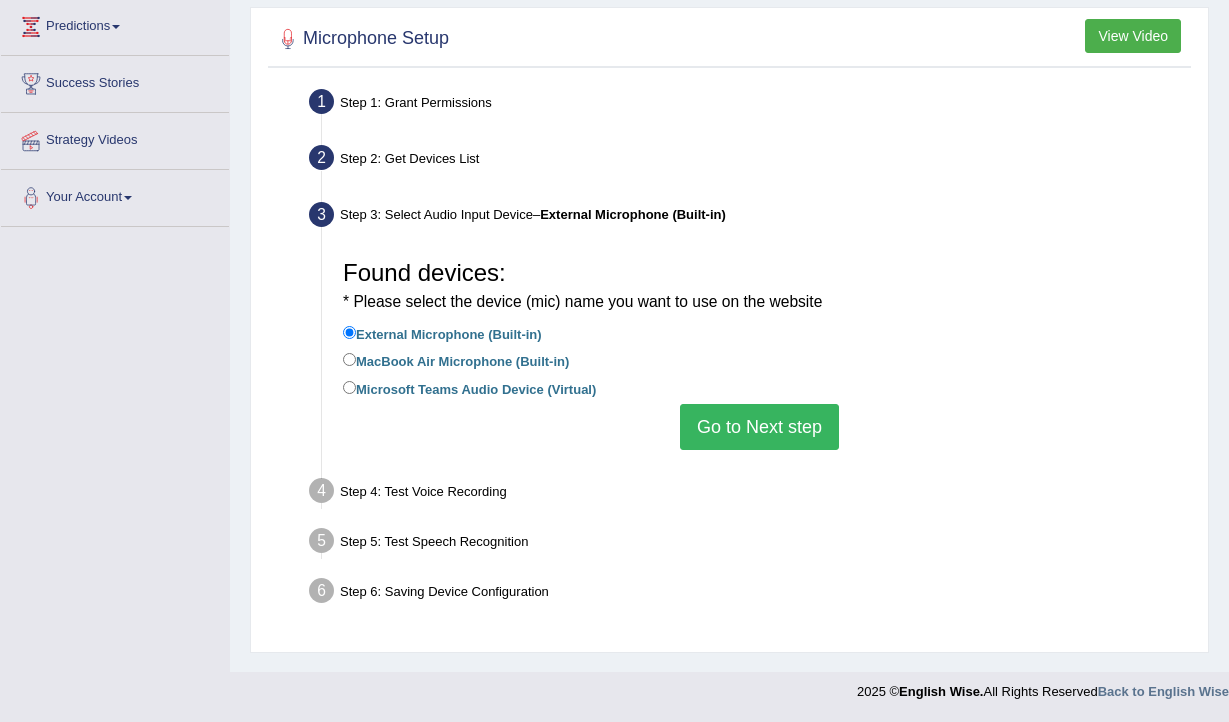 click on "Go to Next step" at bounding box center (759, 427) 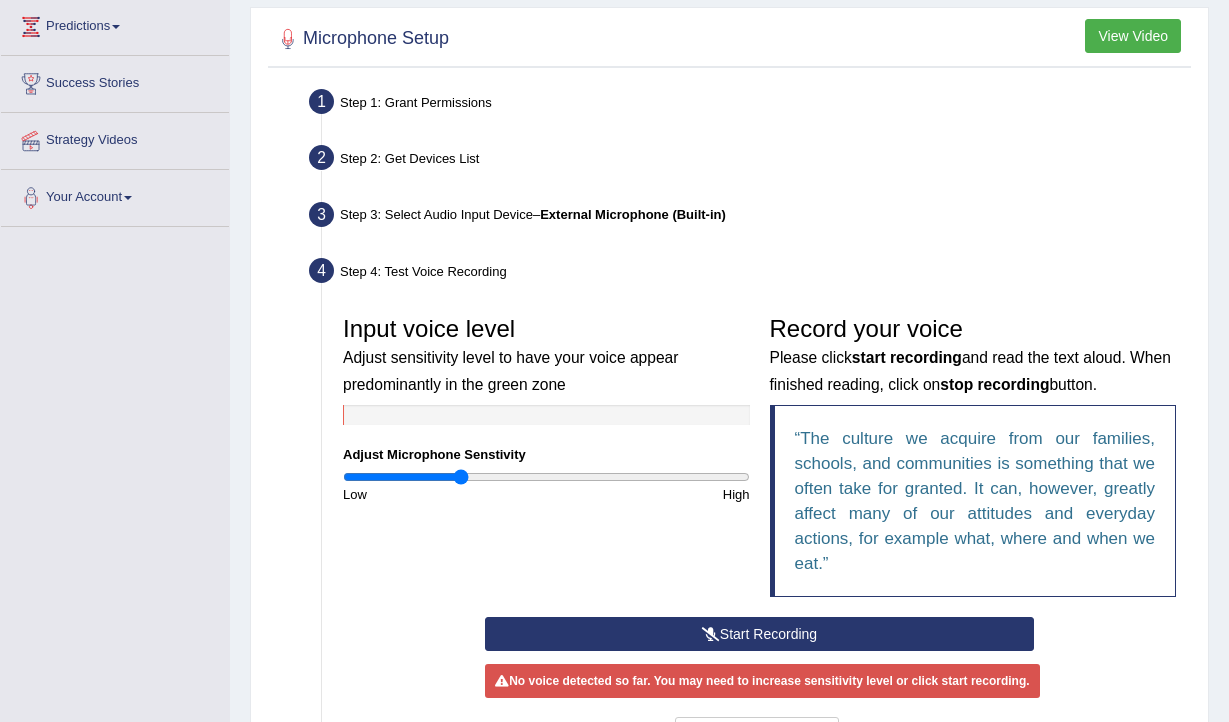 click at bounding box center (546, 477) 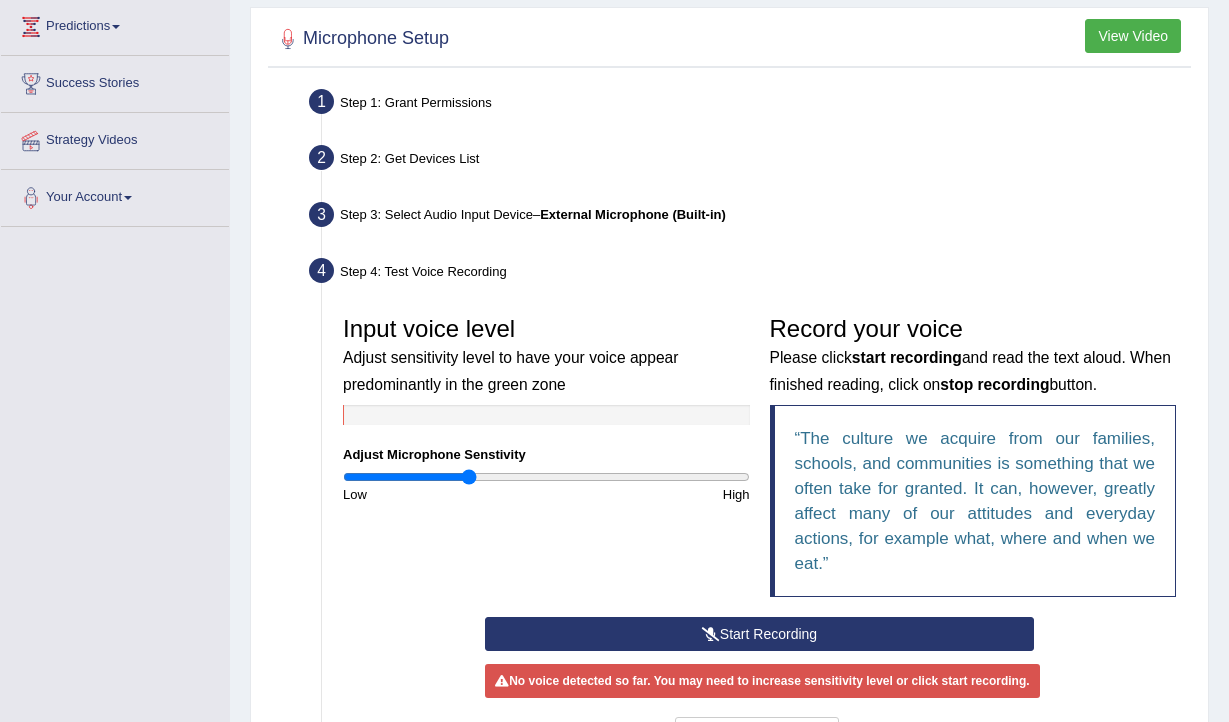 click at bounding box center [546, 477] 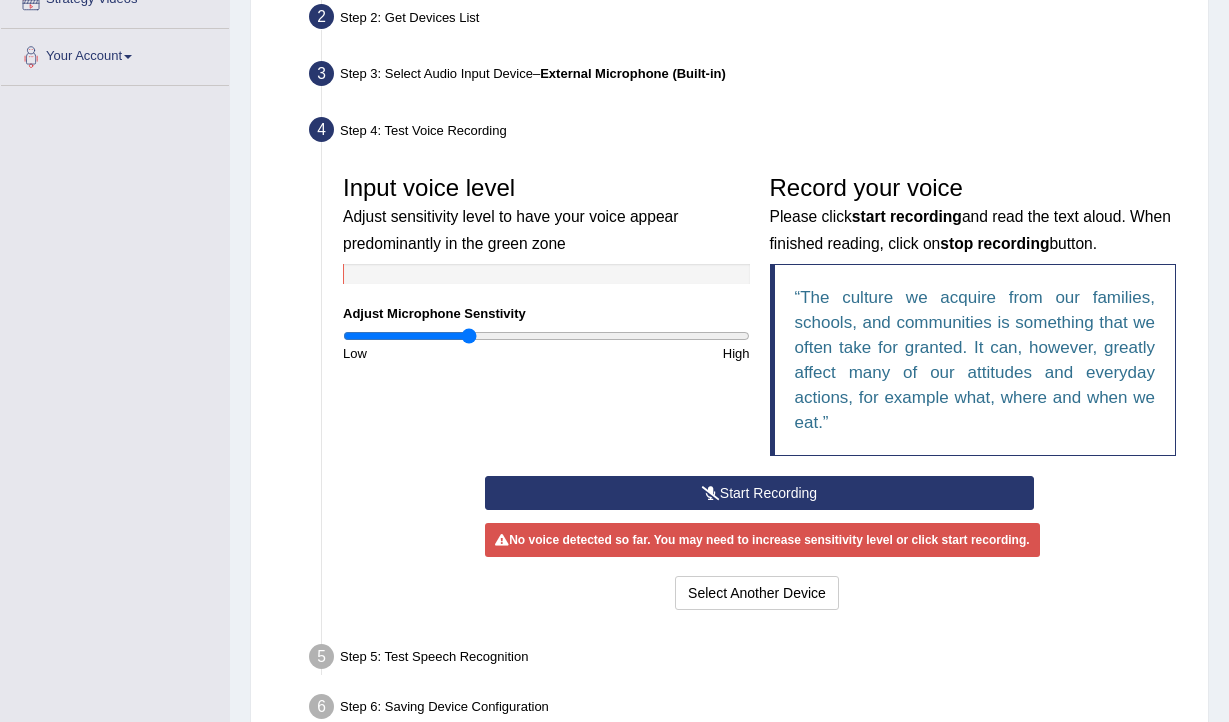 scroll, scrollTop: 511, scrollLeft: 0, axis: vertical 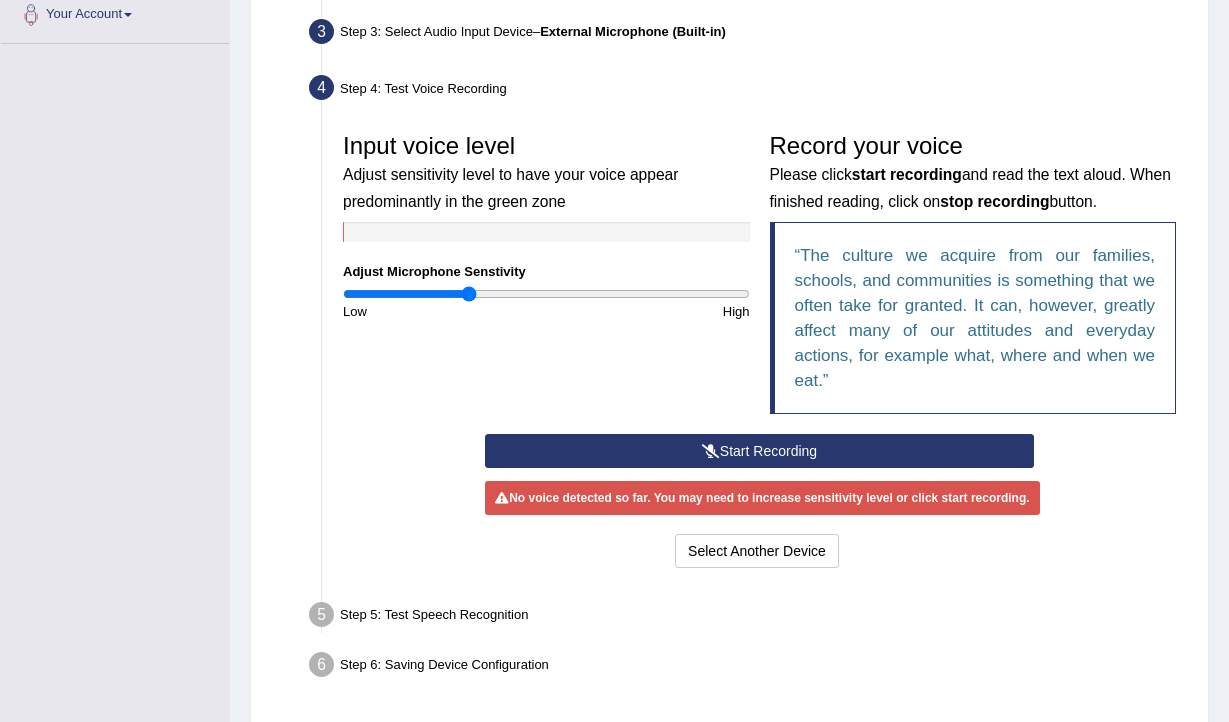 click at bounding box center [711, 451] 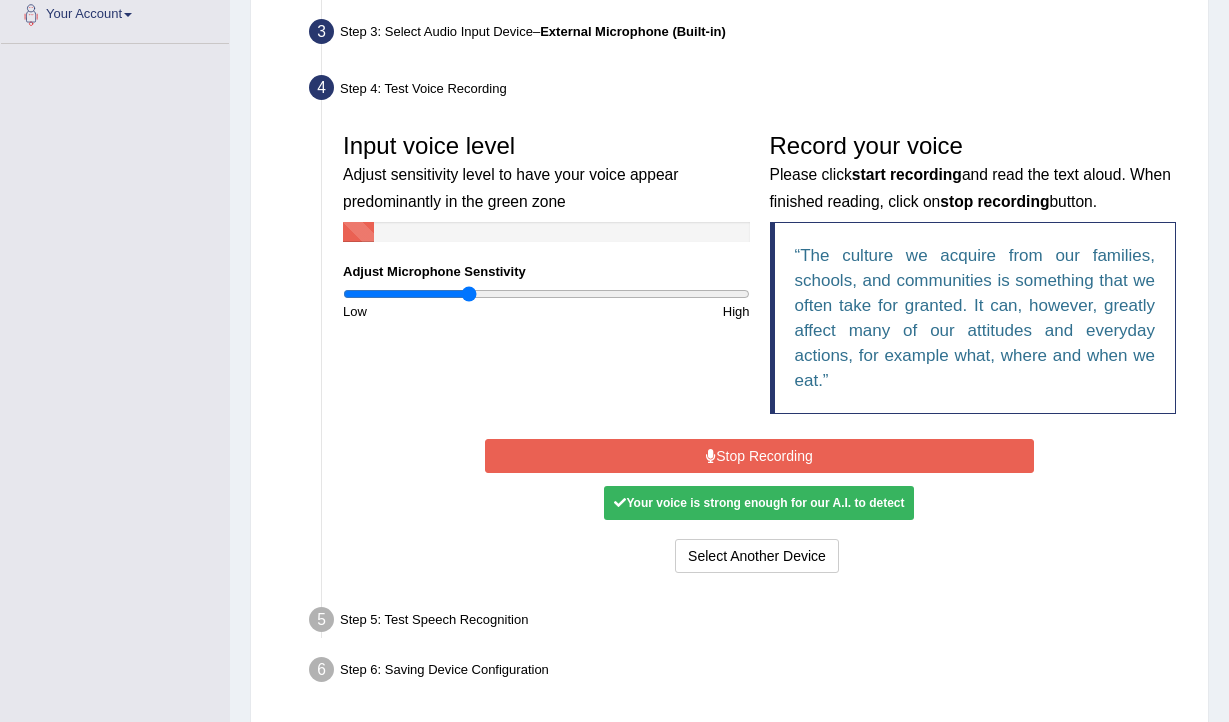 click on "Stop Recording" at bounding box center (759, 456) 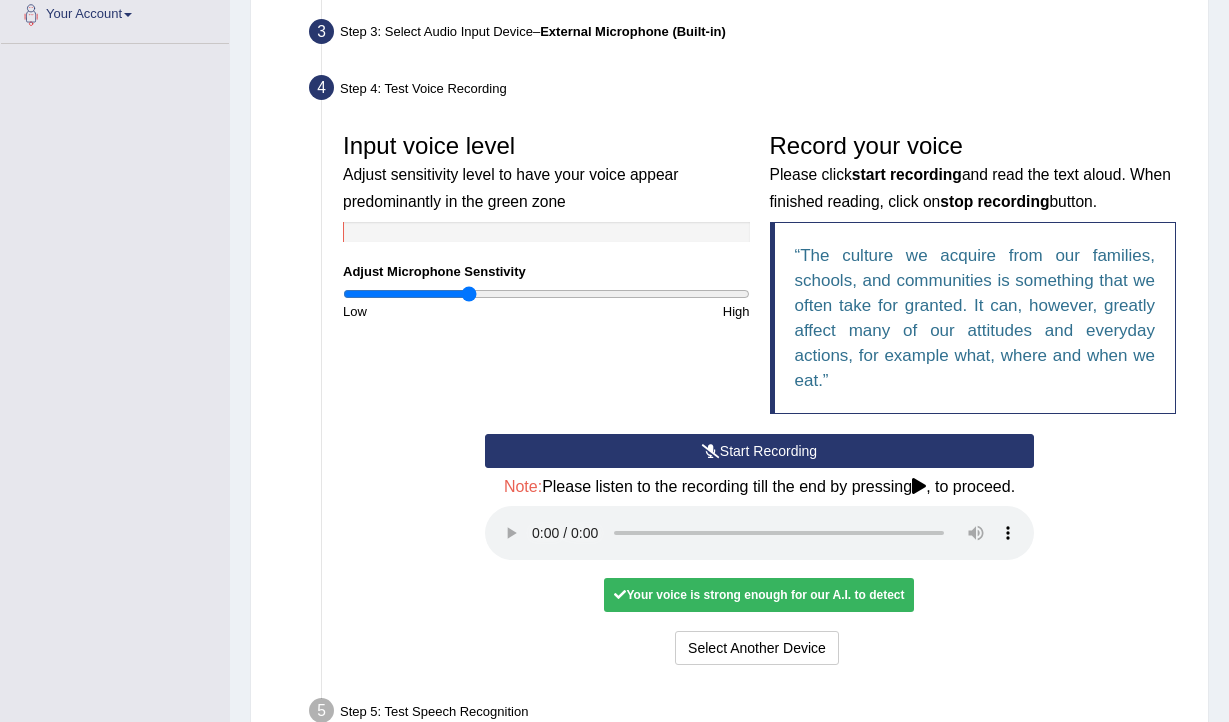 scroll, scrollTop: 582, scrollLeft: 0, axis: vertical 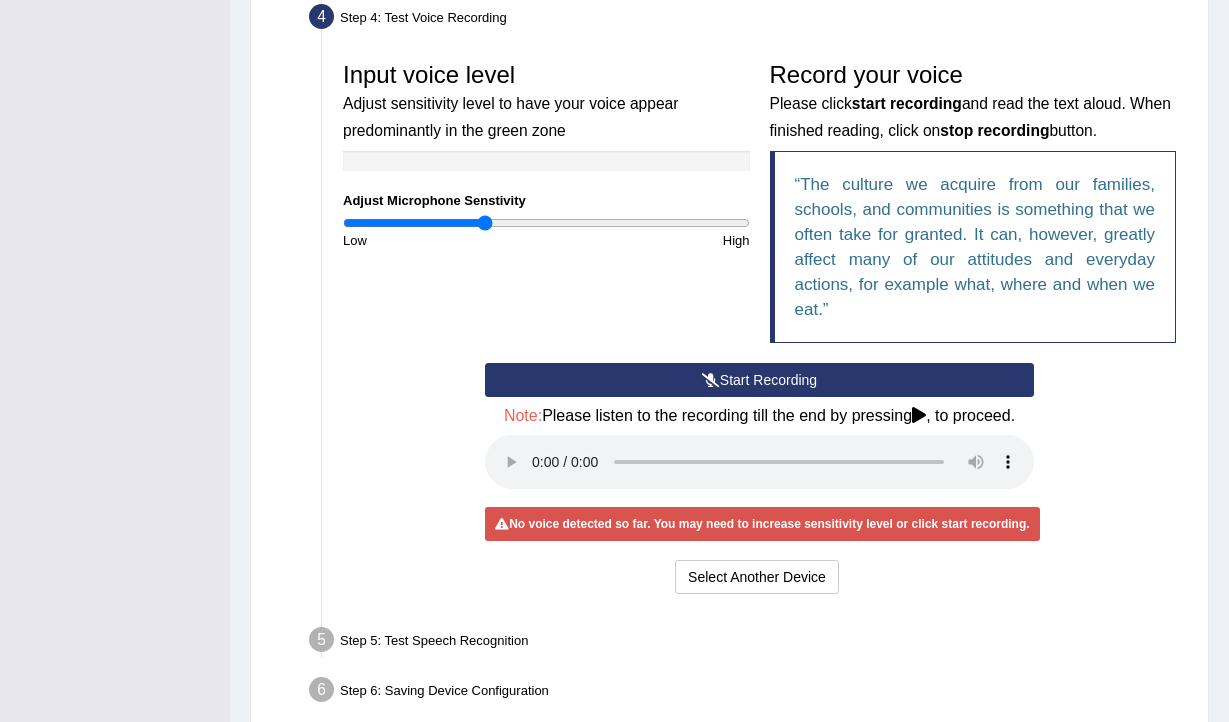 click at bounding box center (546, 223) 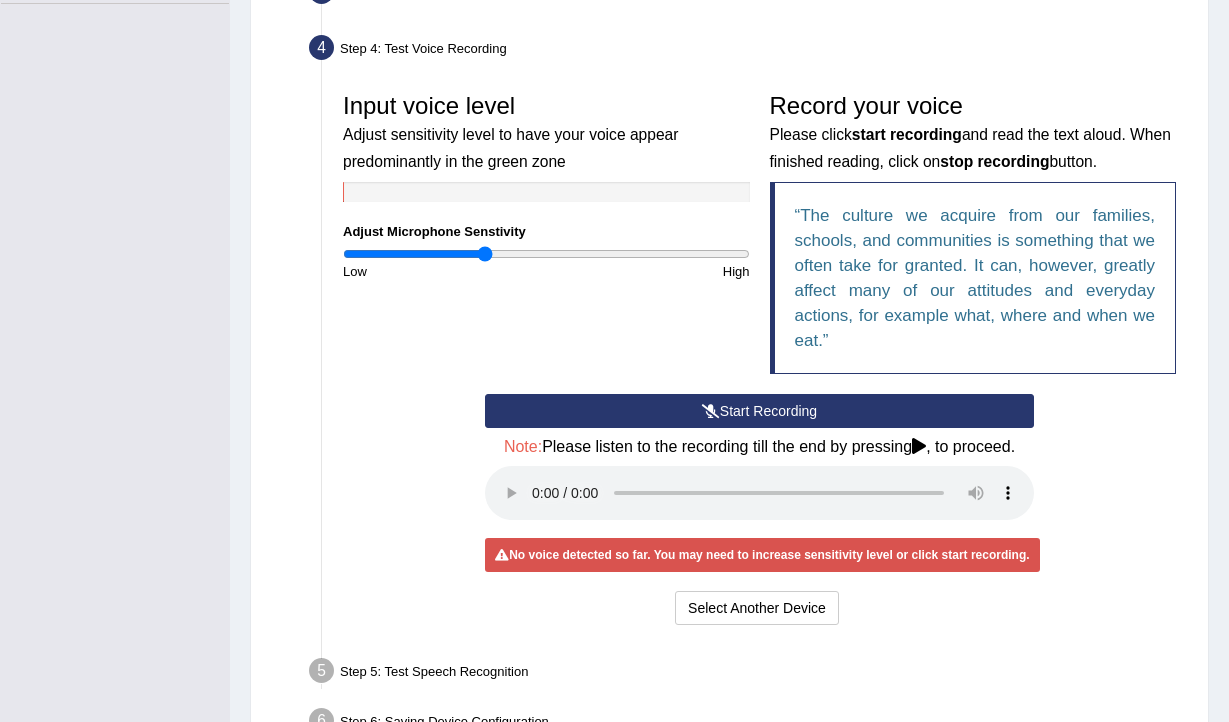 scroll, scrollTop: 574, scrollLeft: 0, axis: vertical 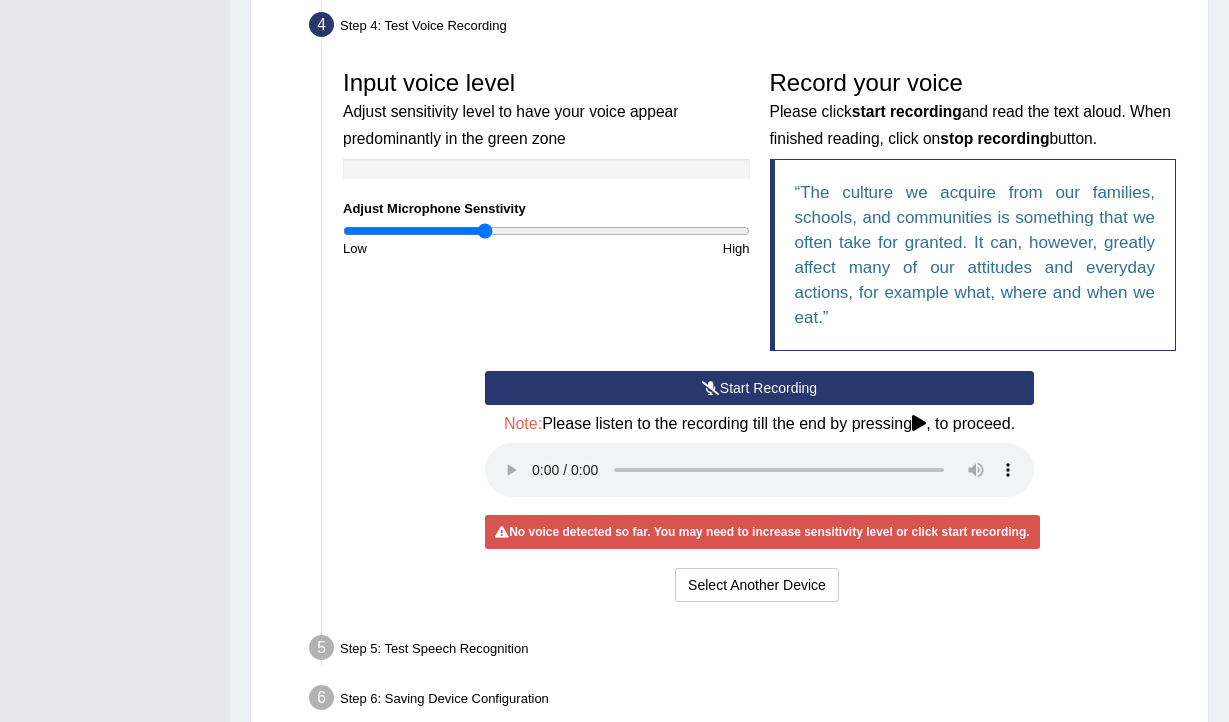 click on "Start Recording" at bounding box center (759, 388) 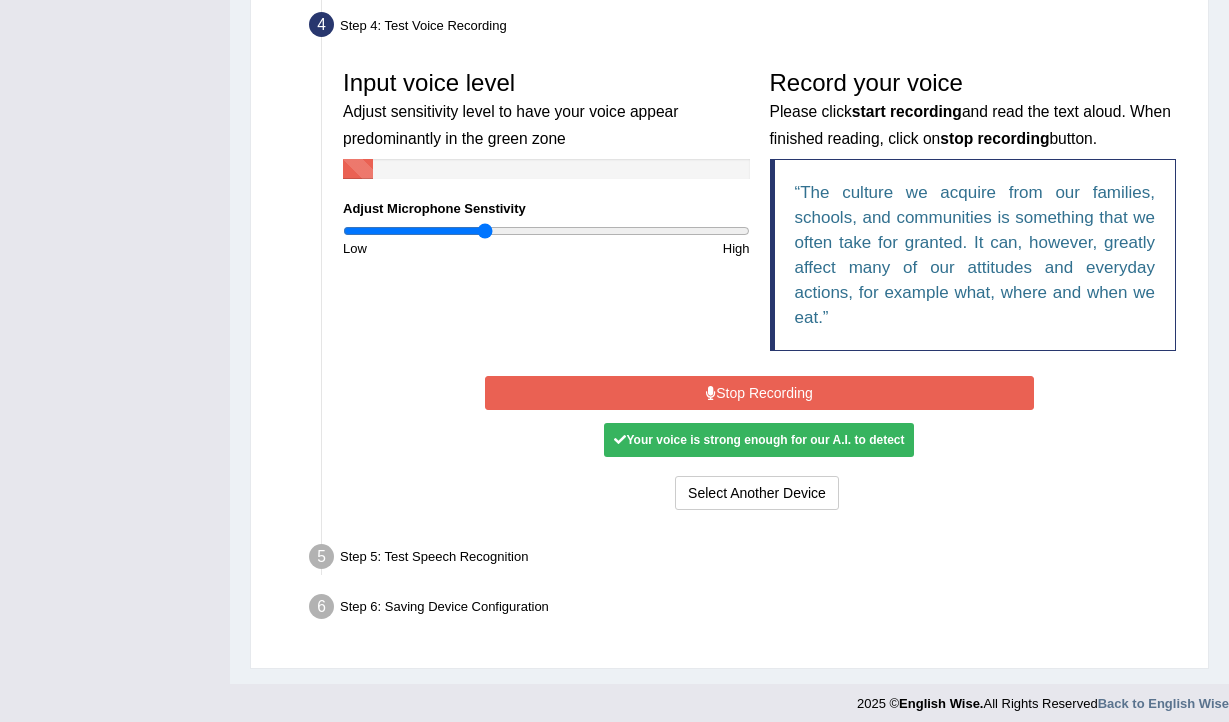 click on "Stop Recording" at bounding box center [759, 393] 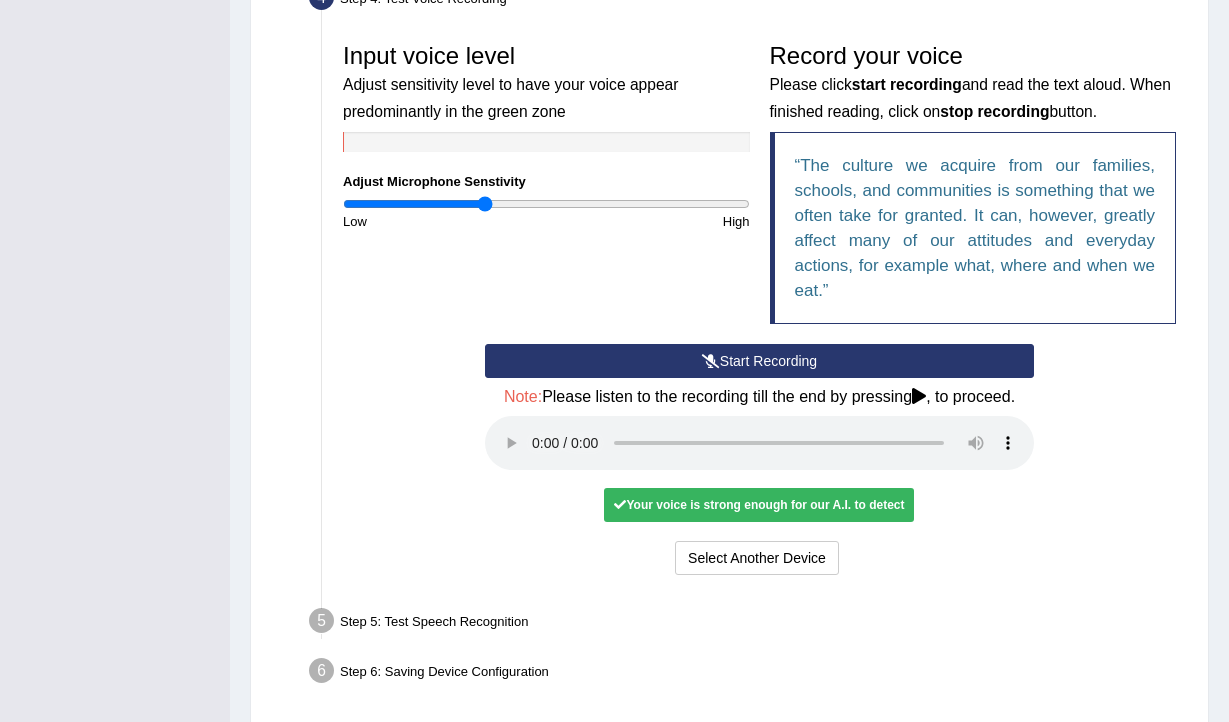 scroll, scrollTop: 602, scrollLeft: 0, axis: vertical 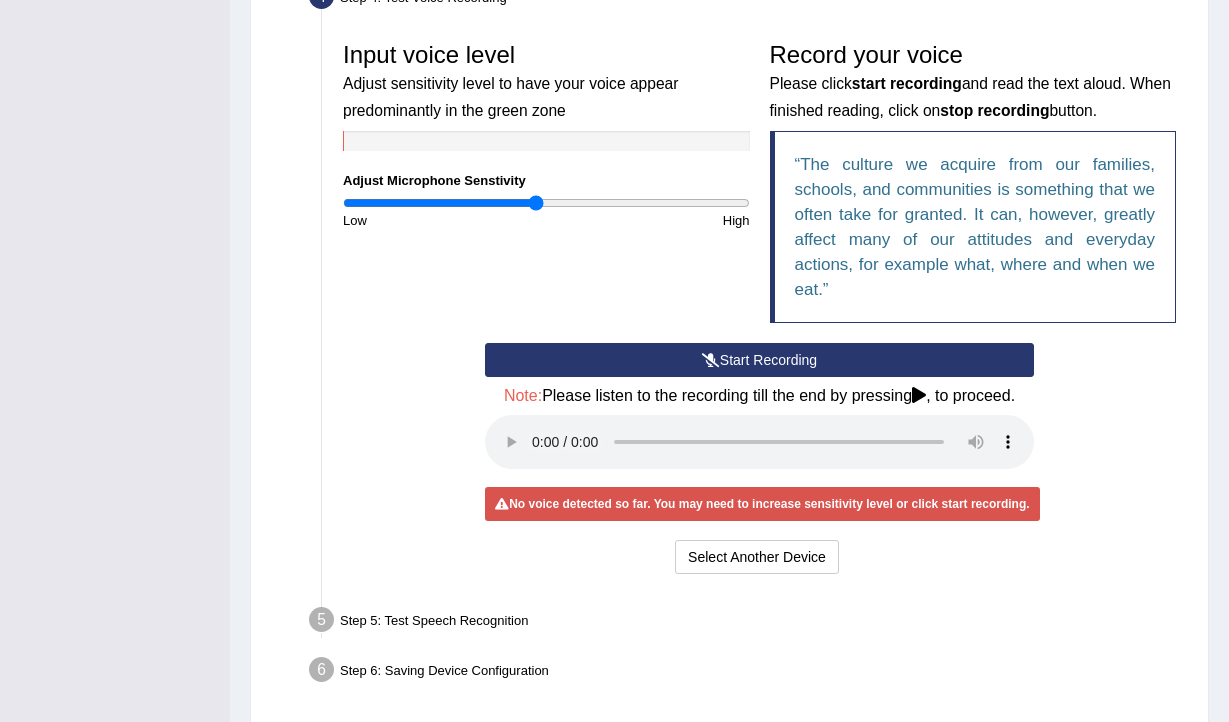 drag, startPoint x: 490, startPoint y: 204, endPoint x: 534, endPoint y: 219, distance: 46.486557 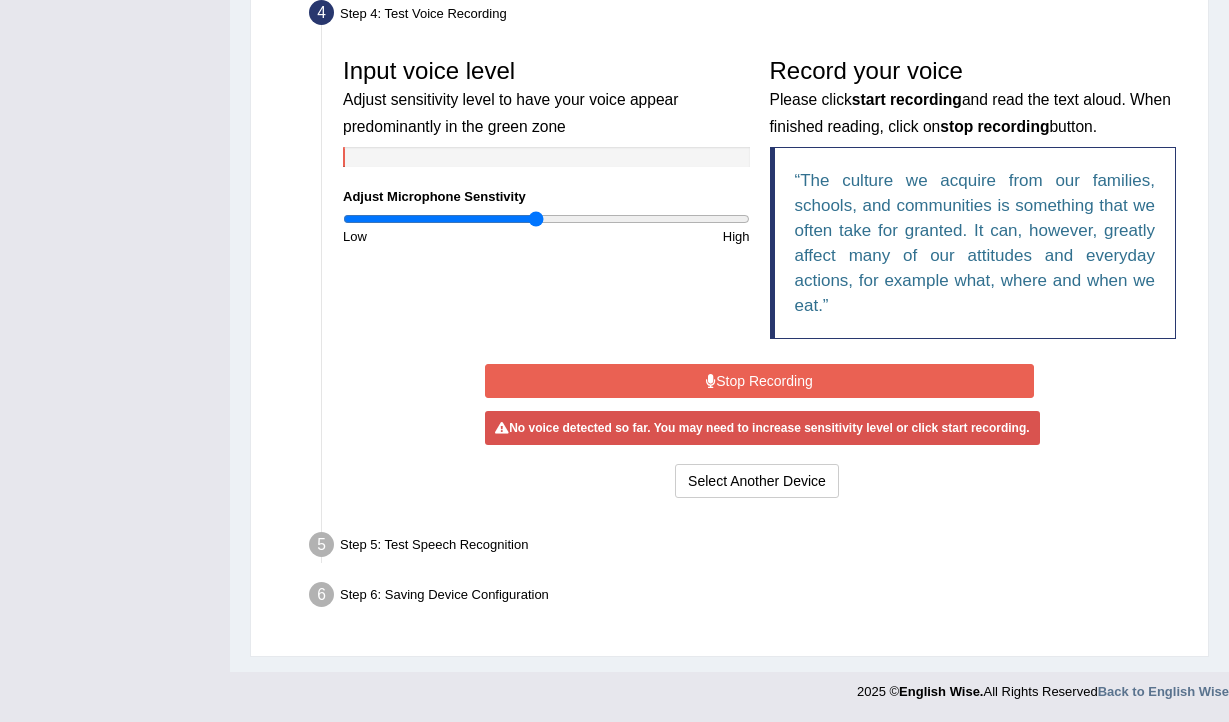 scroll, scrollTop: 584, scrollLeft: 0, axis: vertical 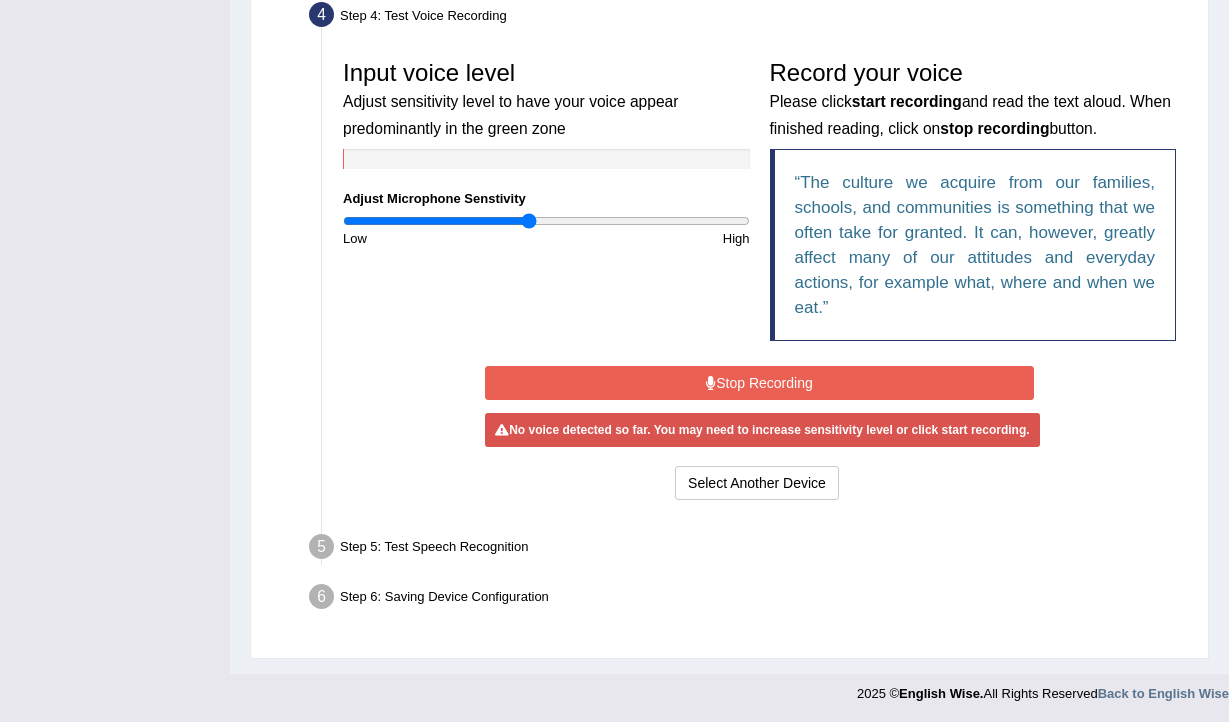 type on "0.92" 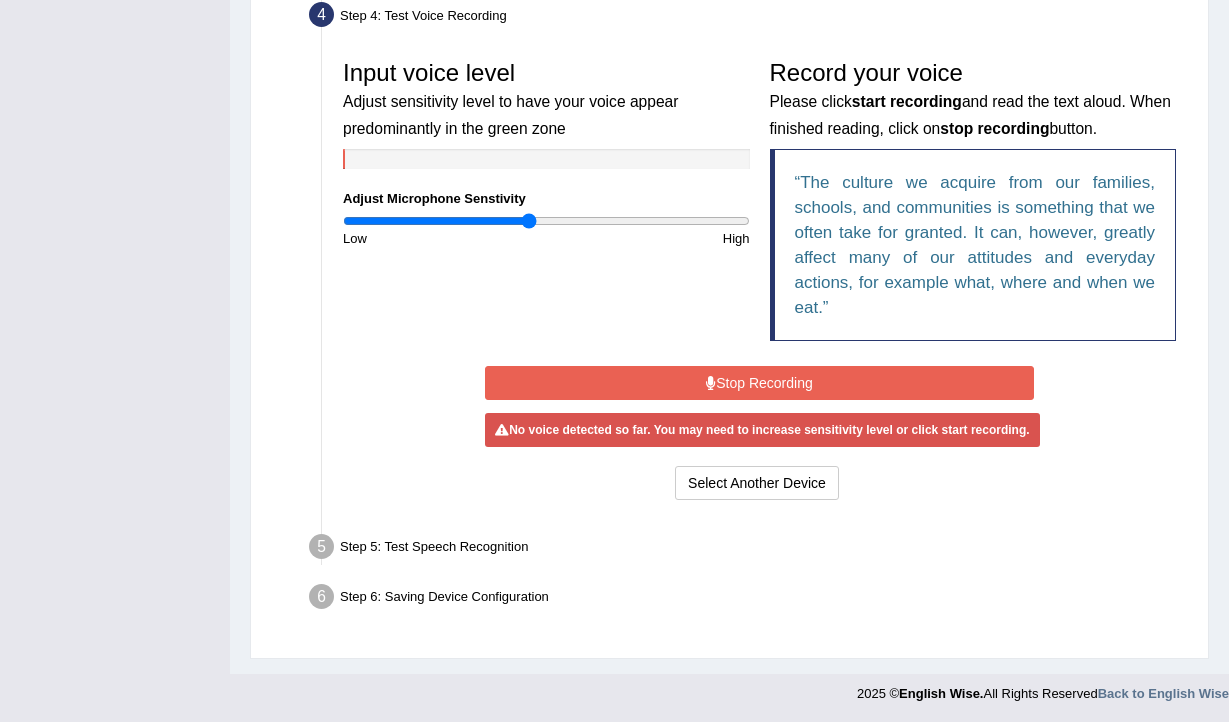 click on "Stop Recording" at bounding box center (759, 383) 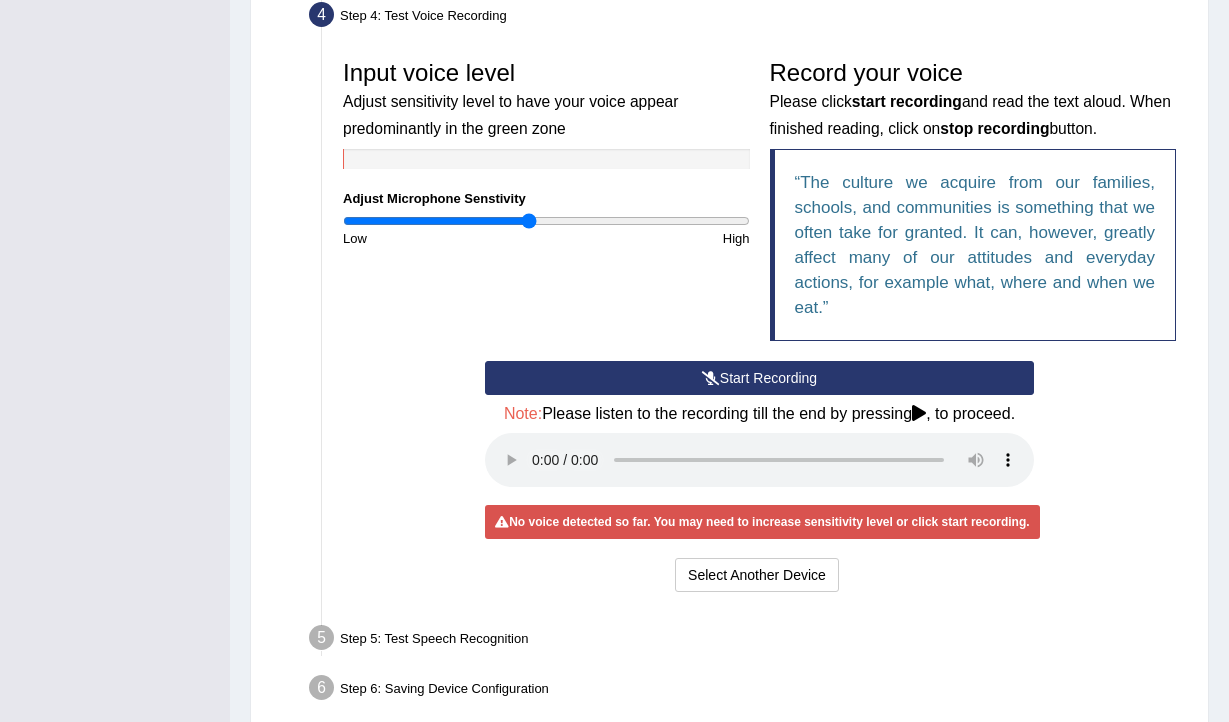 click on "Start Recording" at bounding box center (759, 378) 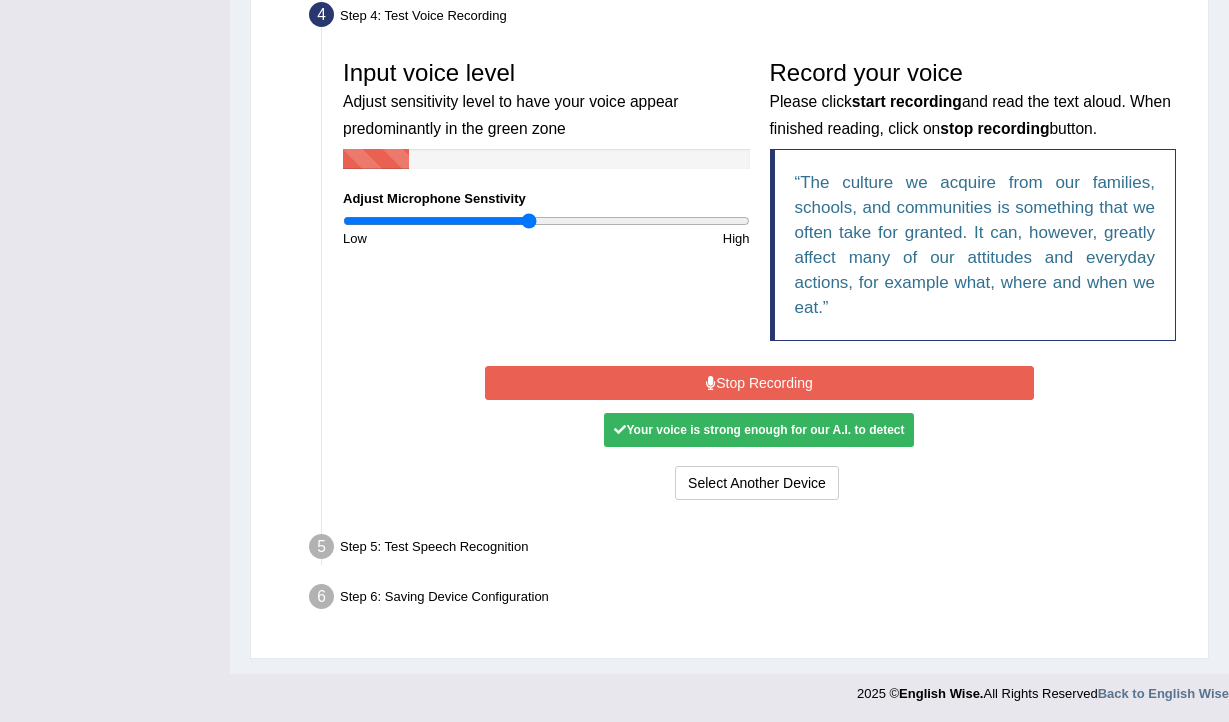 click on "Stop Recording" at bounding box center [759, 383] 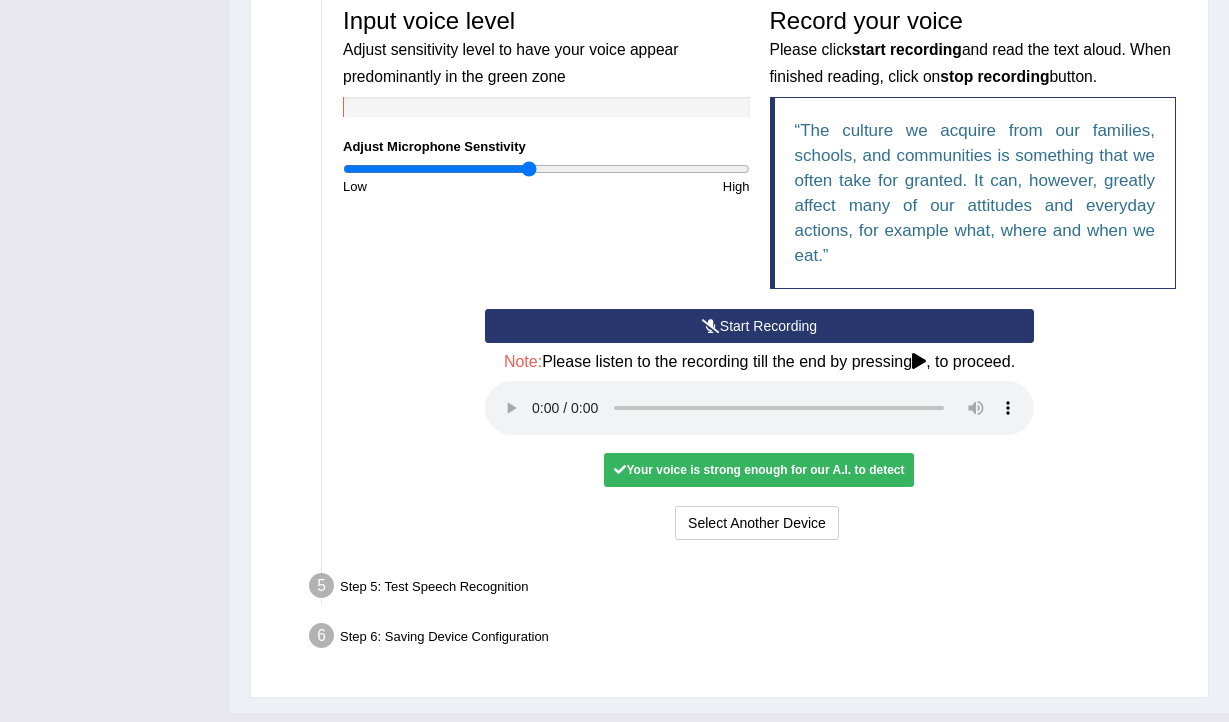 scroll, scrollTop: 655, scrollLeft: 0, axis: vertical 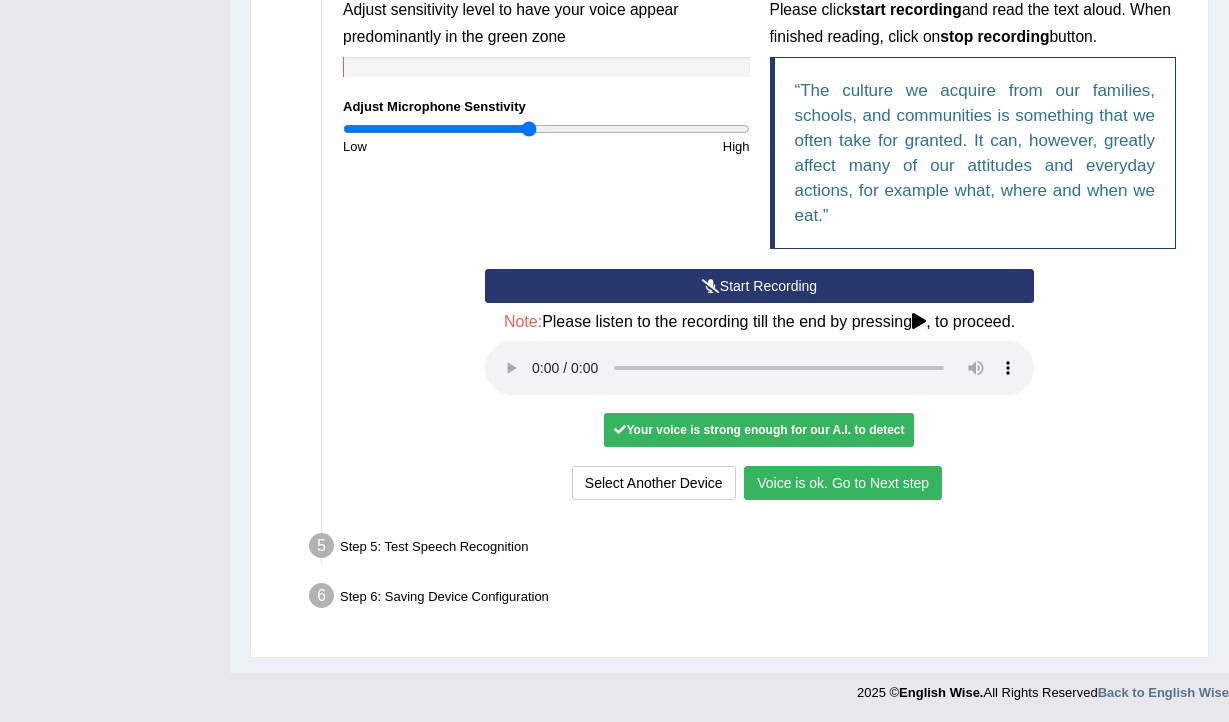 click on "Voice is ok. Go to Next step" at bounding box center [843, 483] 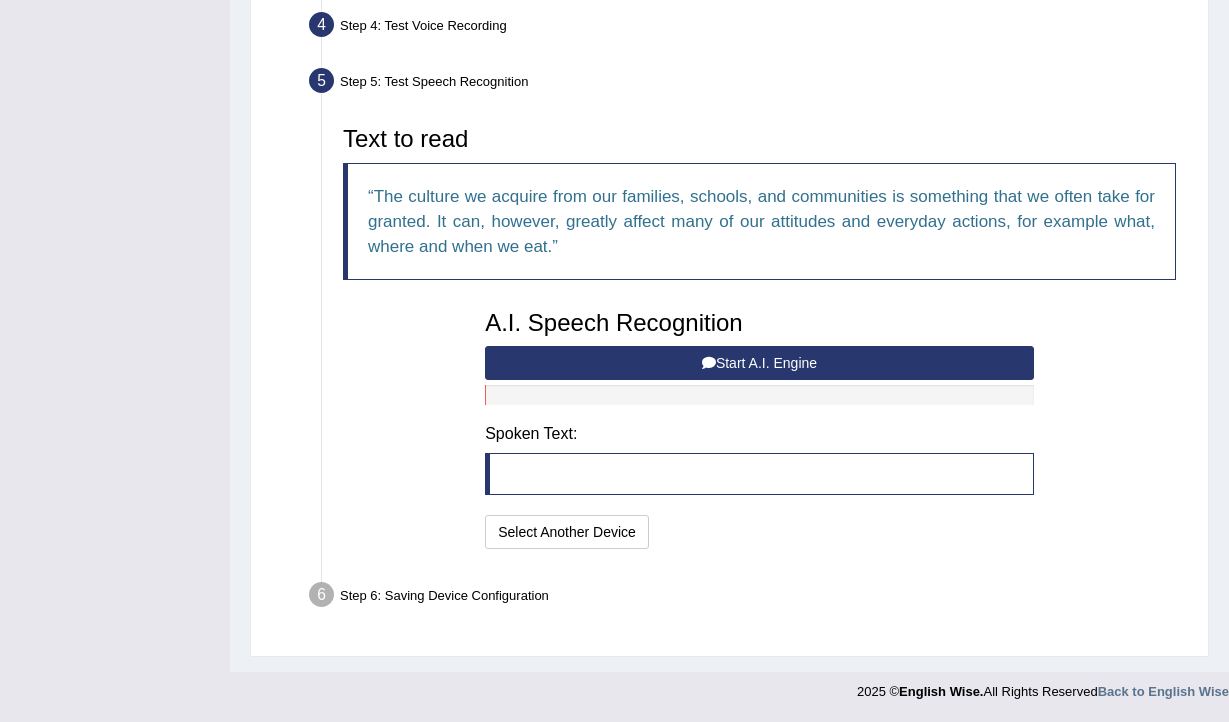 scroll, scrollTop: 573, scrollLeft: 0, axis: vertical 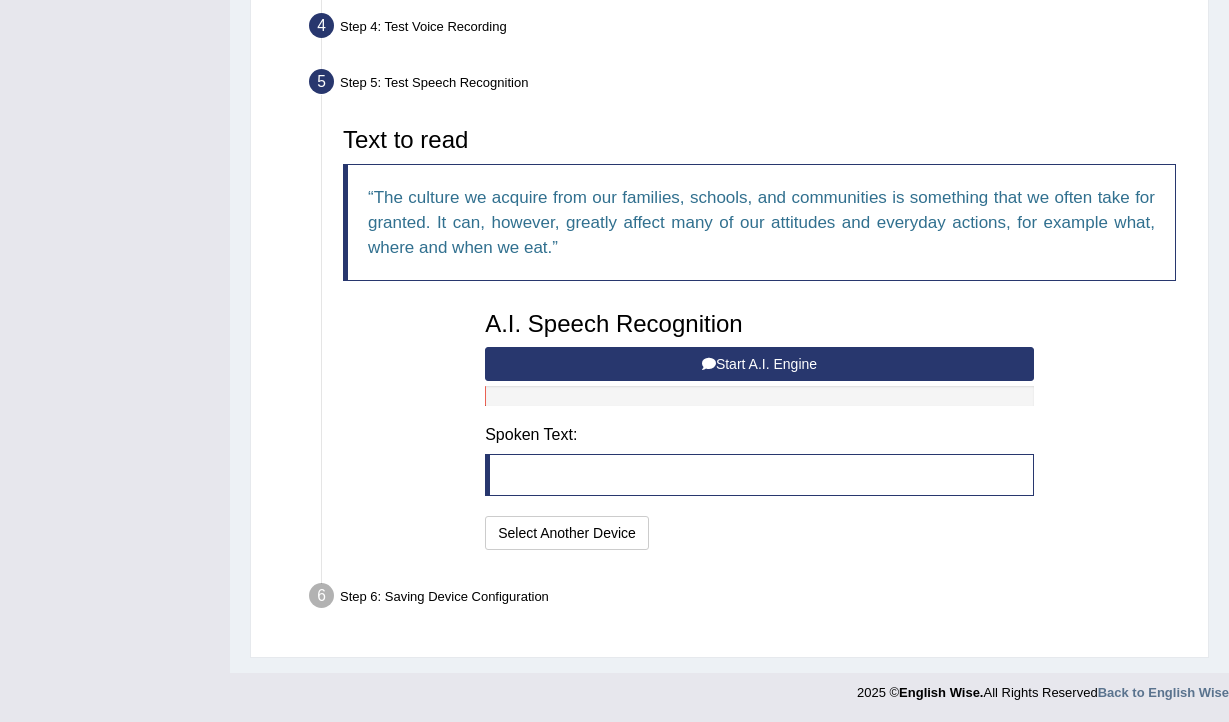 click on "Start A.I. Engine" at bounding box center [759, 364] 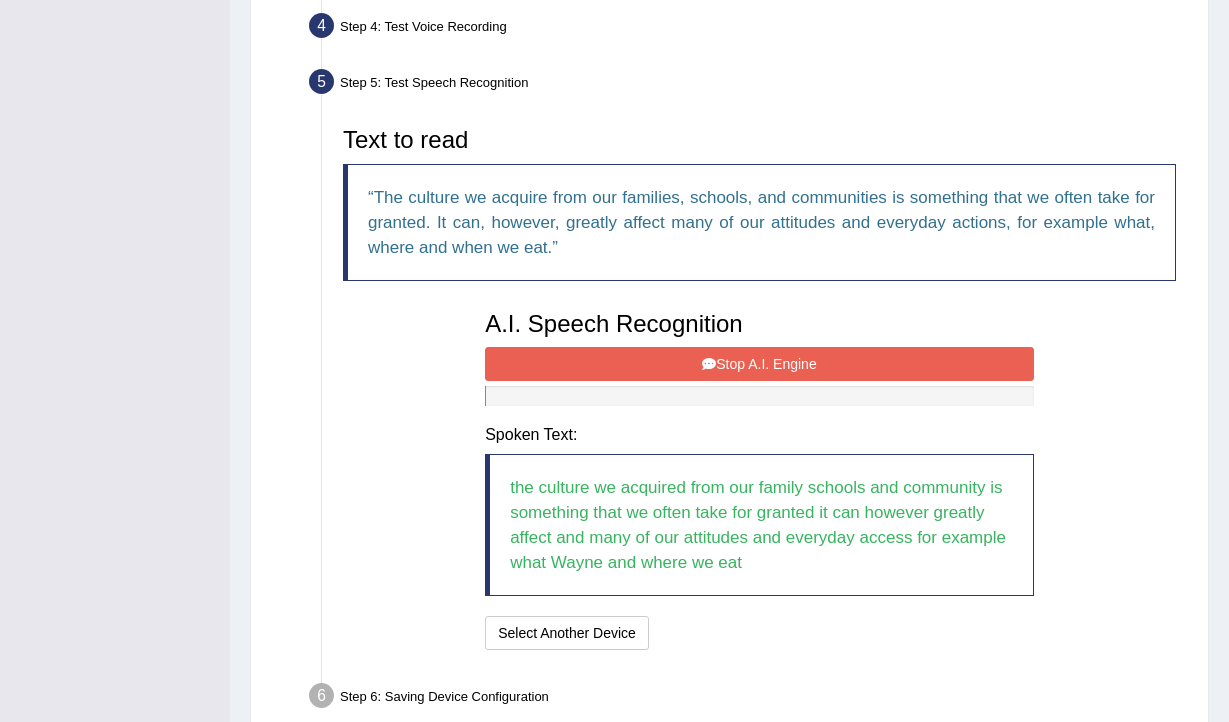 click on "Stop A.I. Engine" at bounding box center (759, 364) 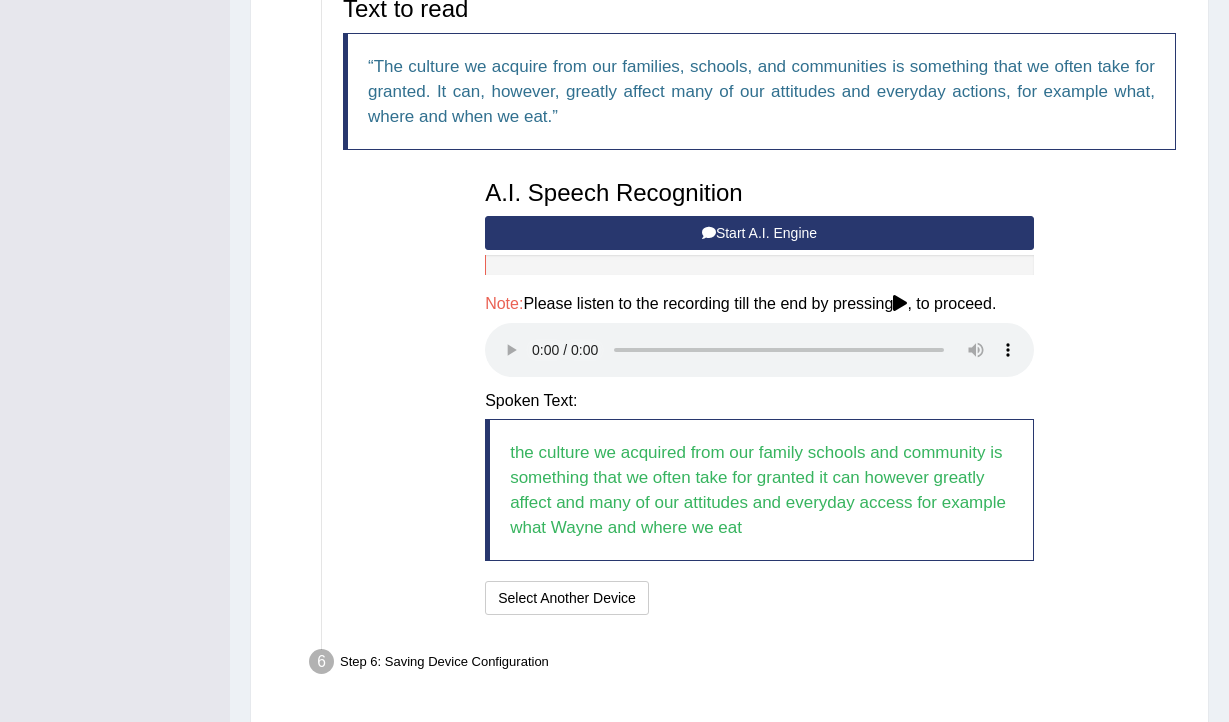 scroll, scrollTop: 770, scrollLeft: 0, axis: vertical 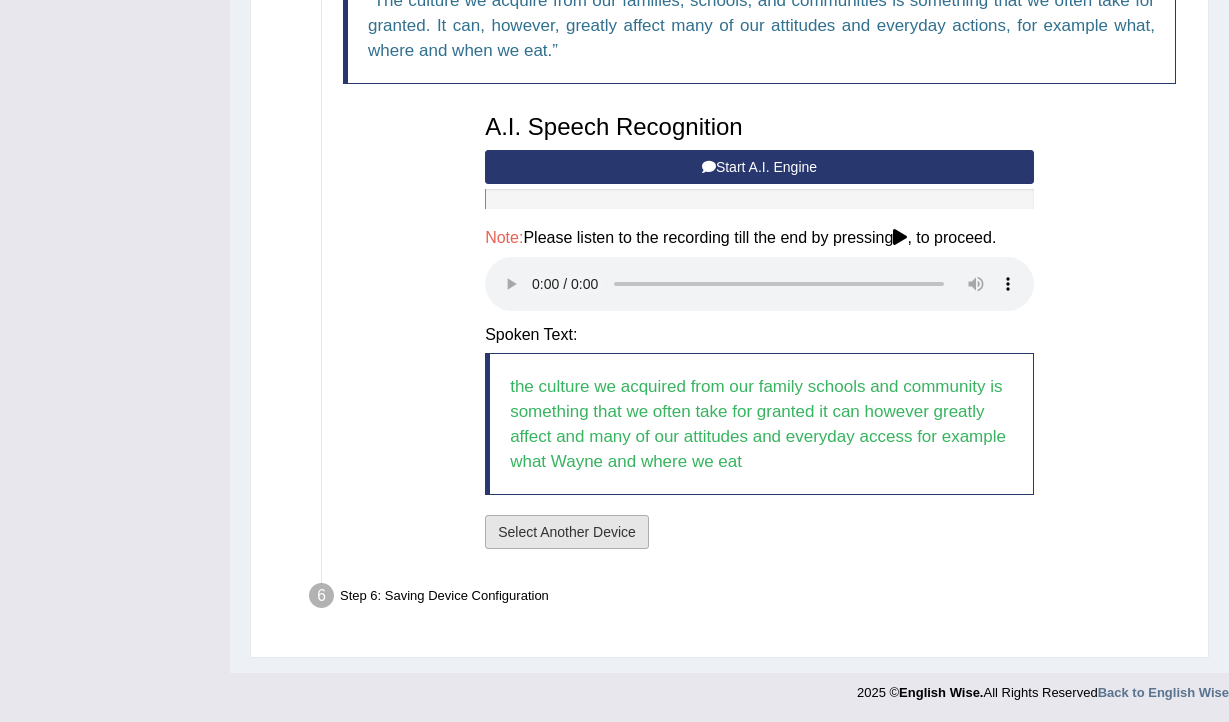 click on "Select Another Device" at bounding box center (567, 532) 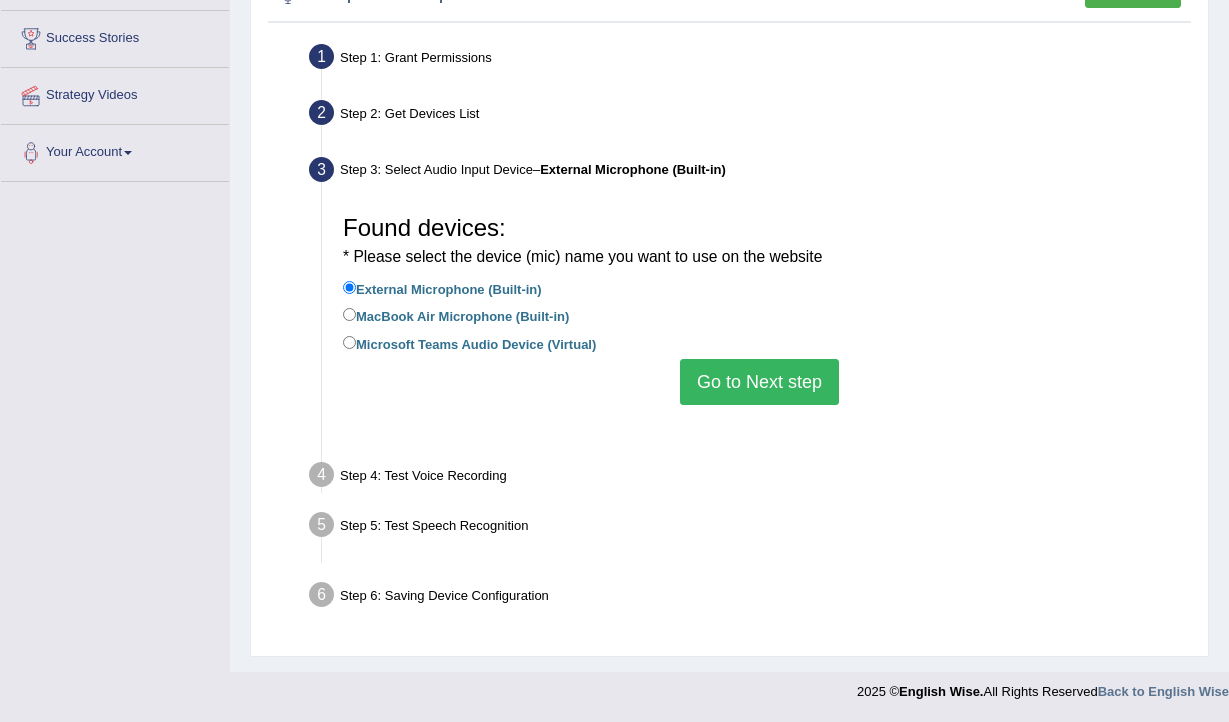 scroll, scrollTop: 328, scrollLeft: 0, axis: vertical 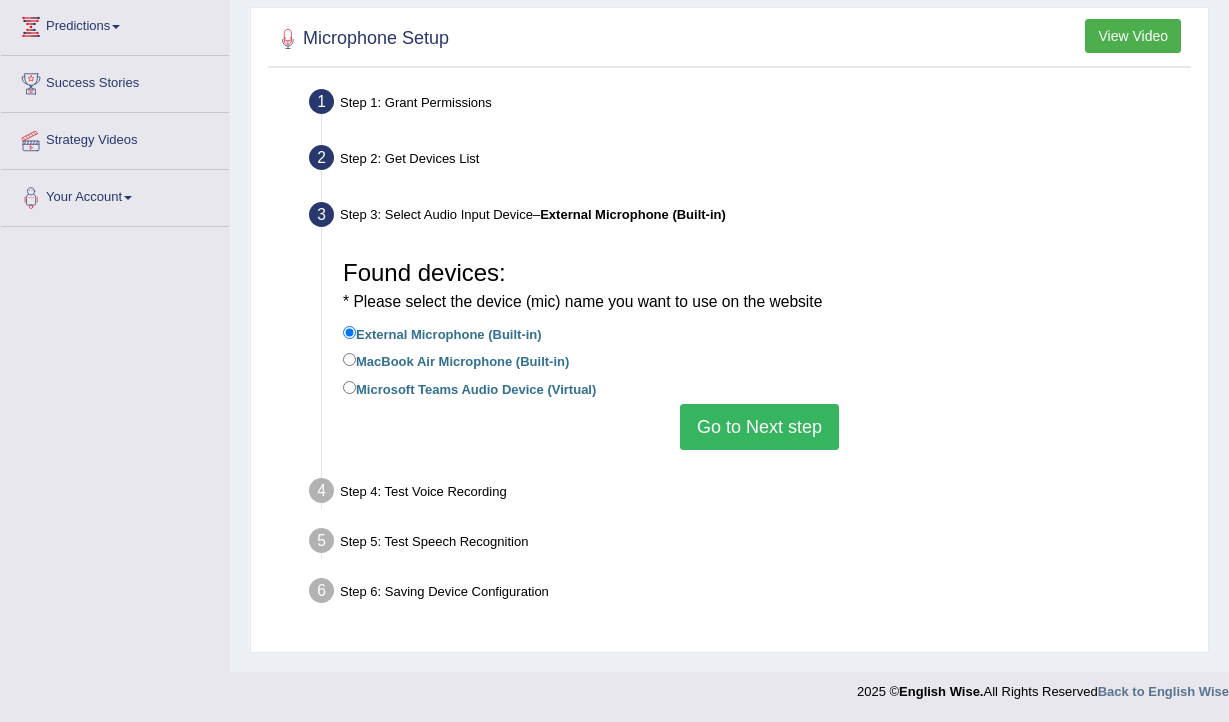 click on "Go to Next step" at bounding box center [759, 427] 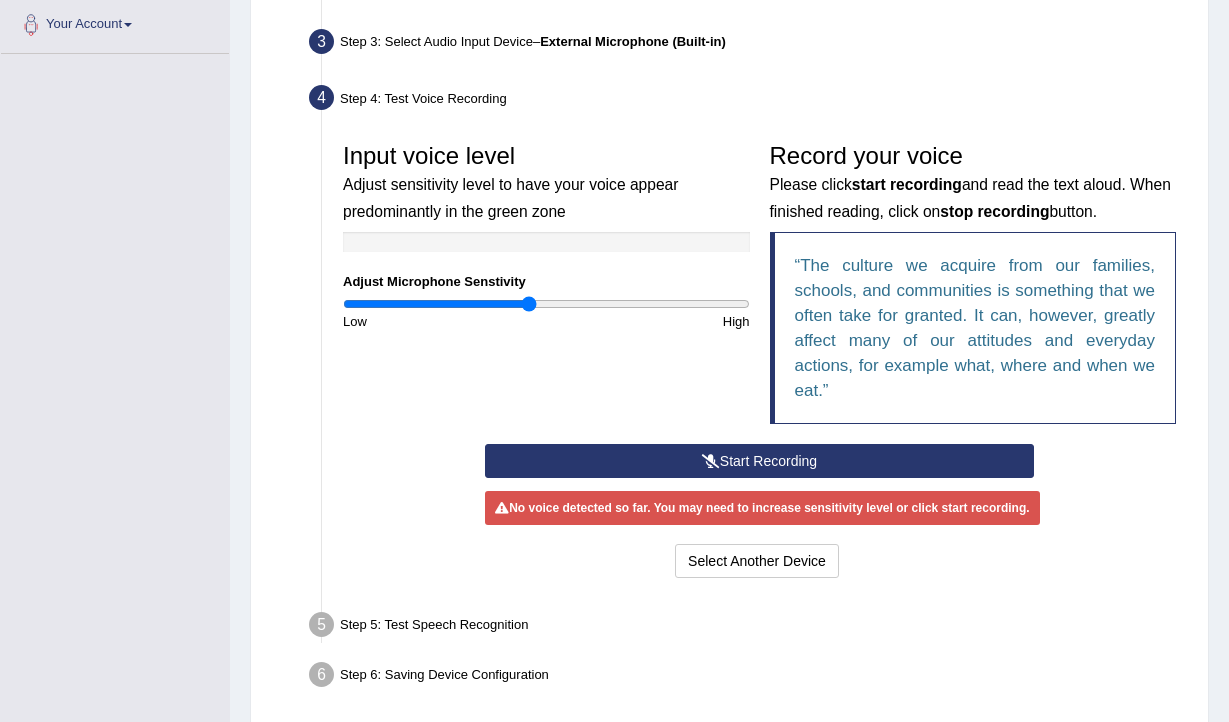 scroll, scrollTop: 579, scrollLeft: 0, axis: vertical 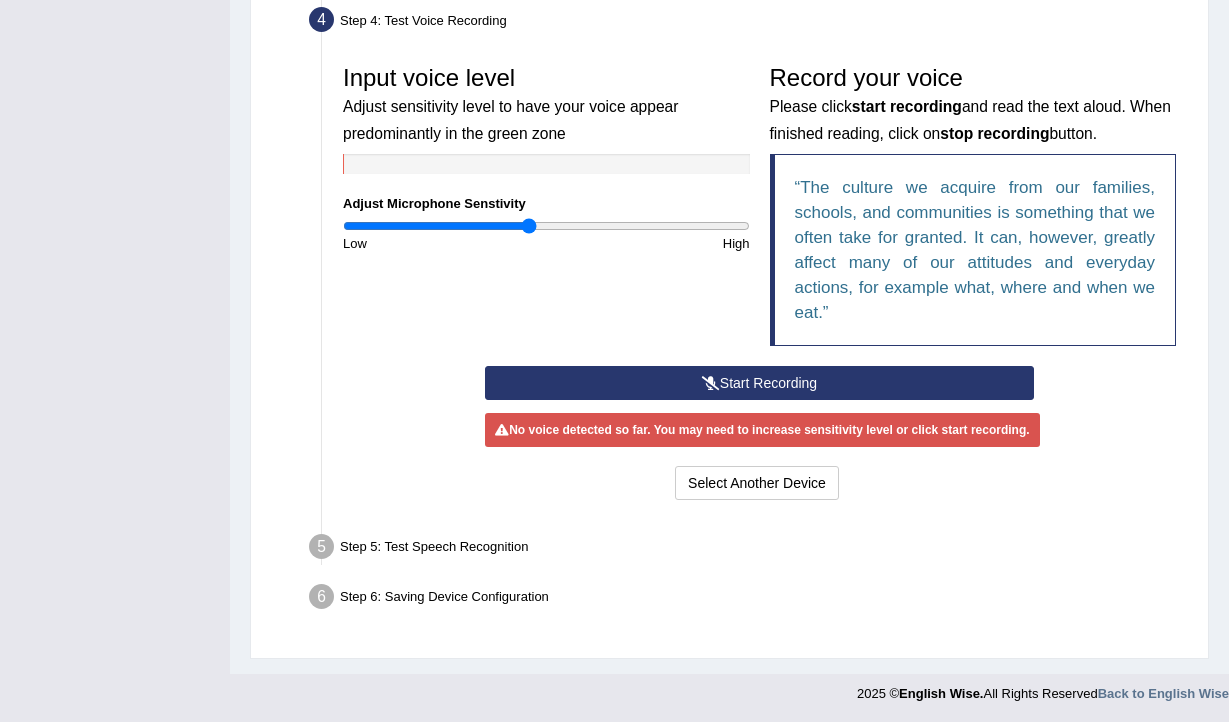 click on "Start Recording" at bounding box center [759, 383] 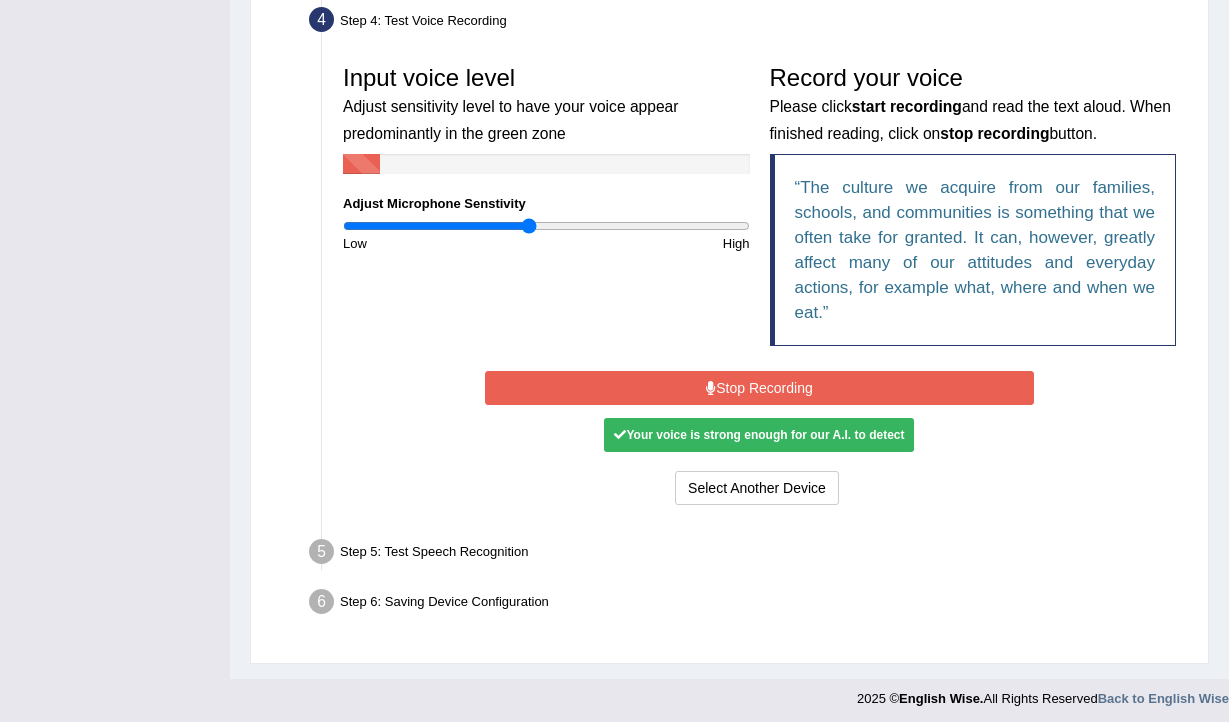 click on "Stop Recording" at bounding box center (759, 388) 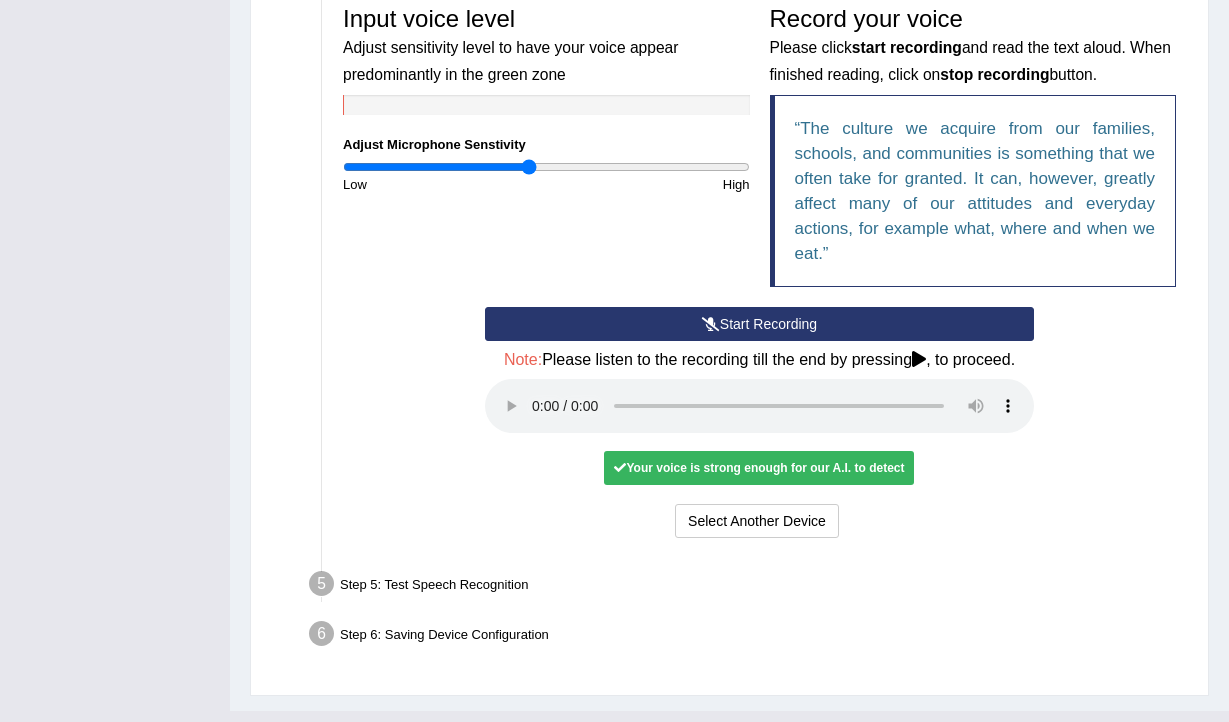 scroll, scrollTop: 676, scrollLeft: 0, axis: vertical 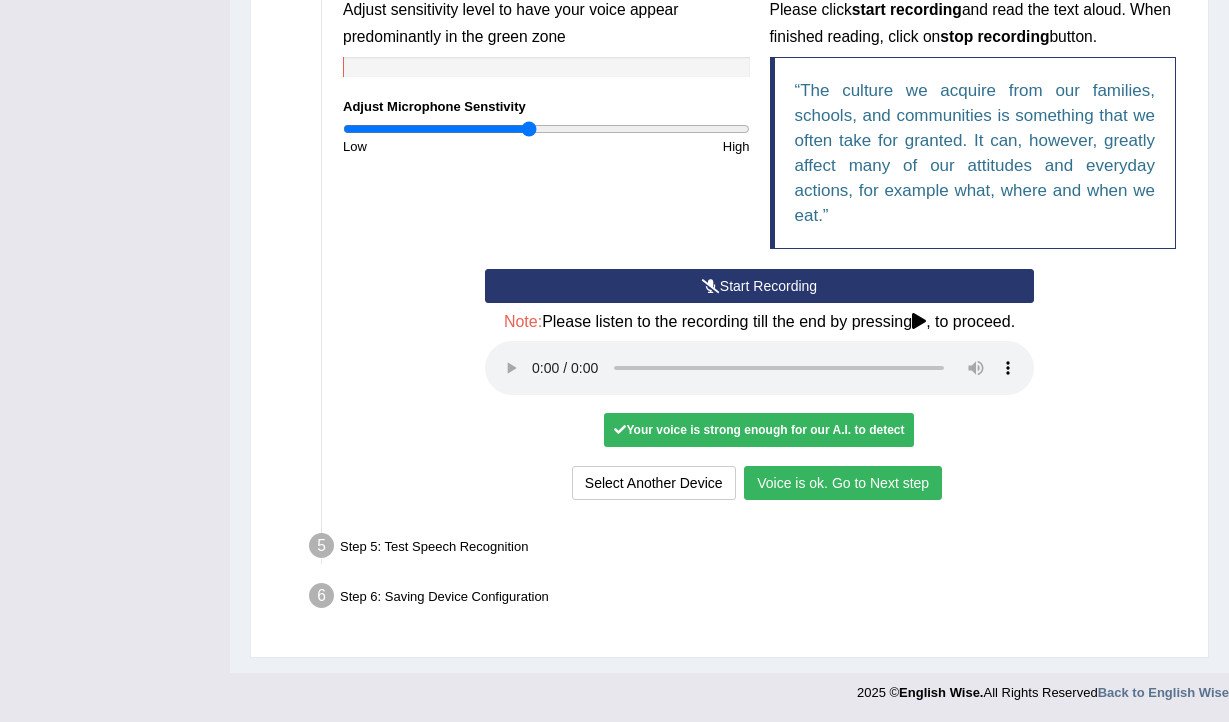click on "Voice is ok. Go to Next step" at bounding box center (843, 483) 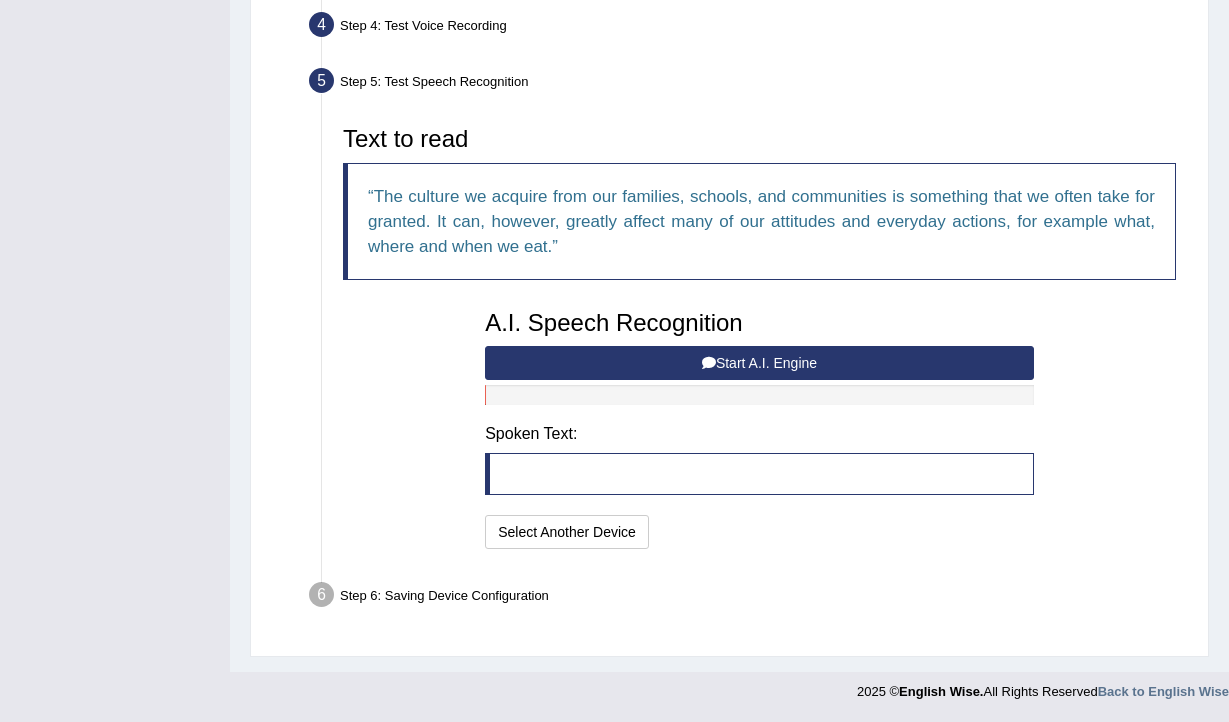 scroll, scrollTop: 573, scrollLeft: 0, axis: vertical 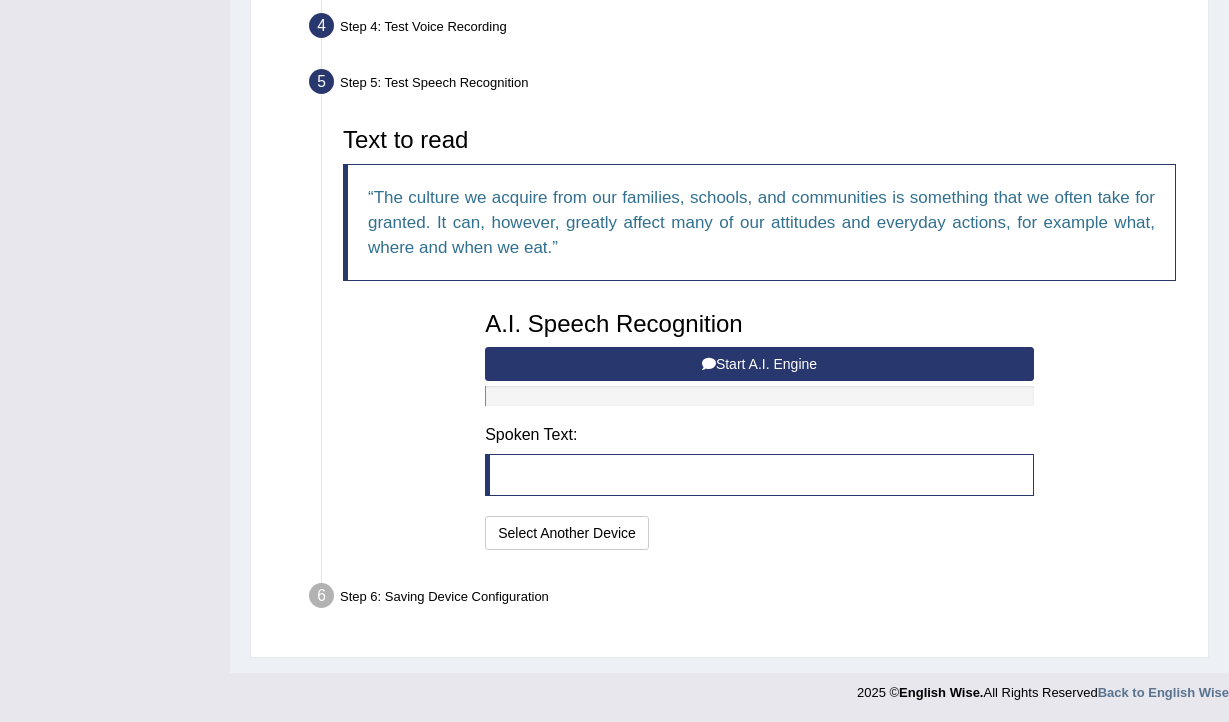 click on "Start A.I. Engine" at bounding box center (759, 364) 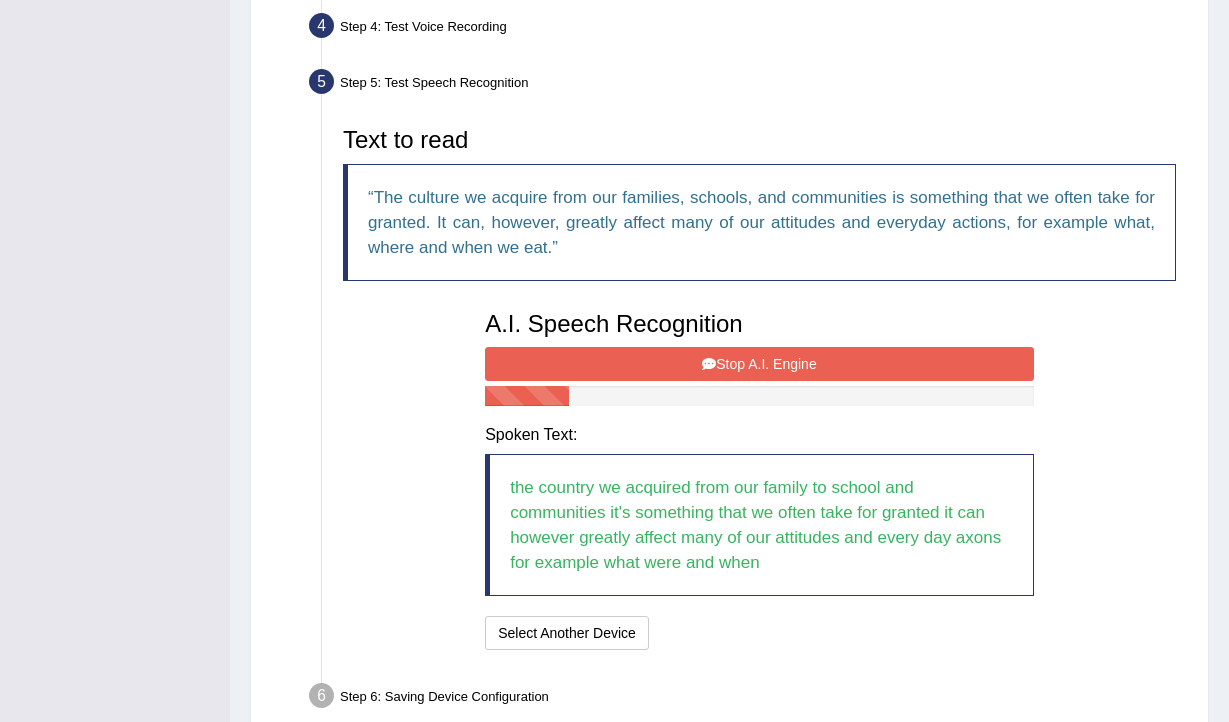 click on "Stop A.I. Engine" at bounding box center [759, 364] 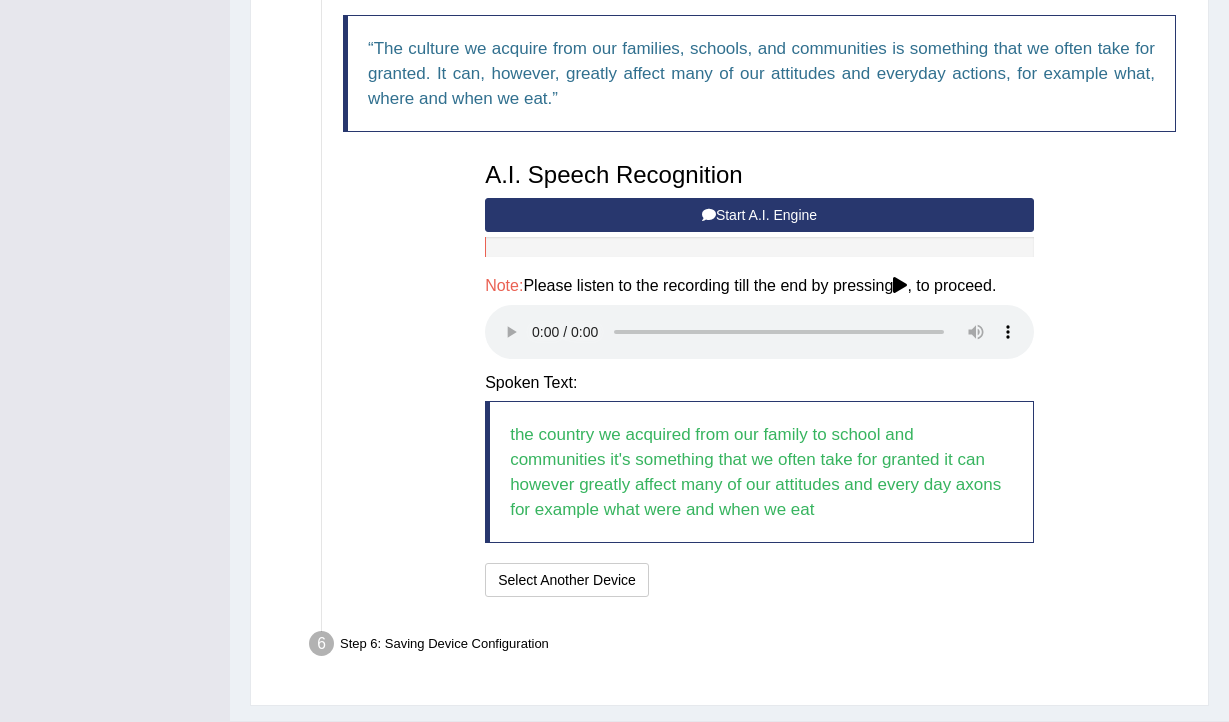 scroll, scrollTop: 728, scrollLeft: 0, axis: vertical 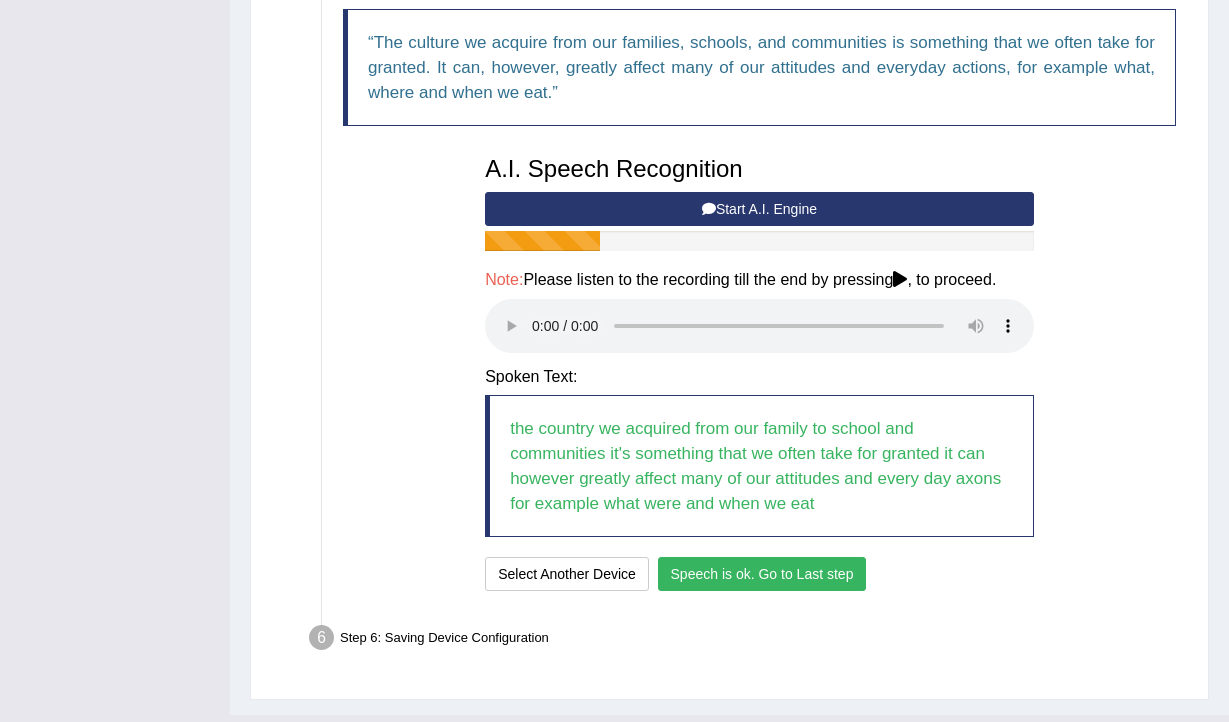 click on "Speech is ok. Go to Last step" at bounding box center [762, 574] 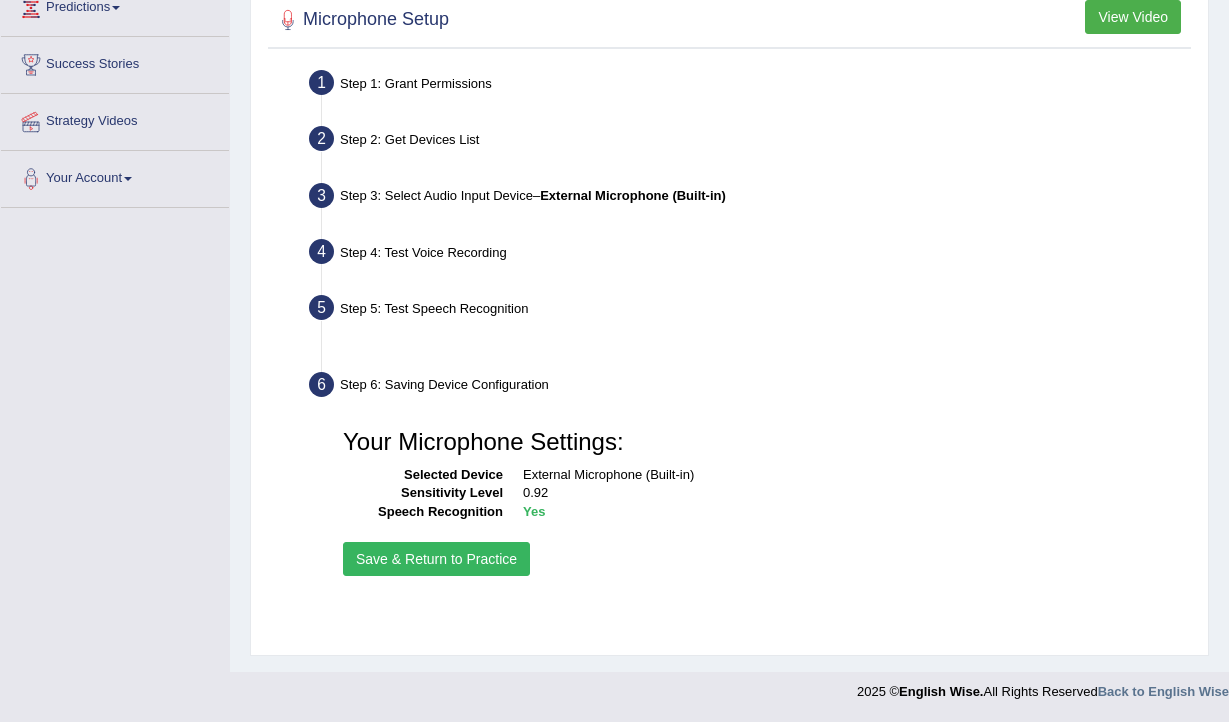 scroll, scrollTop: 328, scrollLeft: 0, axis: vertical 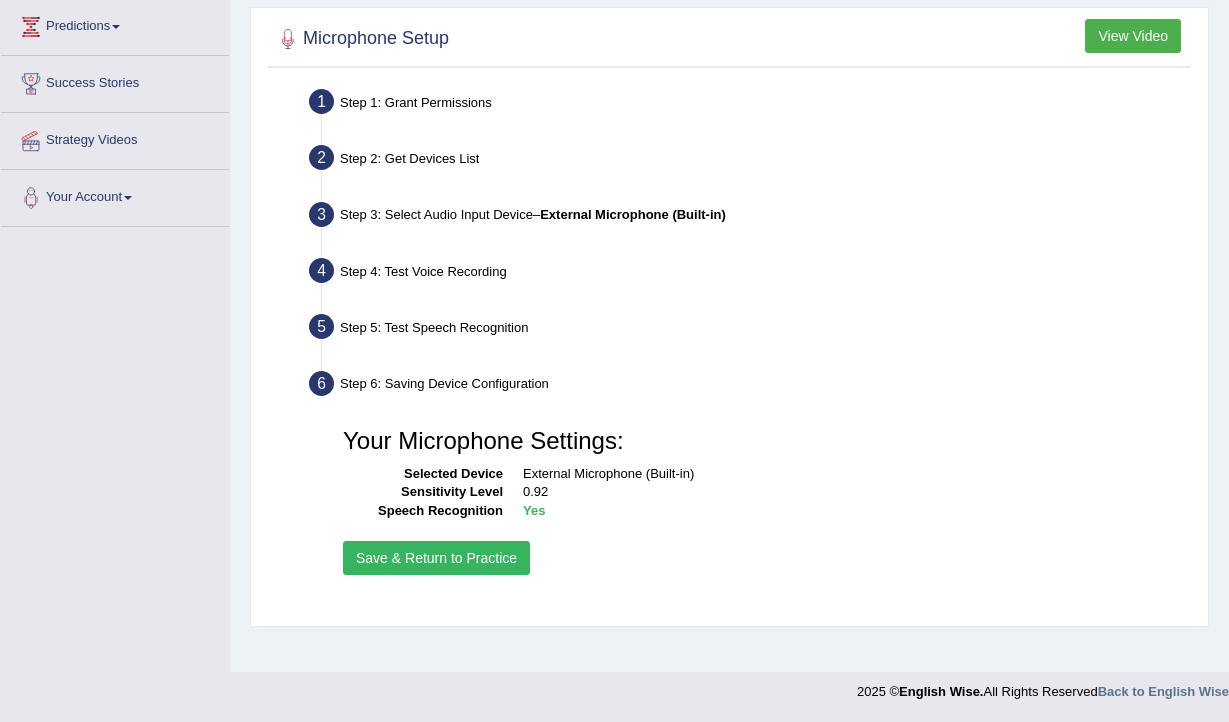 click on "Save & Return to Practice" at bounding box center (436, 558) 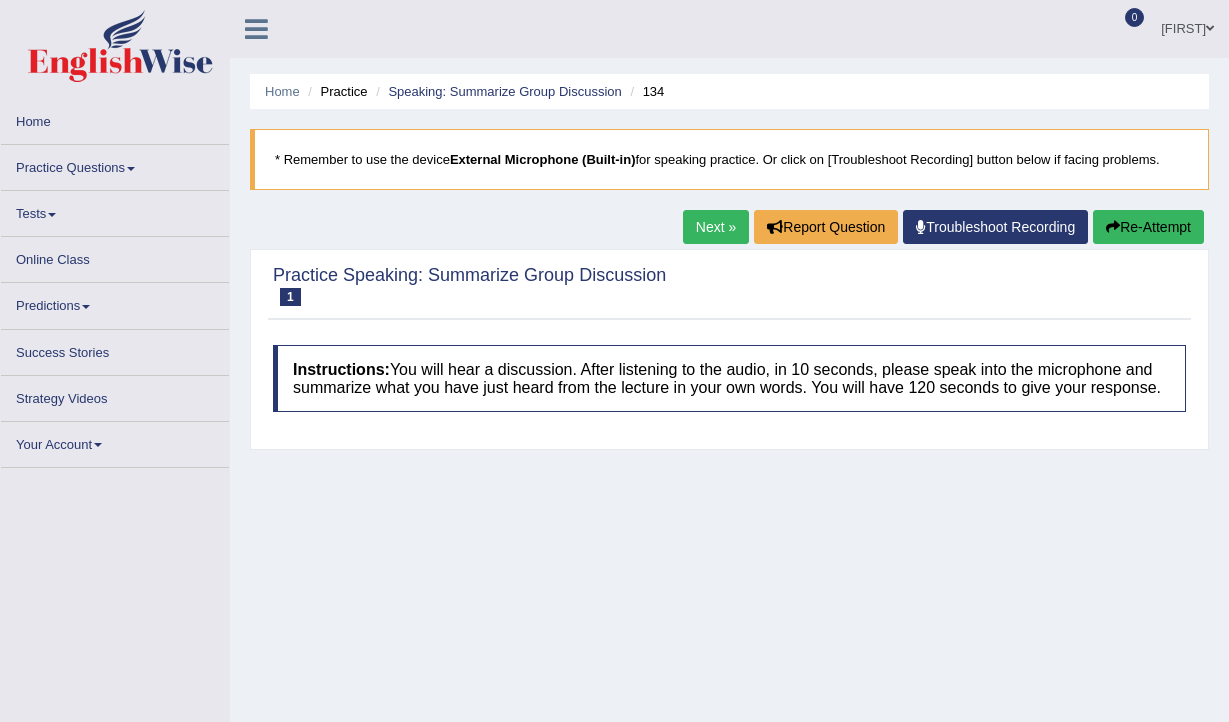 scroll, scrollTop: 0, scrollLeft: 0, axis: both 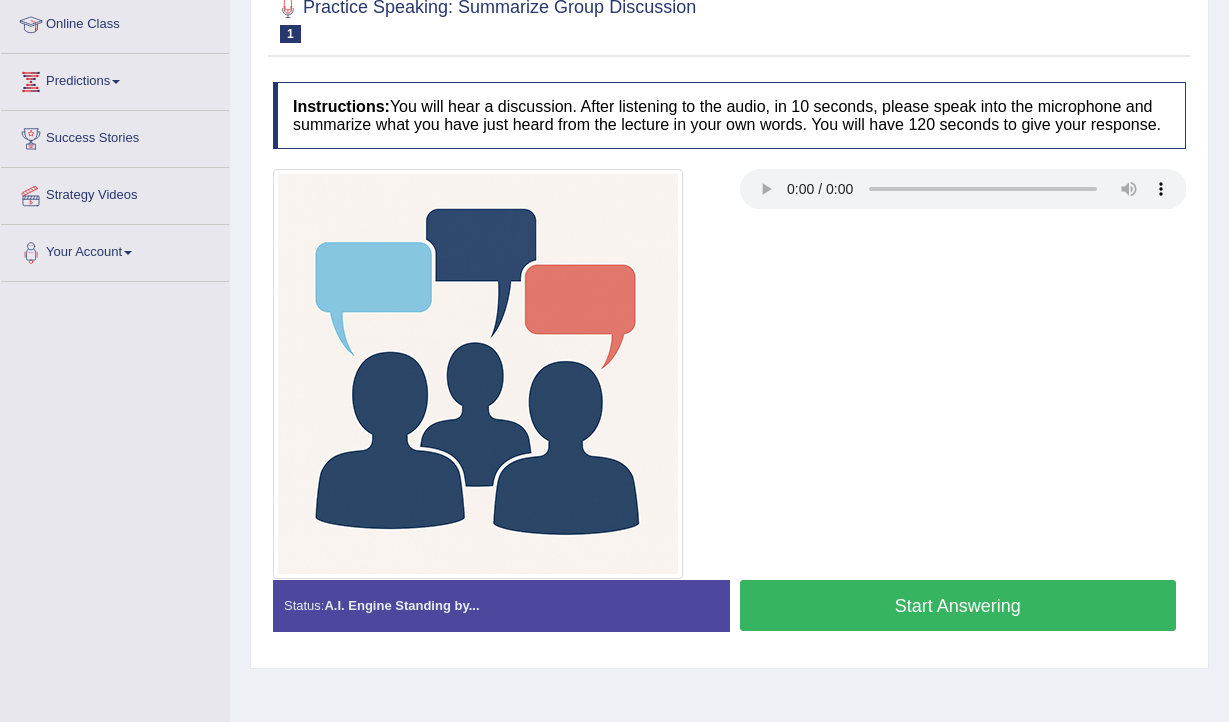 click on "Start Answering" at bounding box center (958, 605) 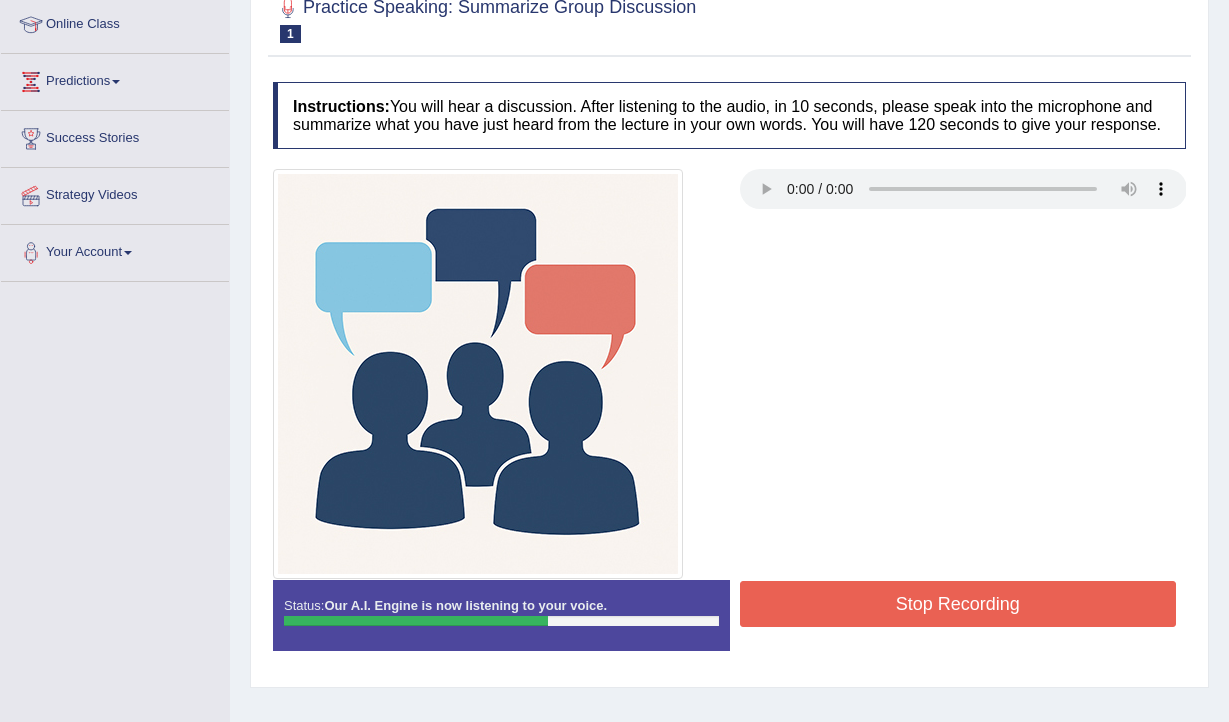 click on "Stop Recording" at bounding box center [958, 604] 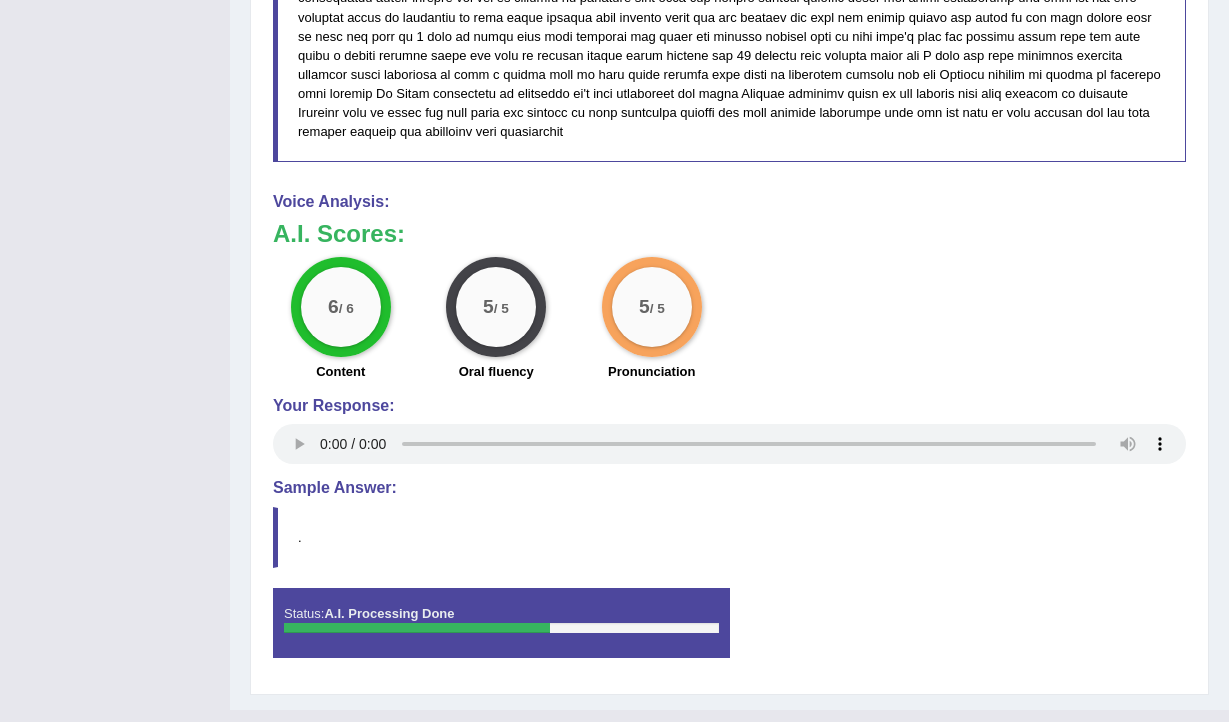 scroll, scrollTop: 1393, scrollLeft: 0, axis: vertical 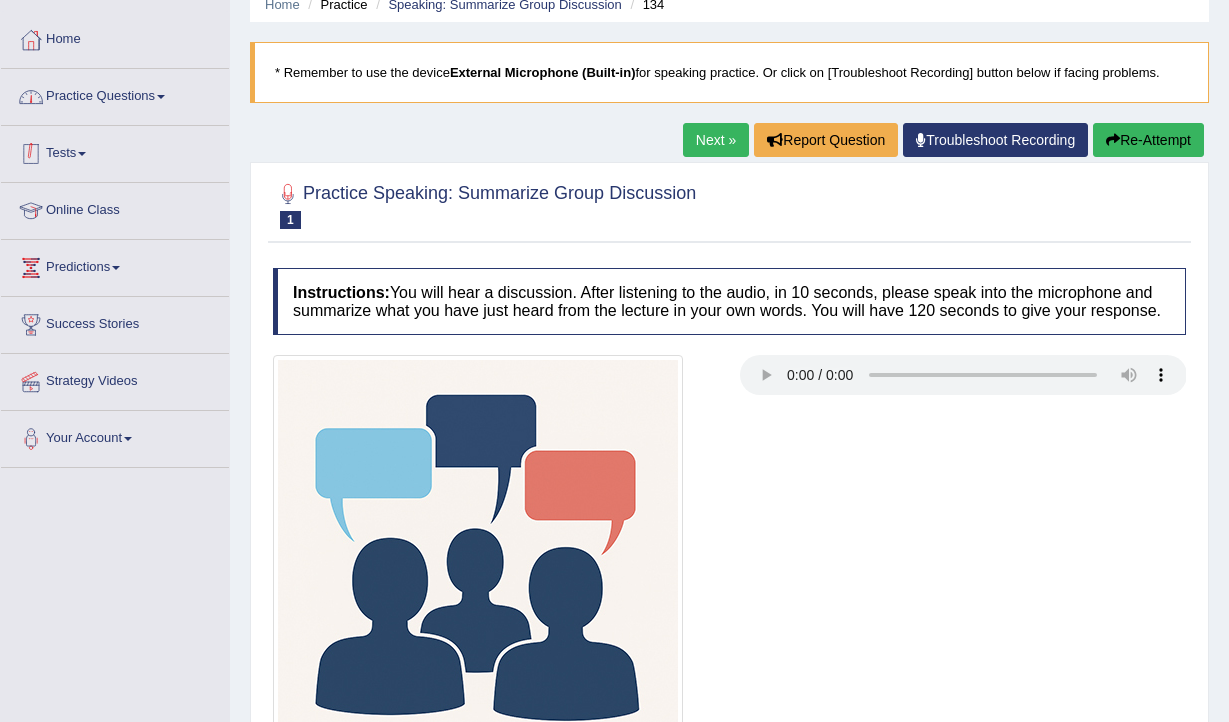 click on "Practice Questions" at bounding box center [115, 94] 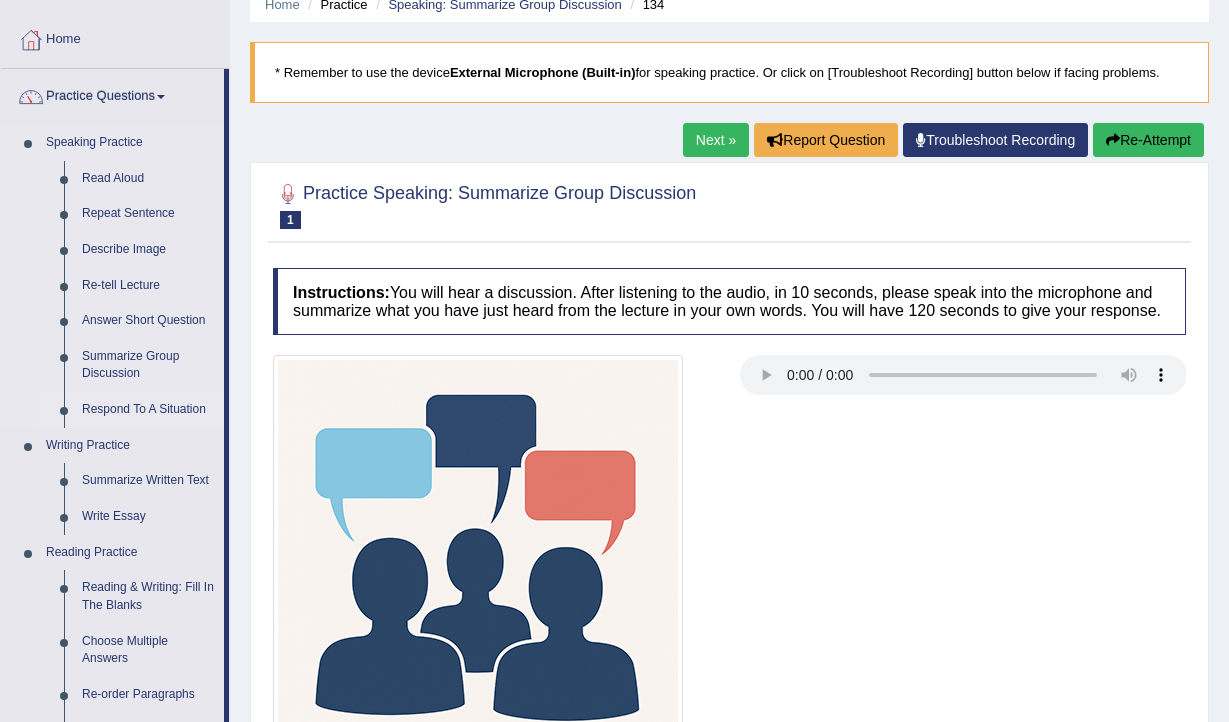 click on "Respond To A Situation" at bounding box center (148, 410) 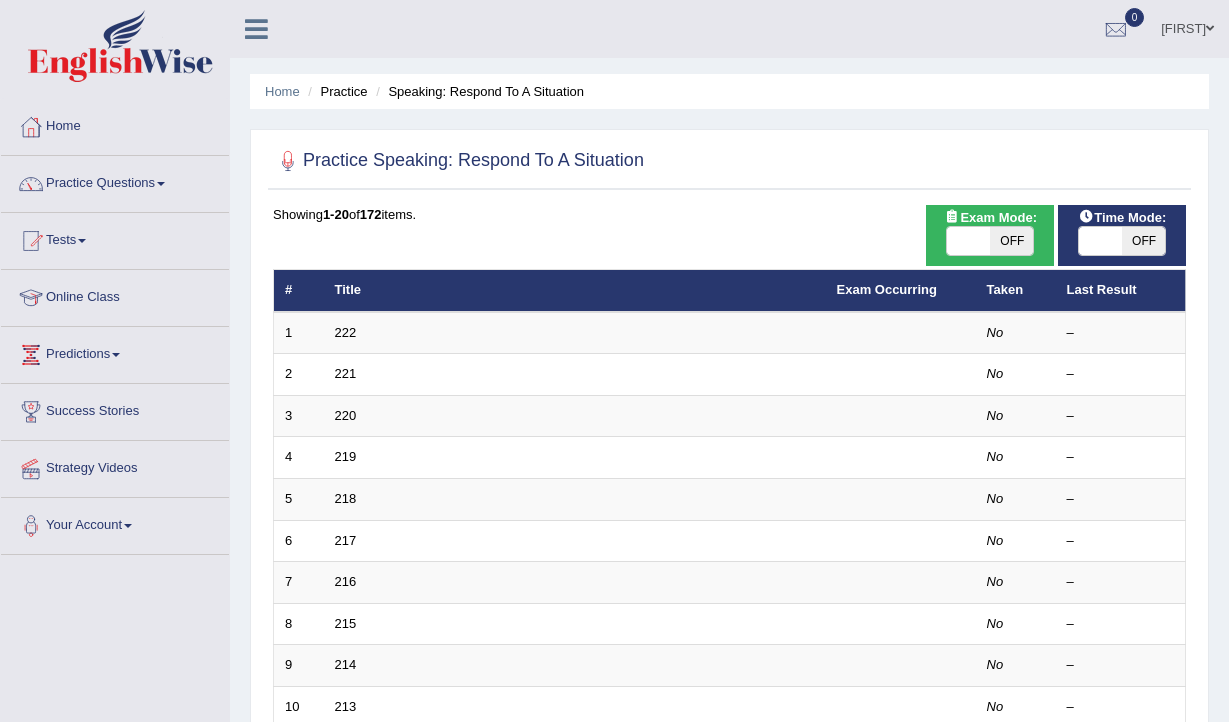 scroll, scrollTop: 0, scrollLeft: 0, axis: both 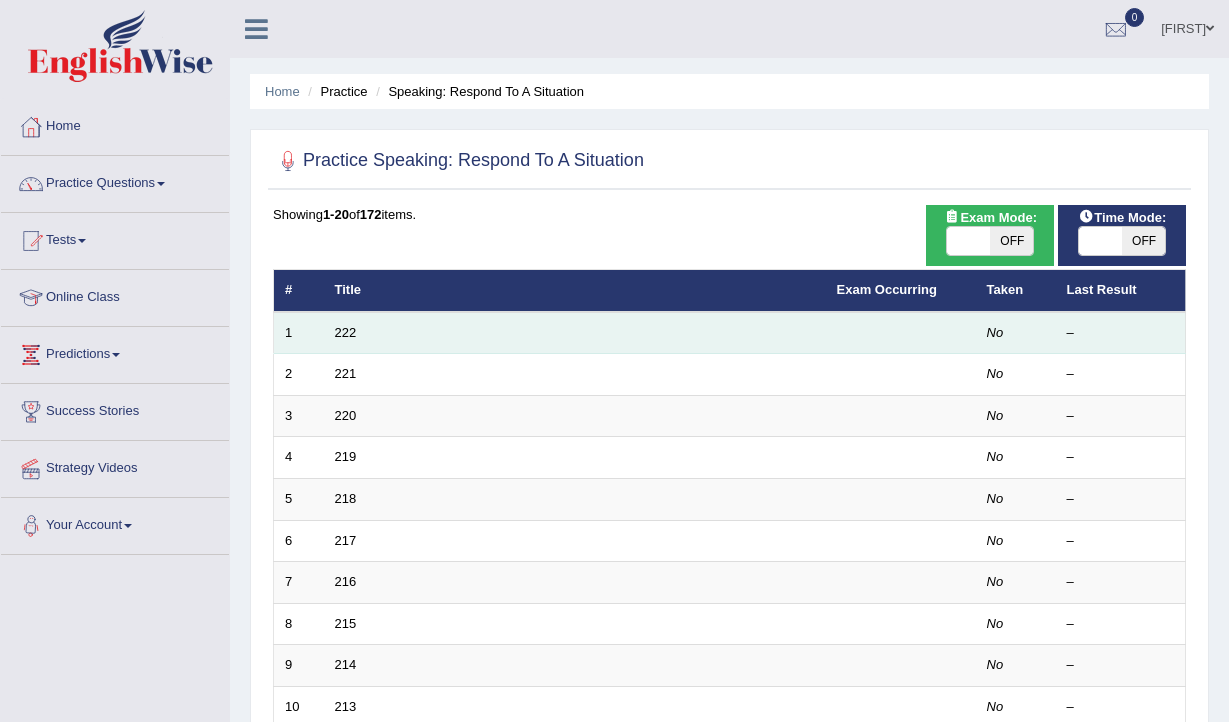 click on "222" at bounding box center (575, 333) 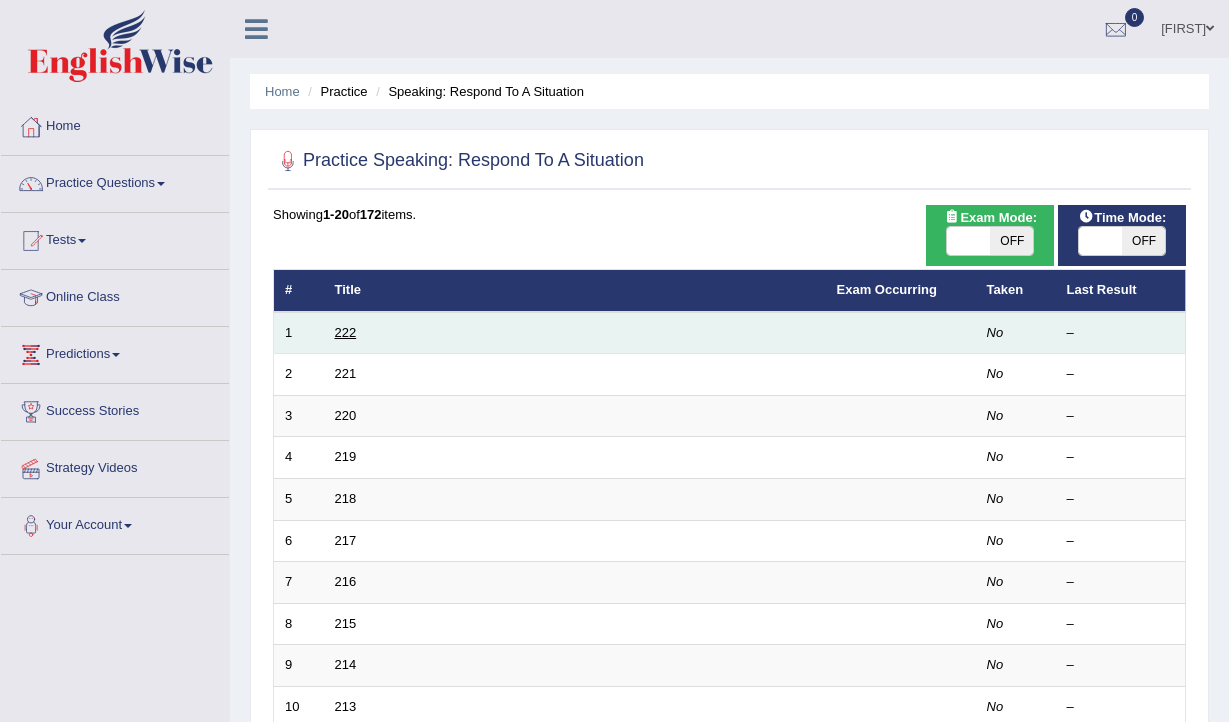 click on "222" at bounding box center (346, 332) 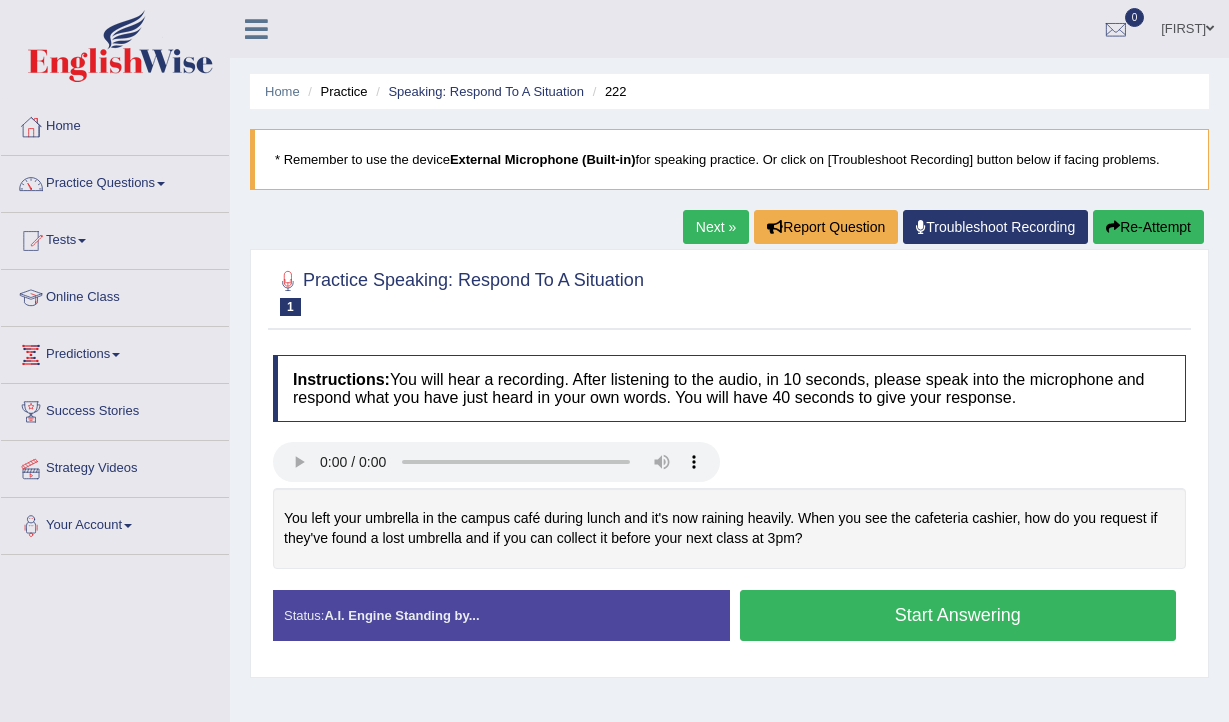 scroll, scrollTop: 0, scrollLeft: 0, axis: both 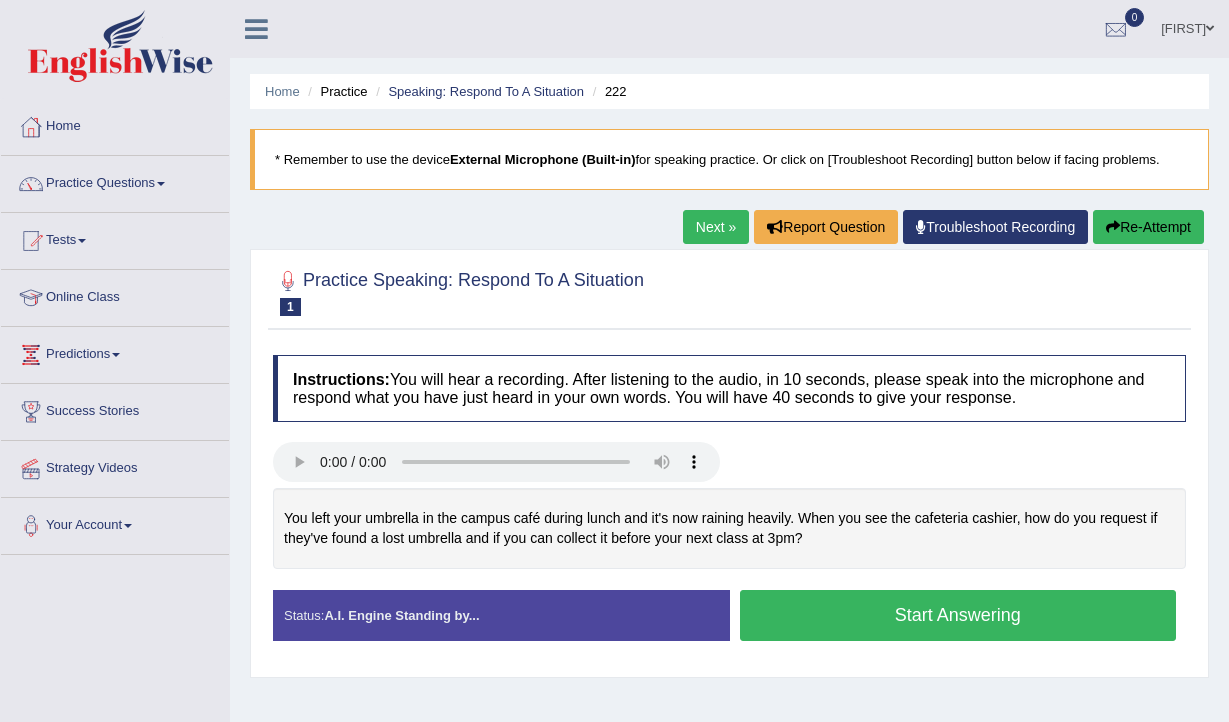 click on "Start Answering" at bounding box center [958, 615] 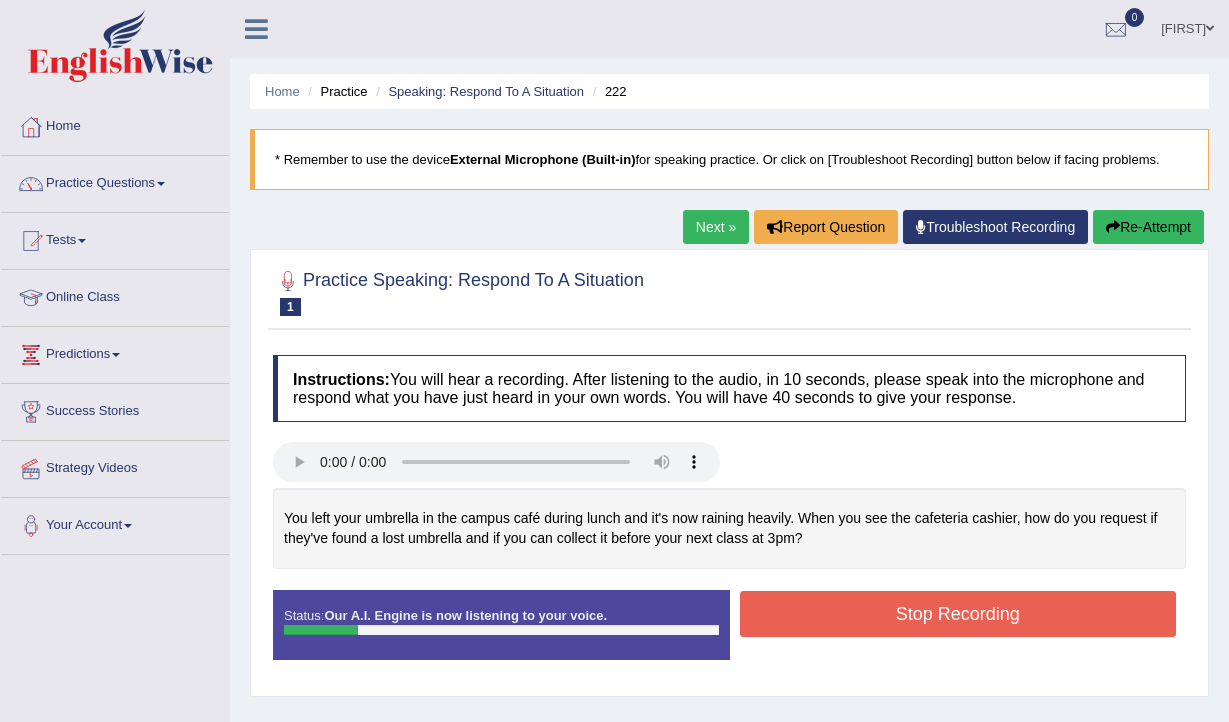 click on "Stop Recording" at bounding box center (958, 614) 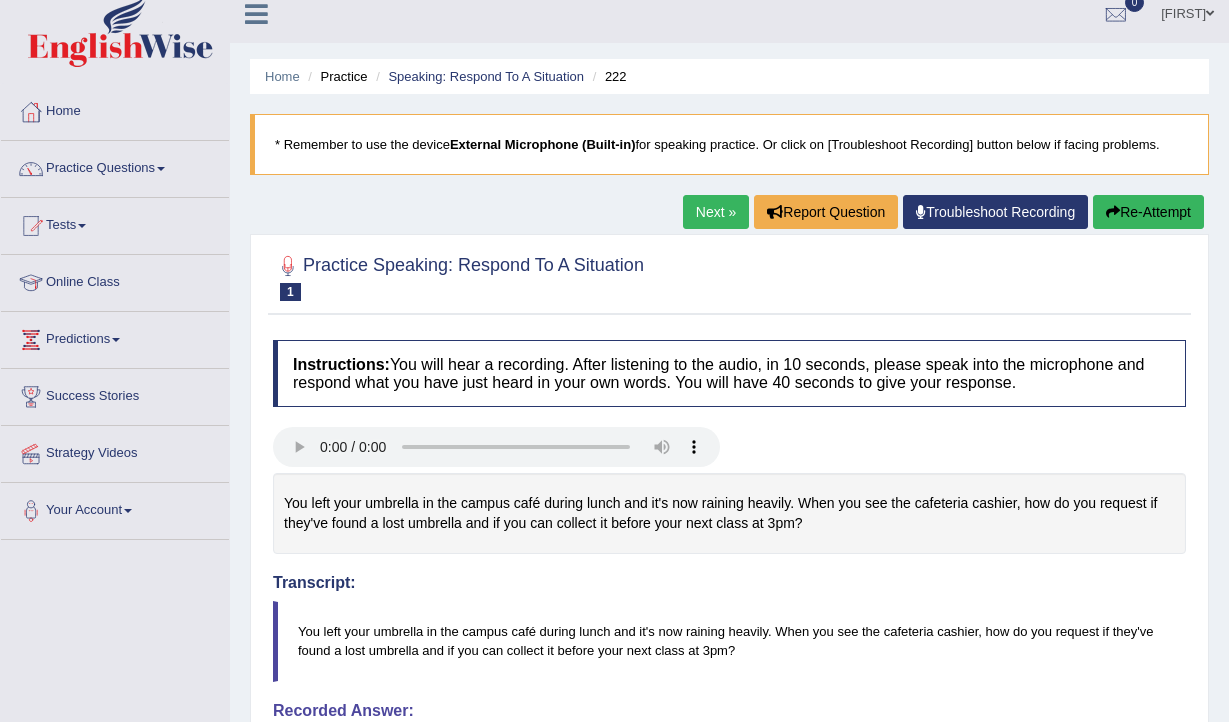 scroll, scrollTop: 0, scrollLeft: 0, axis: both 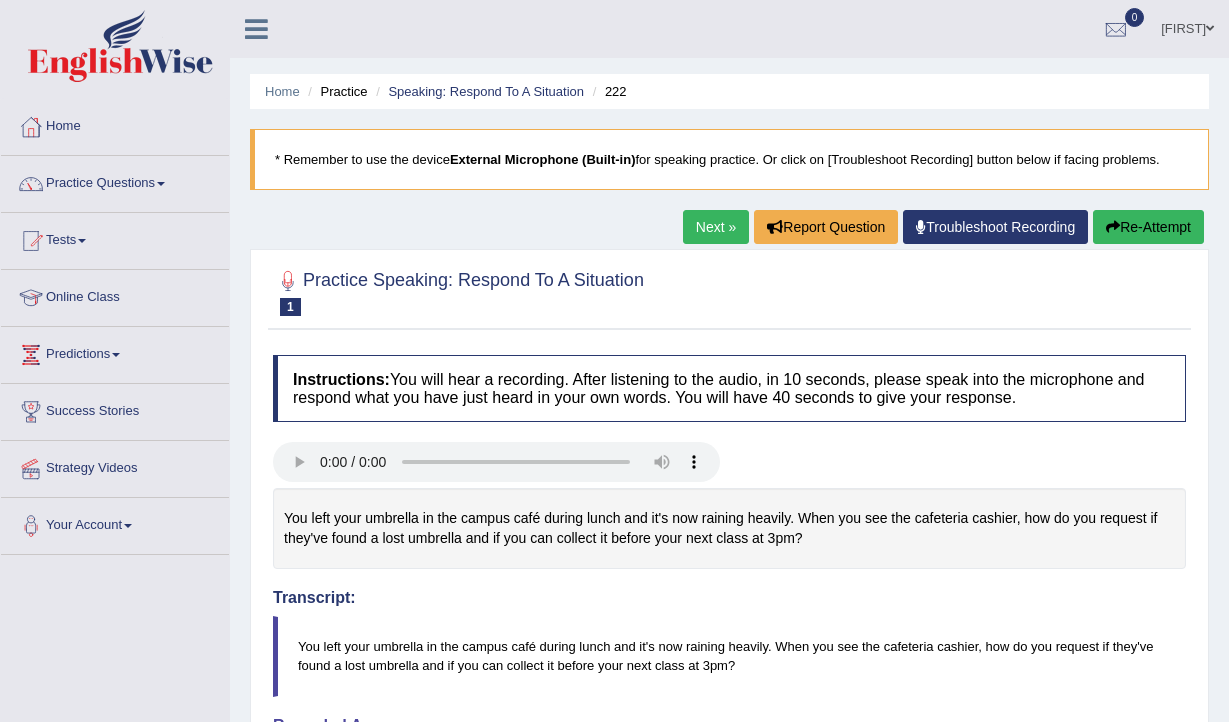 click on "Re-Attempt" at bounding box center [1148, 227] 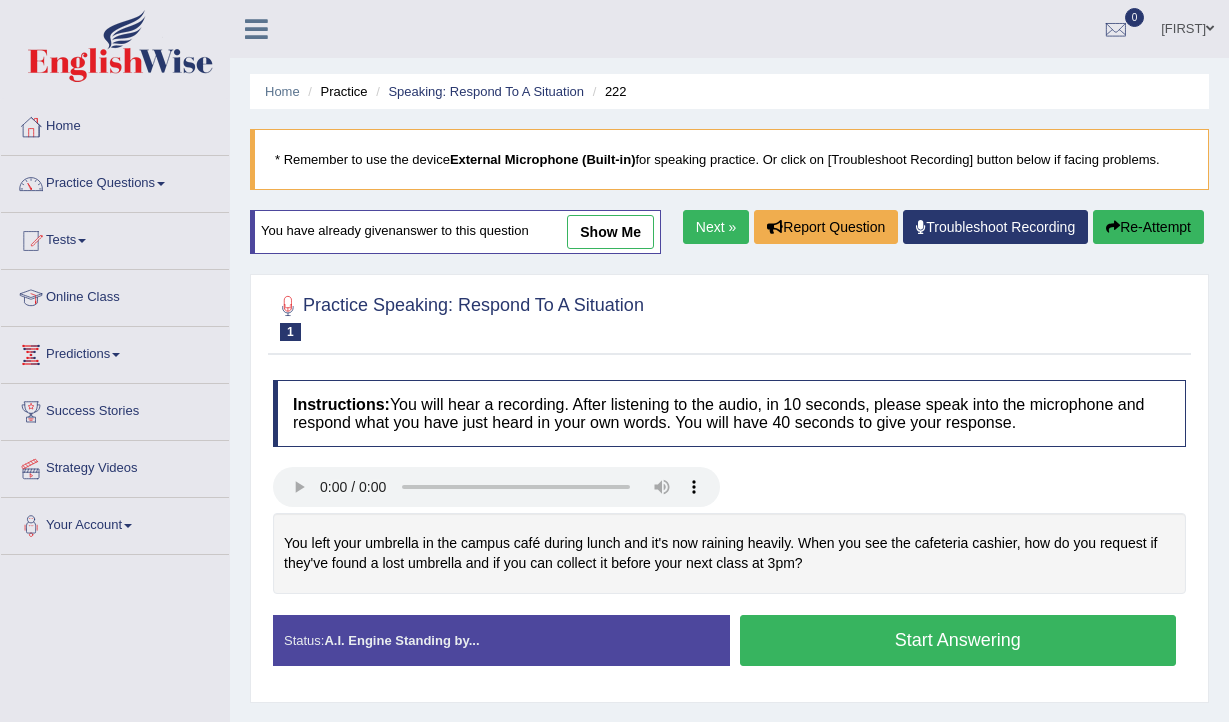 scroll, scrollTop: 91, scrollLeft: 0, axis: vertical 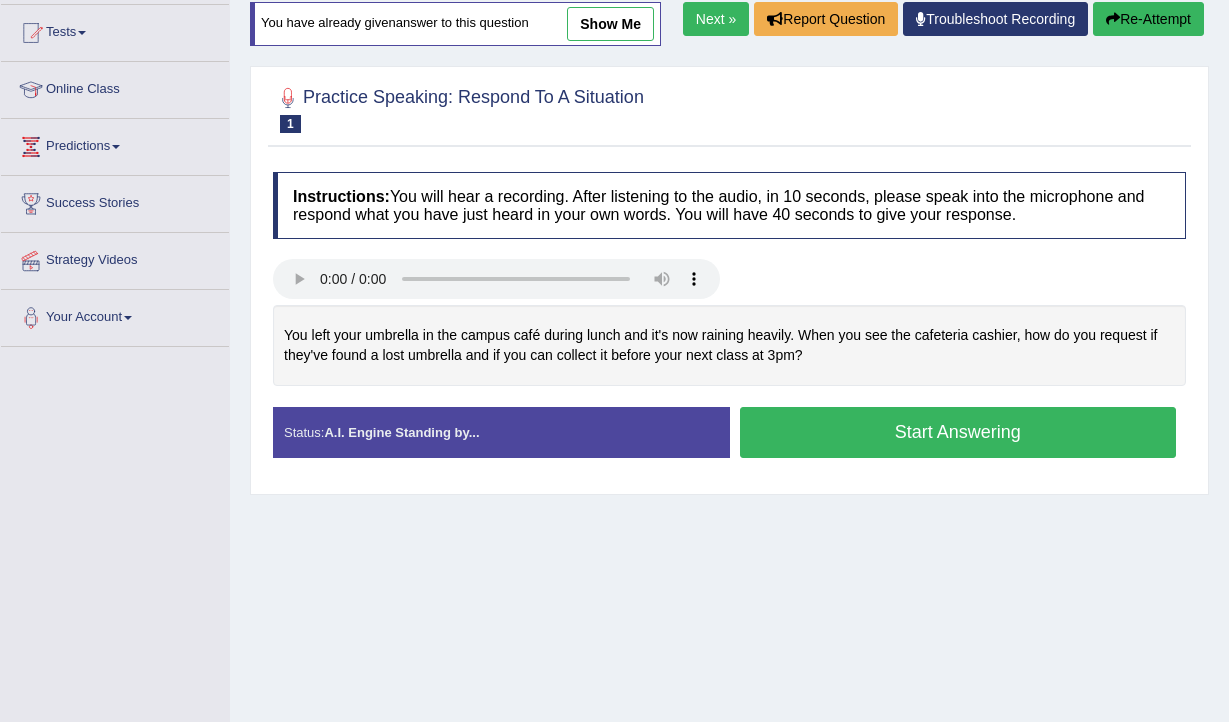 click on "Start Answering" at bounding box center (958, 432) 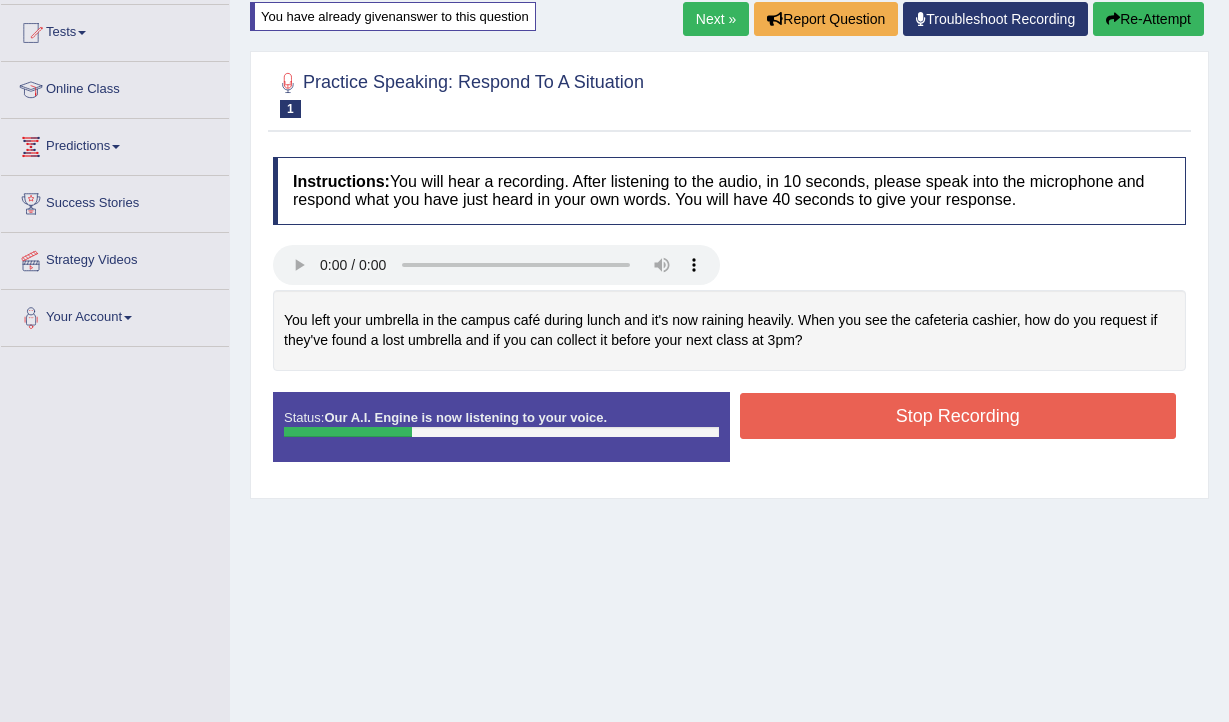 click on "Stop Recording" at bounding box center [958, 416] 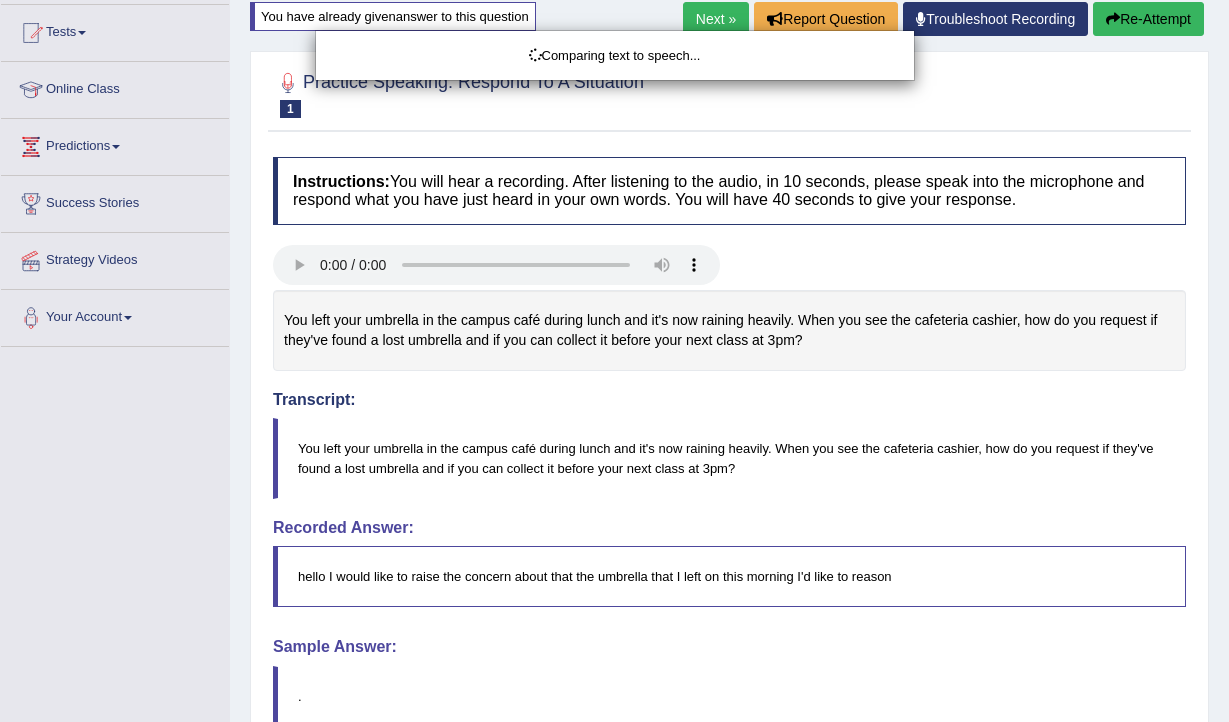 click on "Comparing text to speech..." at bounding box center (614, 361) 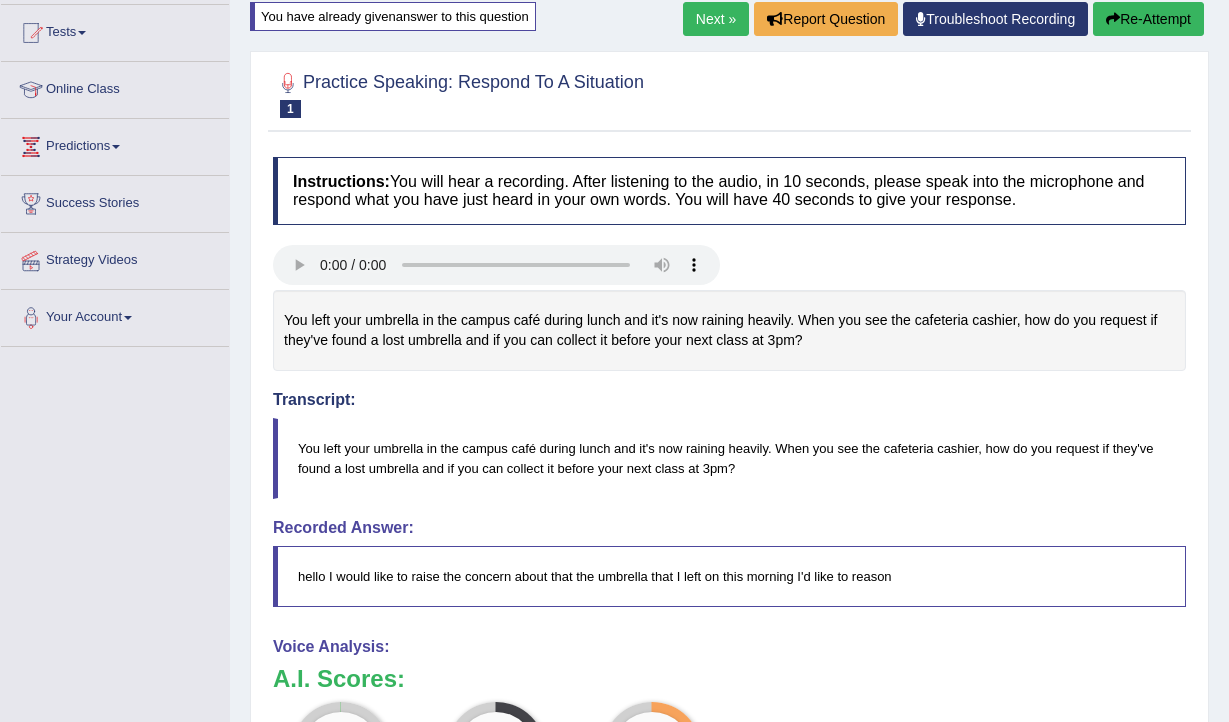 click on "Re-Attempt" at bounding box center (1148, 19) 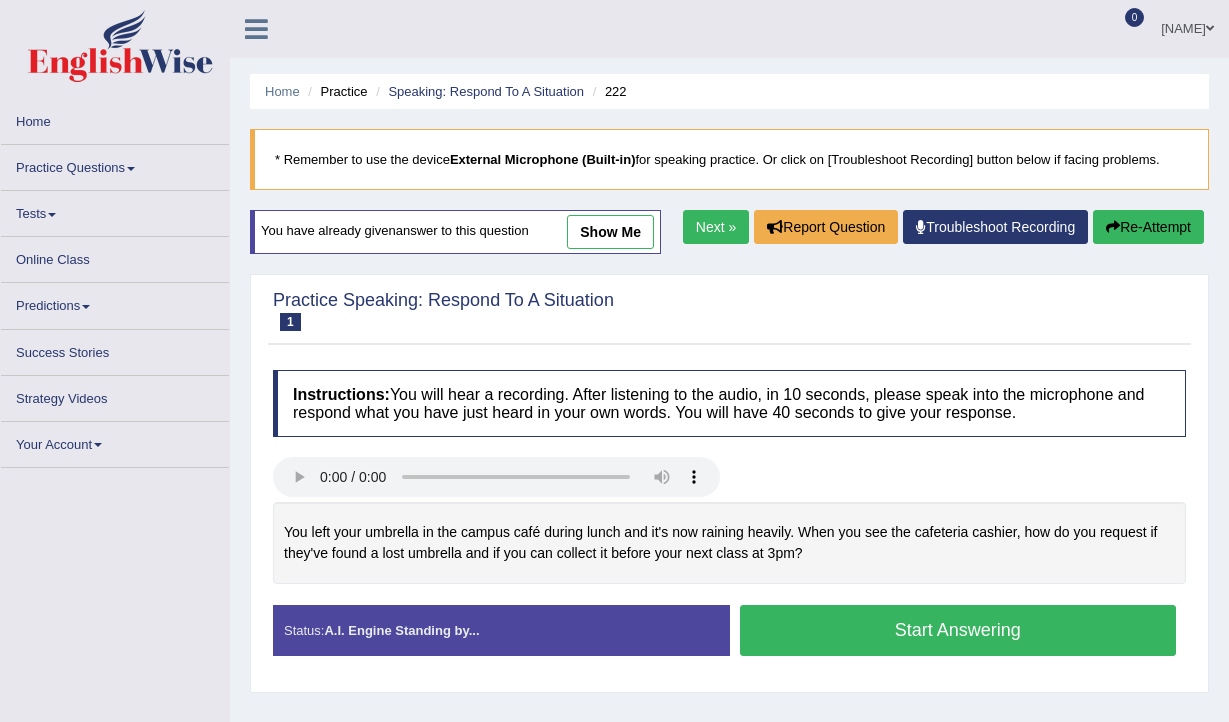 scroll, scrollTop: 257, scrollLeft: 0, axis: vertical 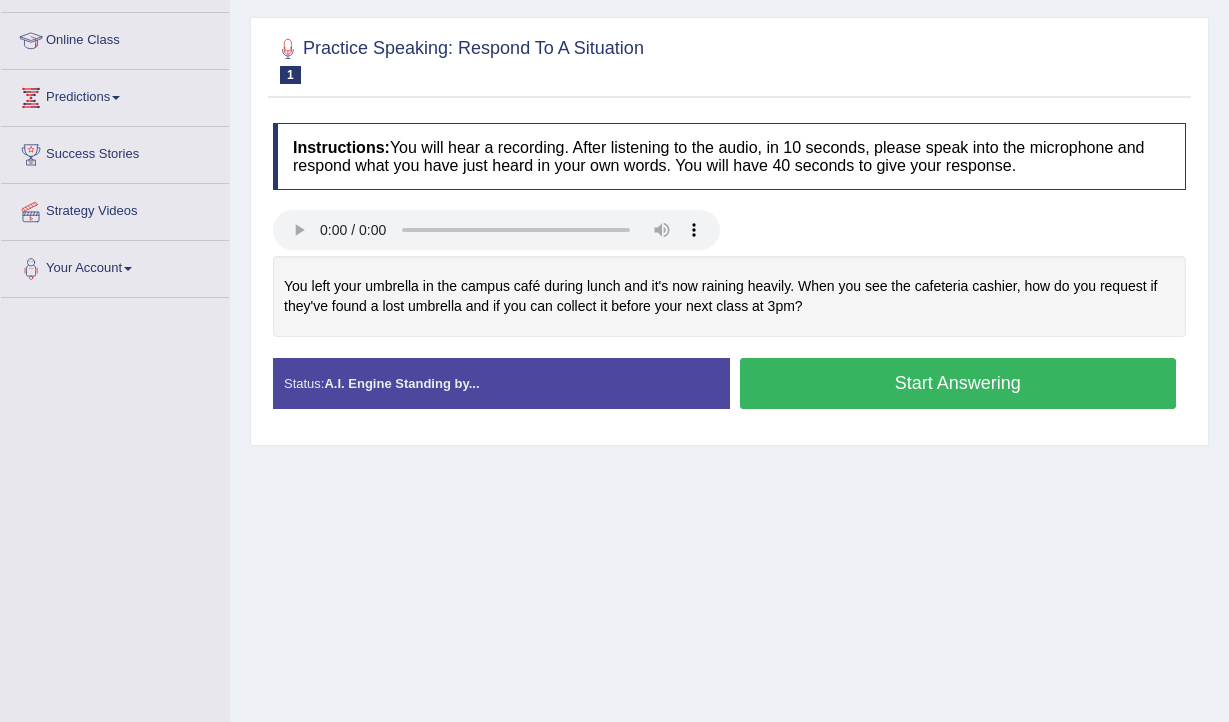 click on "Start Answering" at bounding box center (958, 383) 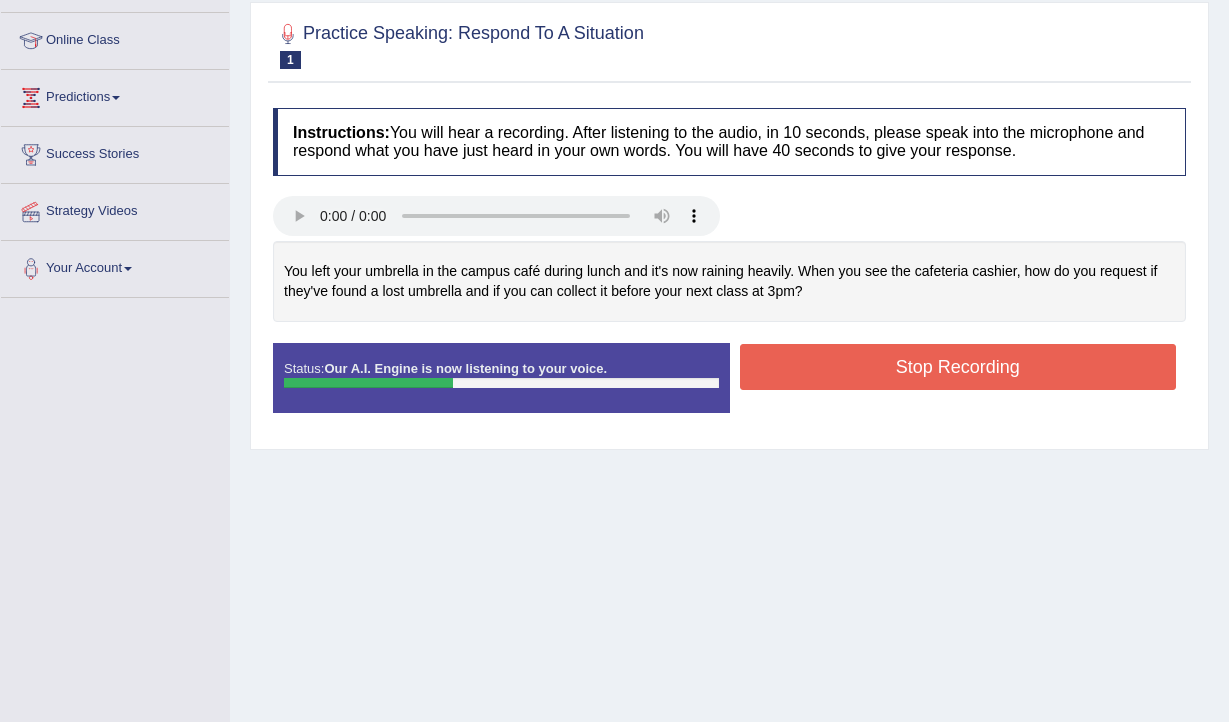 click on "Stop Recording" at bounding box center (958, 367) 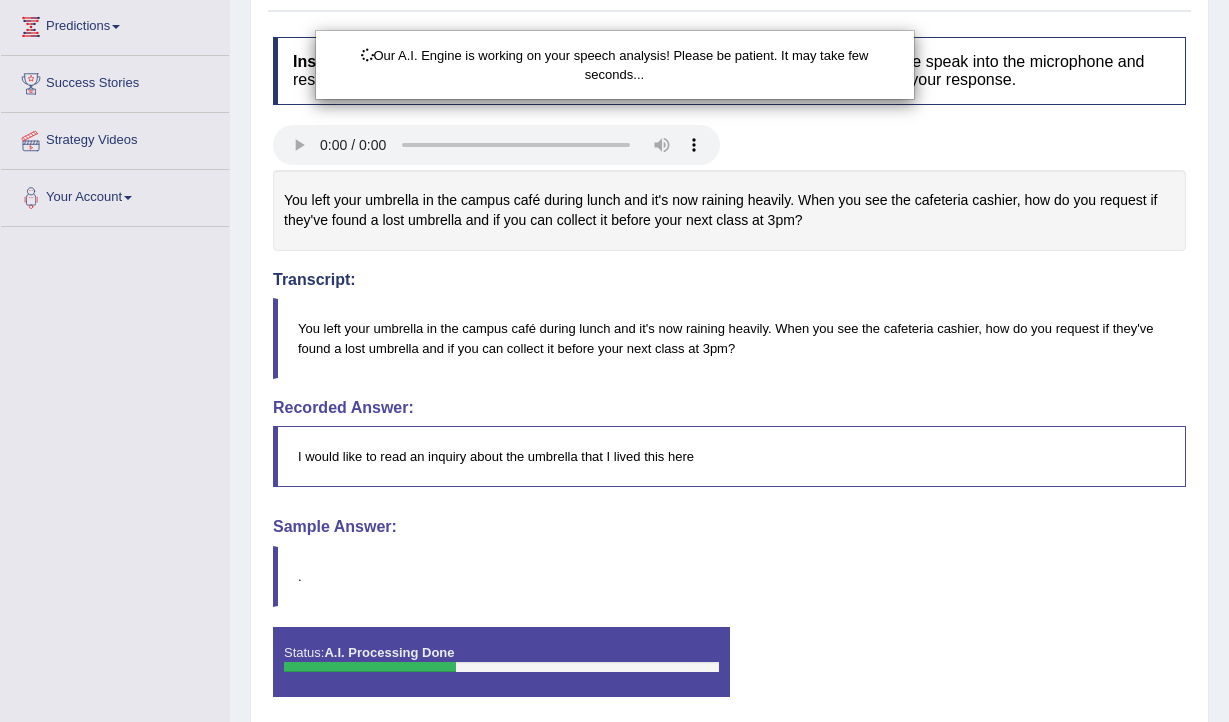 scroll, scrollTop: 0, scrollLeft: 0, axis: both 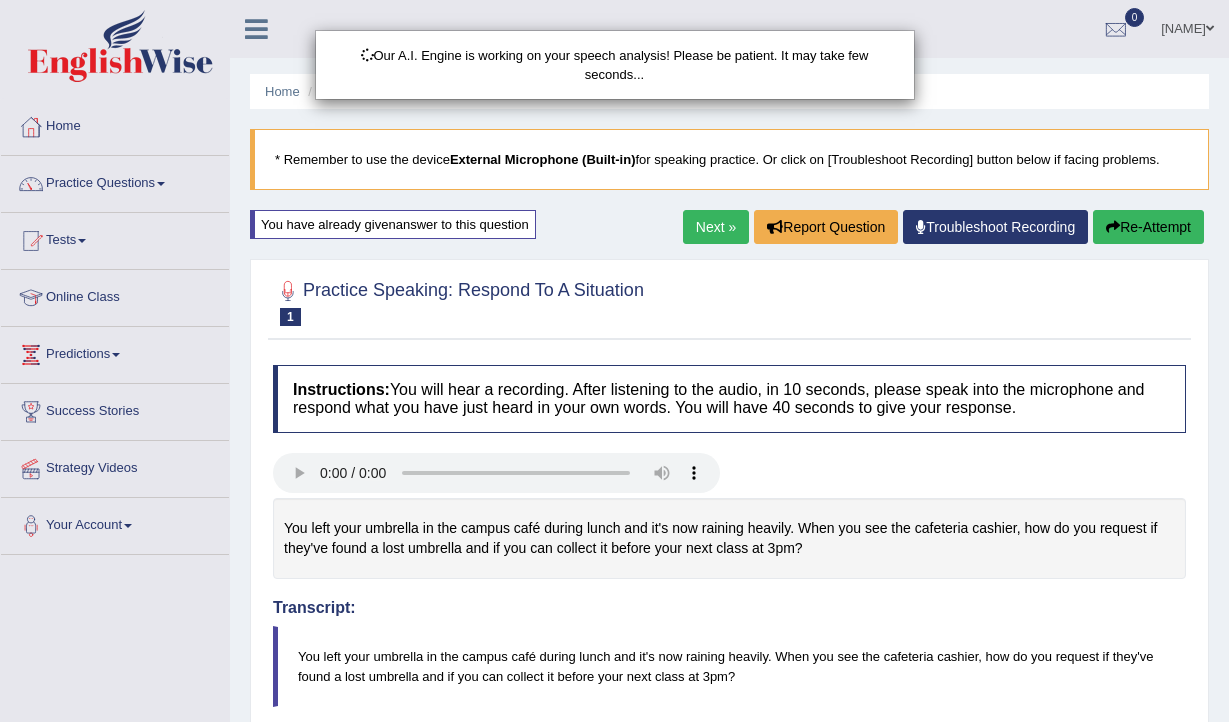 click on "Our A.I. Engine is working on your speech analysis! Please be patient. It may take few seconds..." at bounding box center (614, 361) 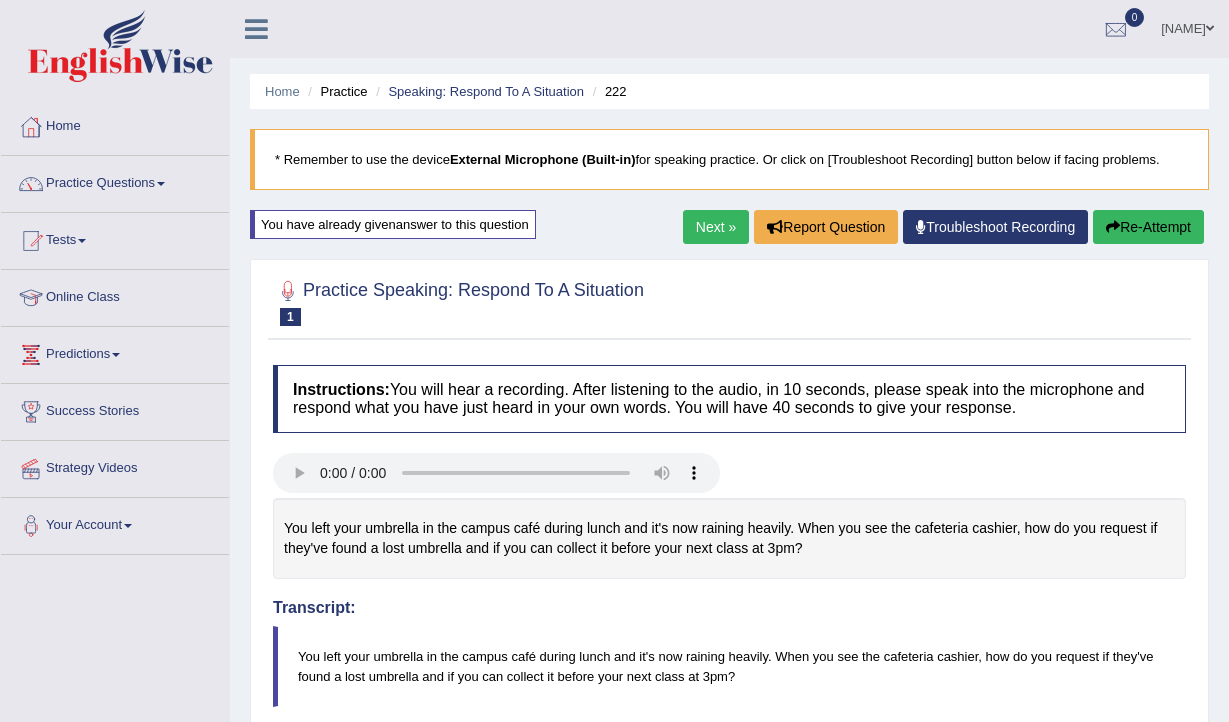 click on "Re-Attempt" at bounding box center (1148, 227) 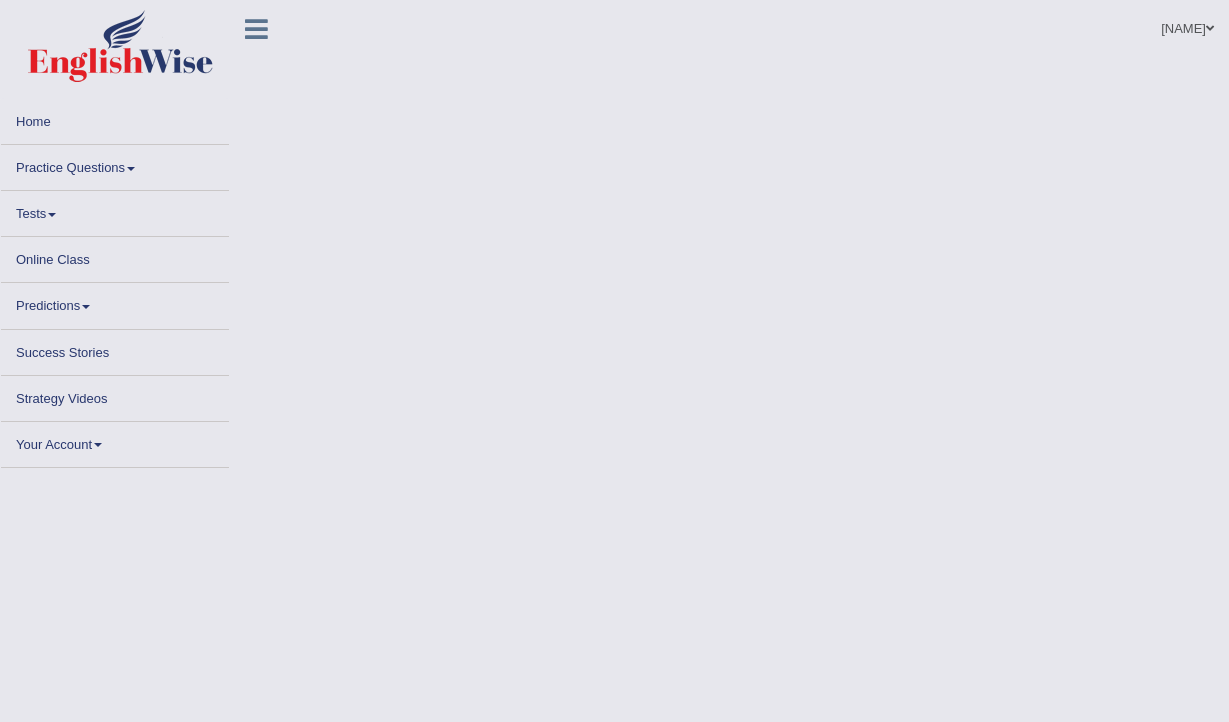 scroll, scrollTop: 0, scrollLeft: 0, axis: both 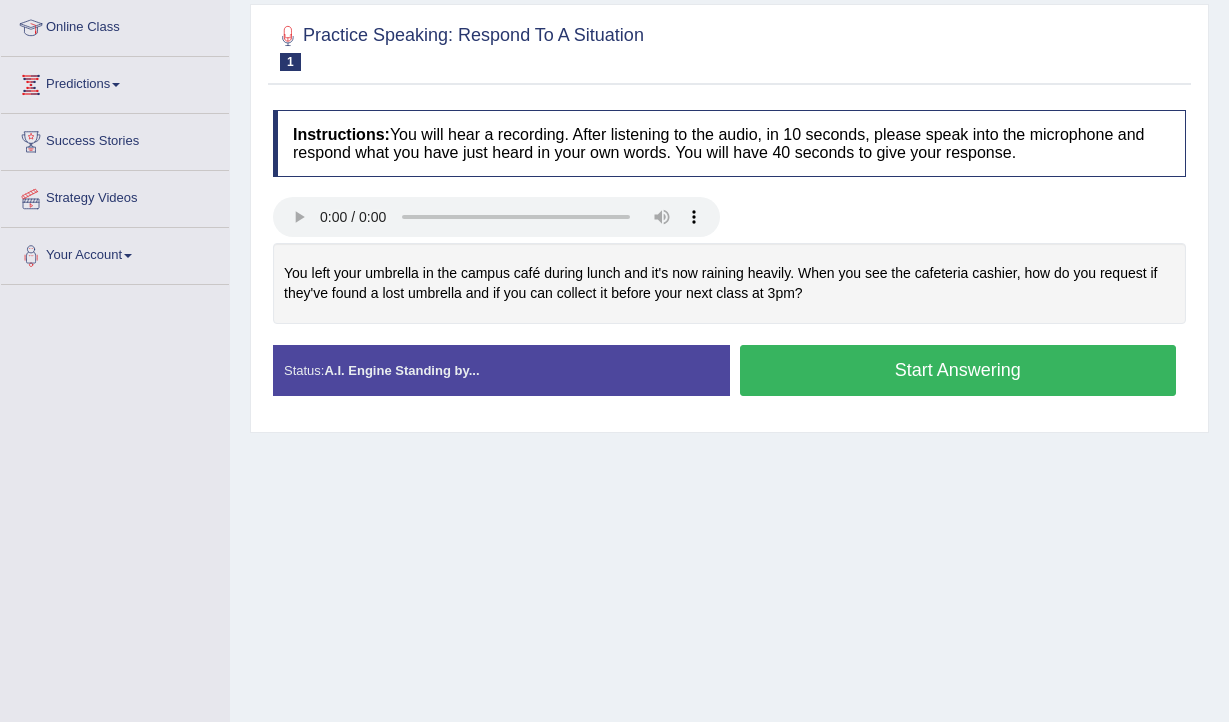 click on "Start Answering" at bounding box center (958, 370) 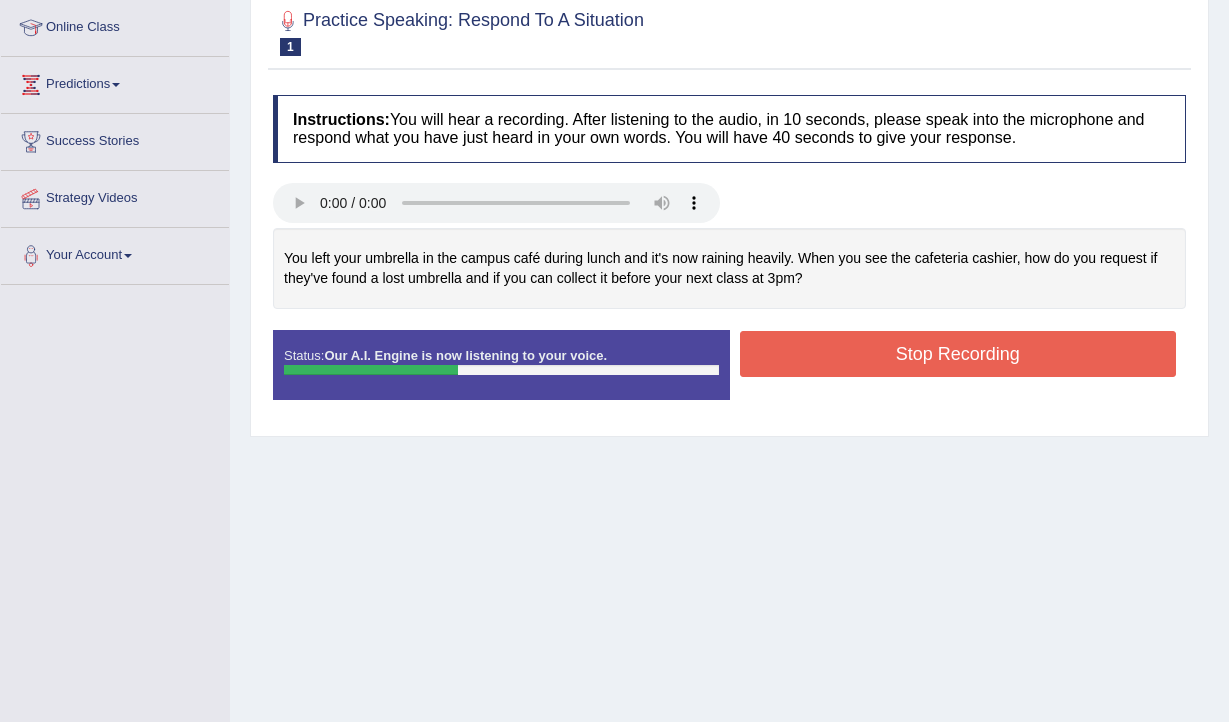click on "Stop Recording" at bounding box center [958, 354] 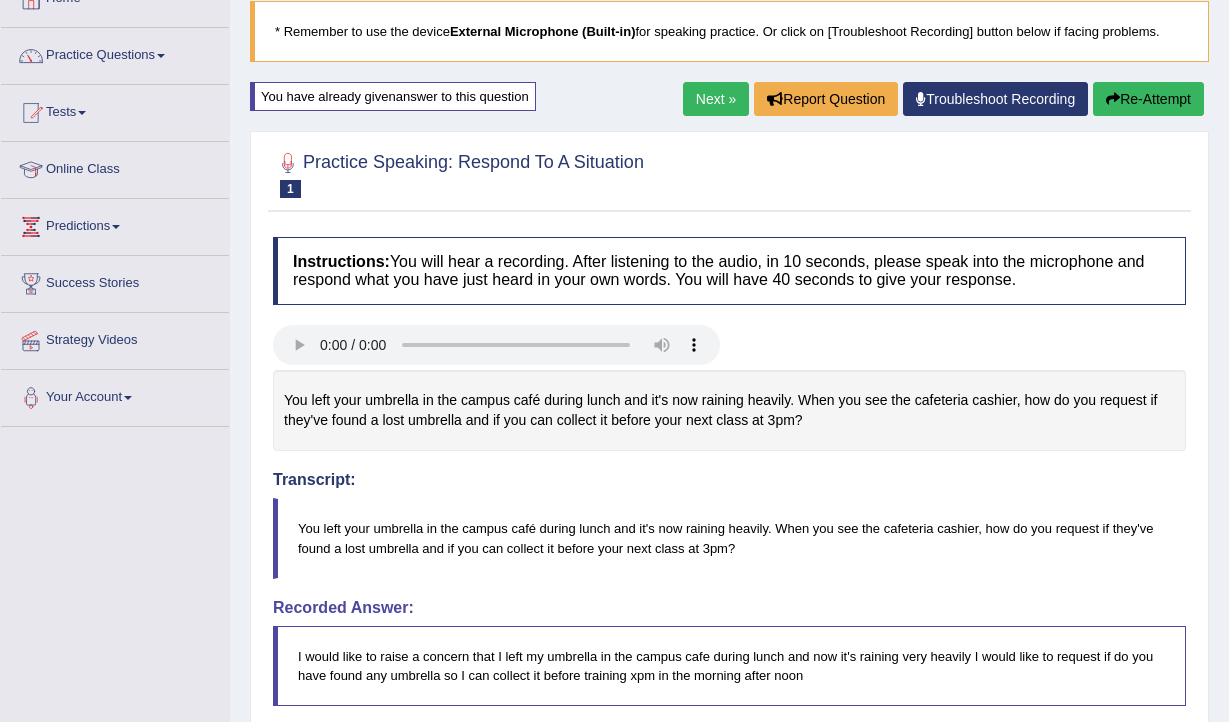 scroll, scrollTop: 127, scrollLeft: 0, axis: vertical 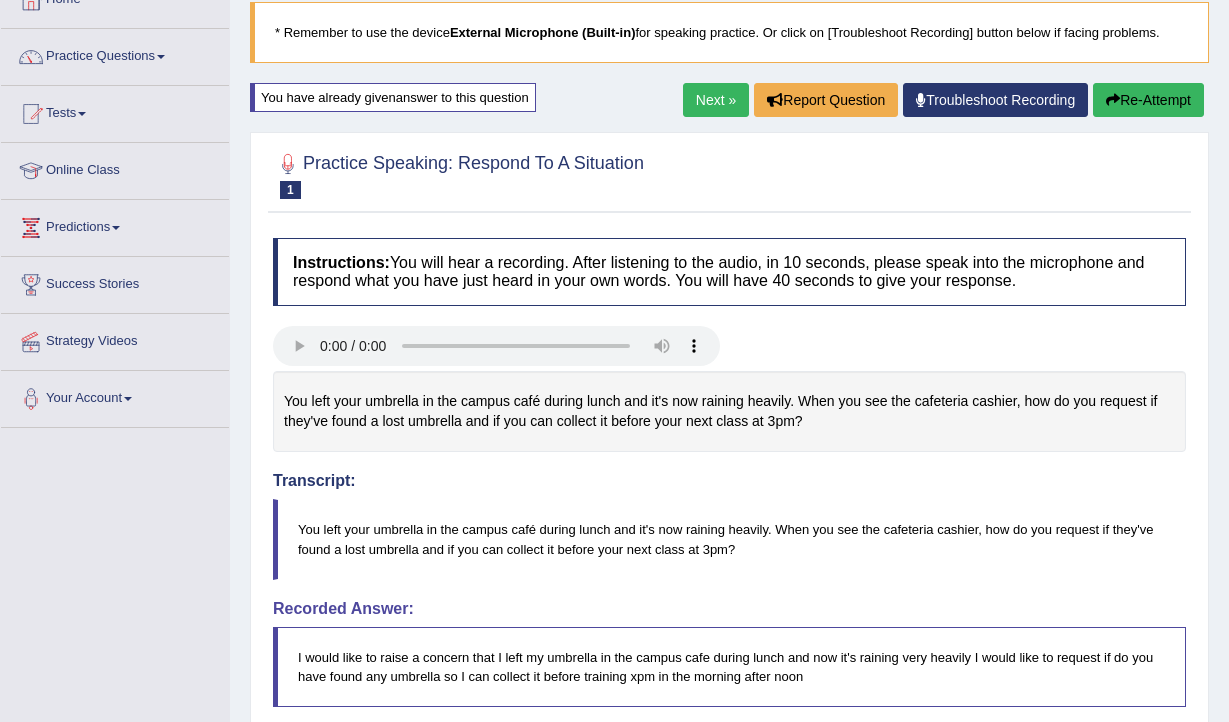 click on "Re-Attempt" at bounding box center [1148, 100] 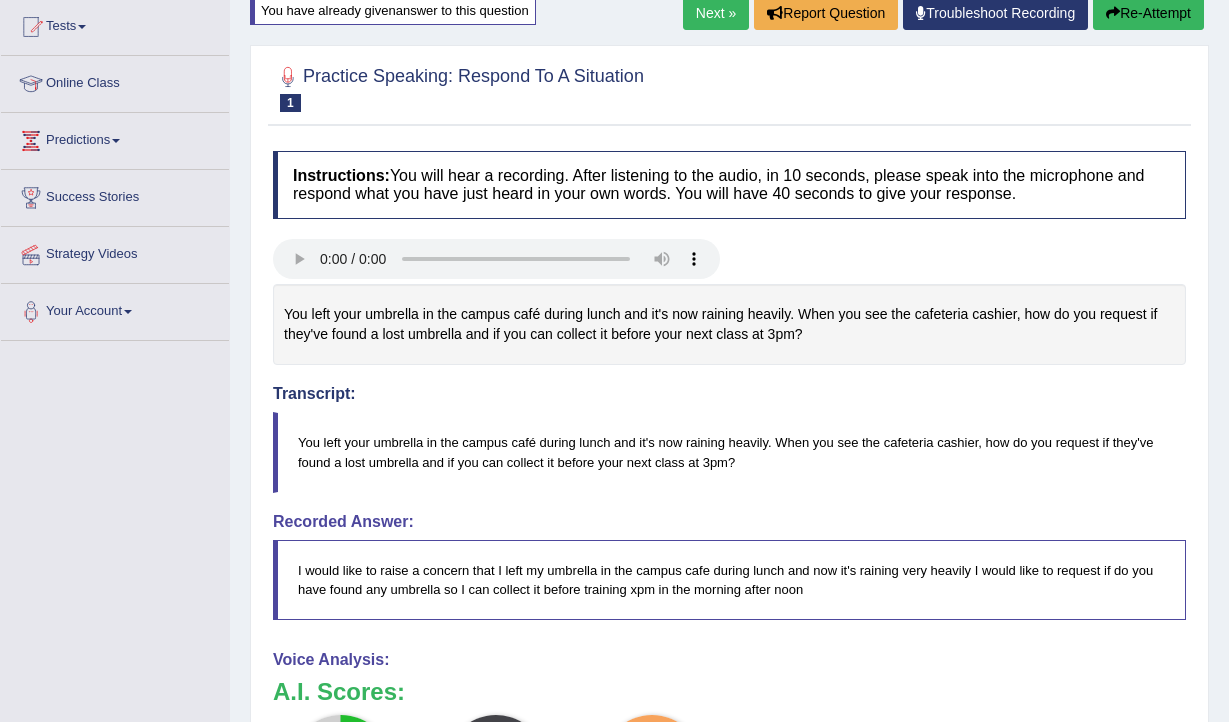 scroll, scrollTop: 216, scrollLeft: 0, axis: vertical 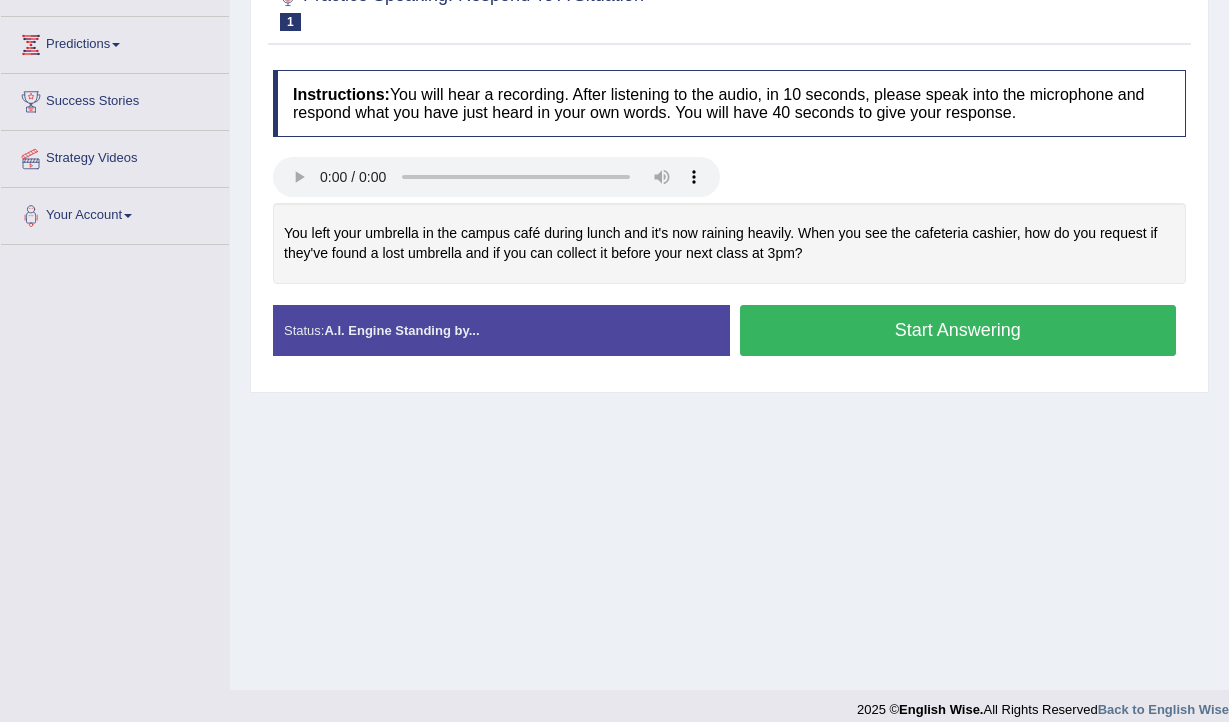 click on "Start Answering" at bounding box center (958, 330) 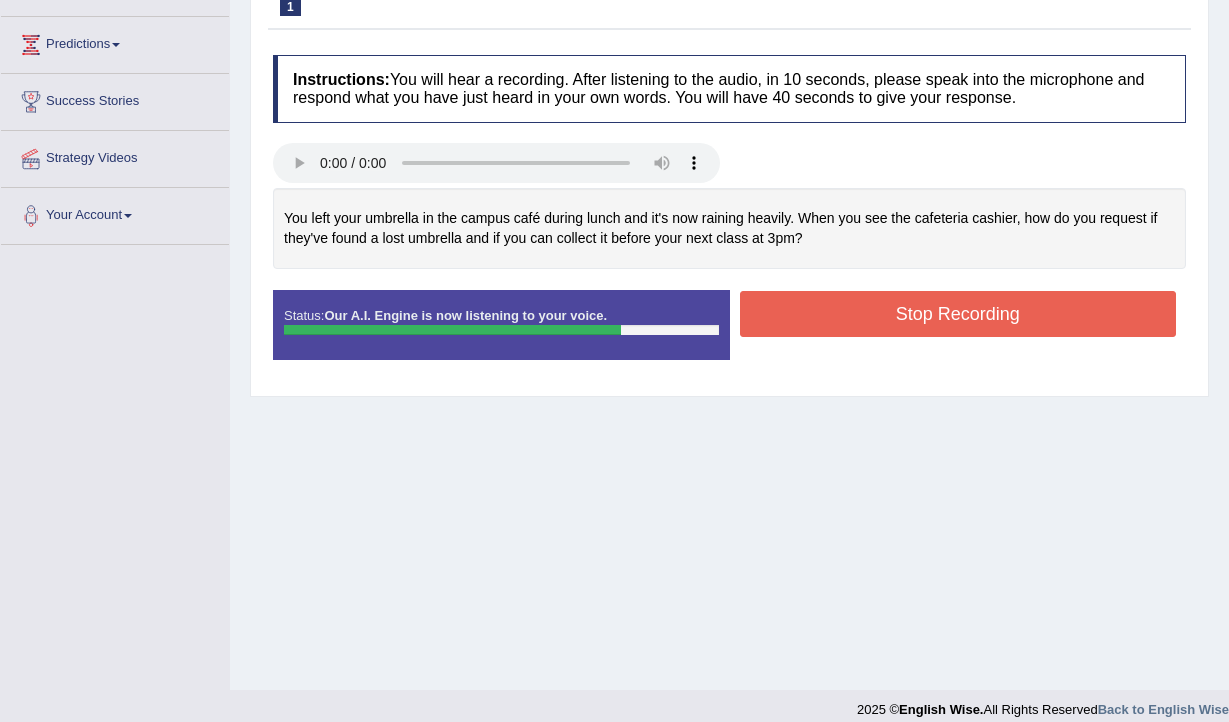 click on "Stop Recording" at bounding box center (958, 314) 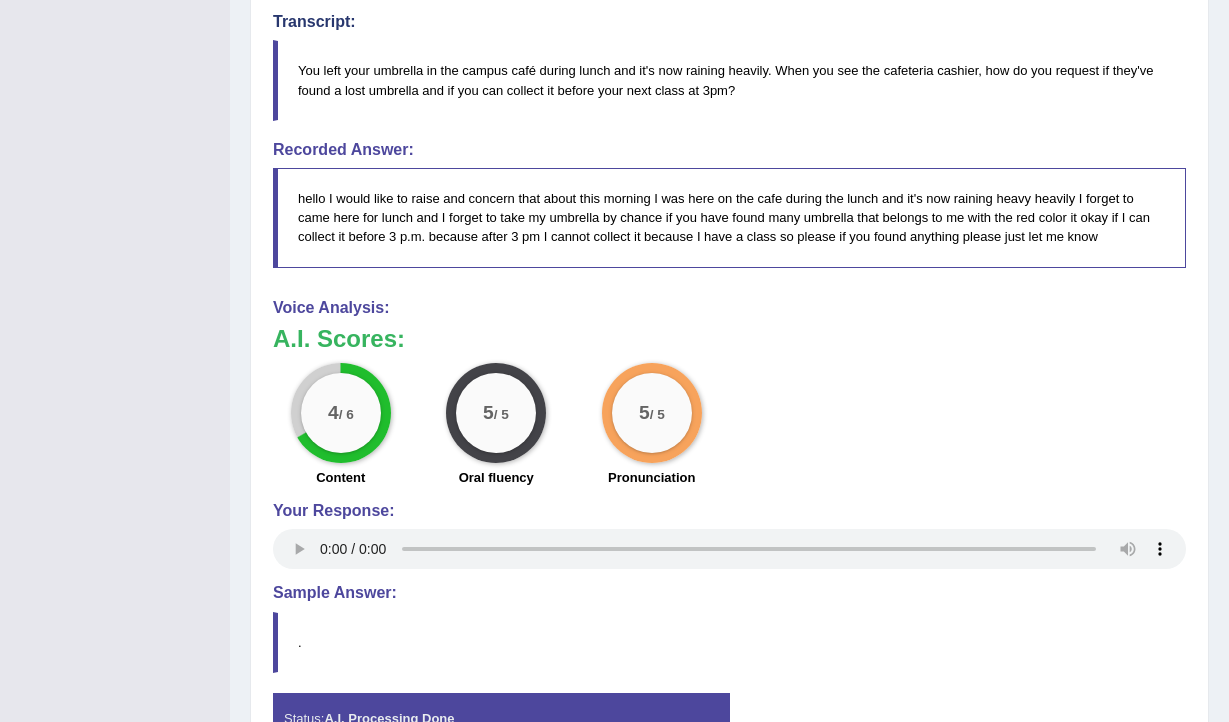 scroll, scrollTop: 680, scrollLeft: 0, axis: vertical 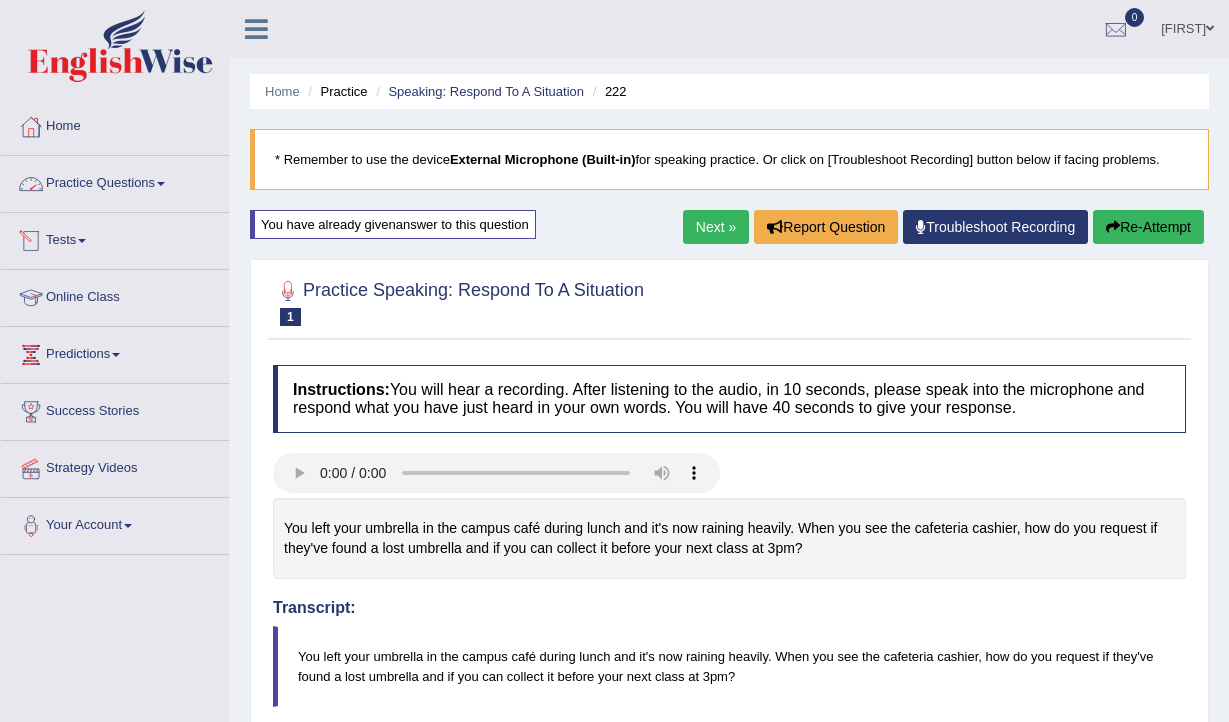 click on "Practice Questions" 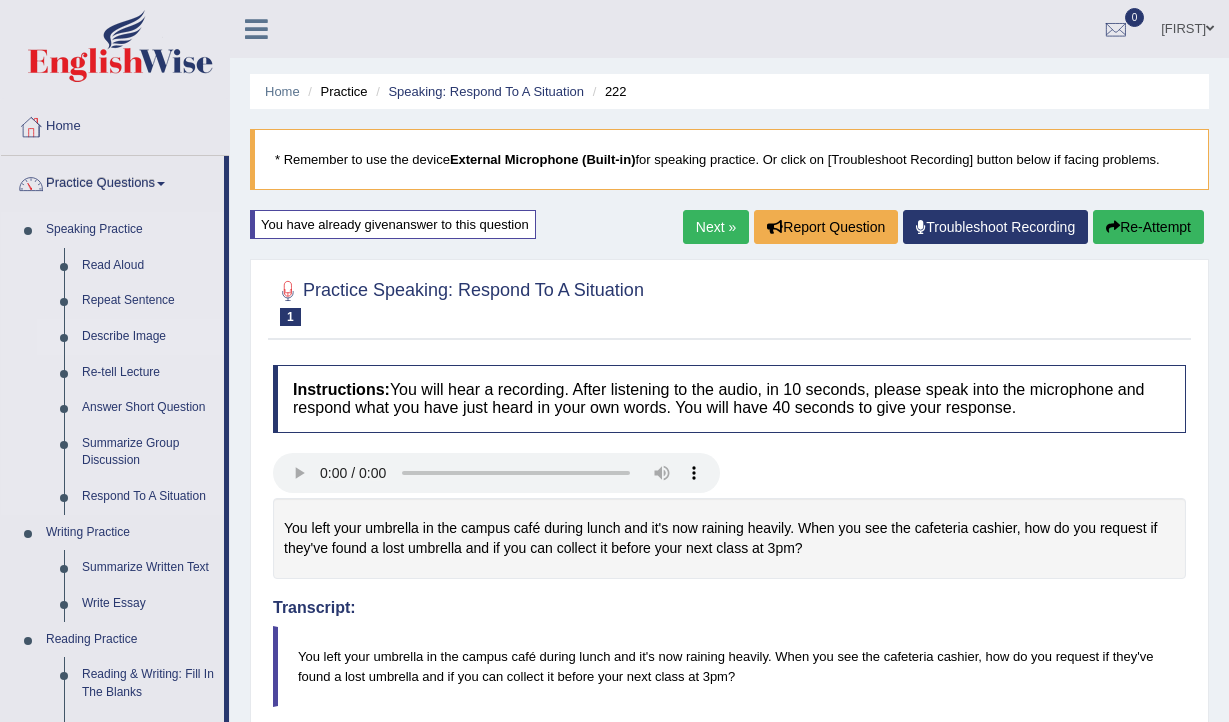 click on "Describe Image" 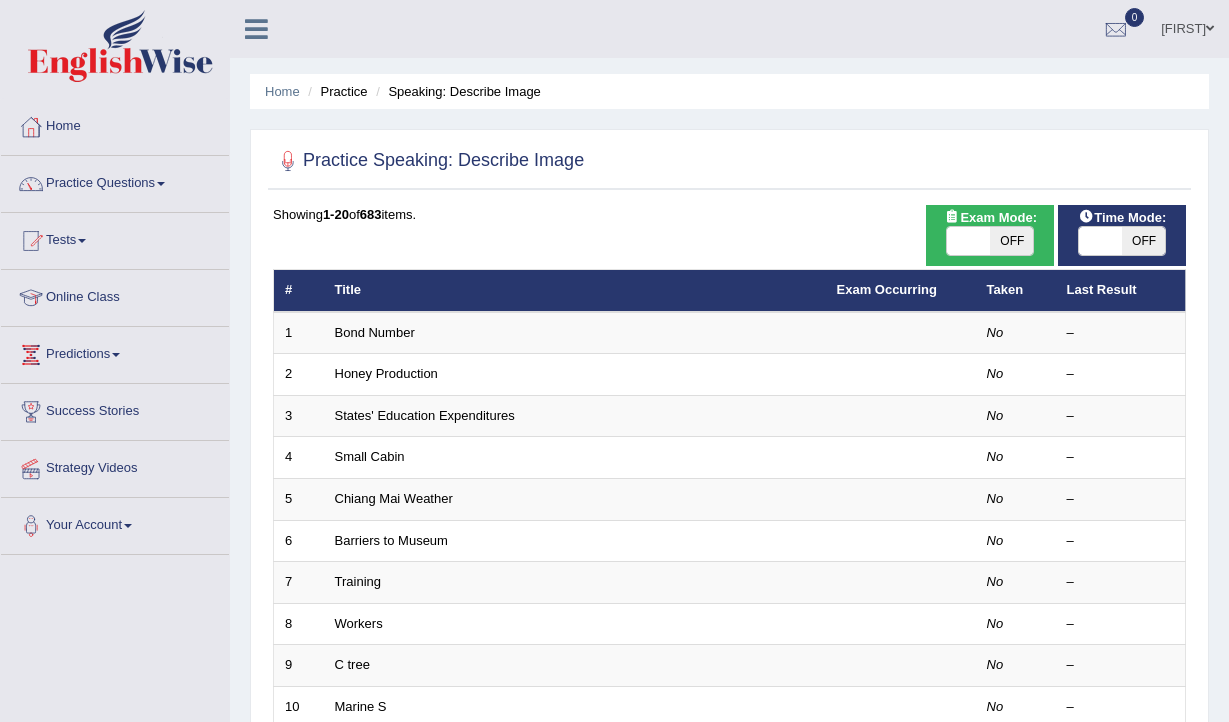 scroll, scrollTop: 301, scrollLeft: 0, axis: vertical 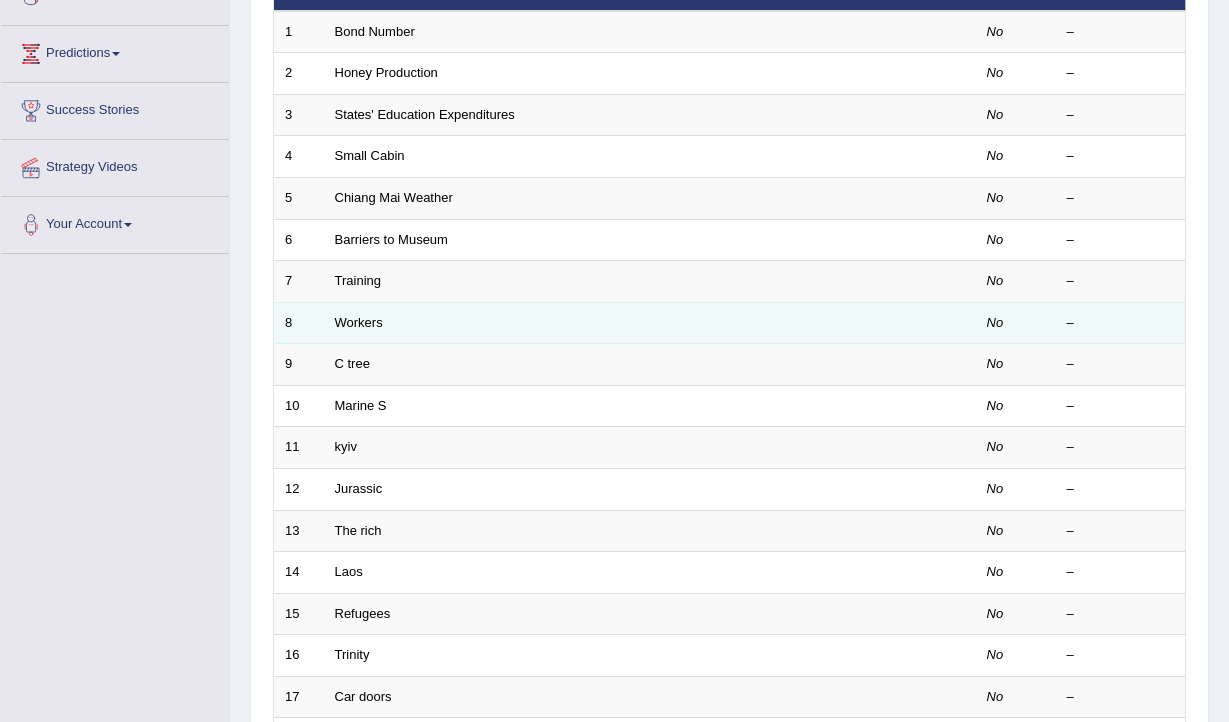 click on "Workers" at bounding box center (575, 323) 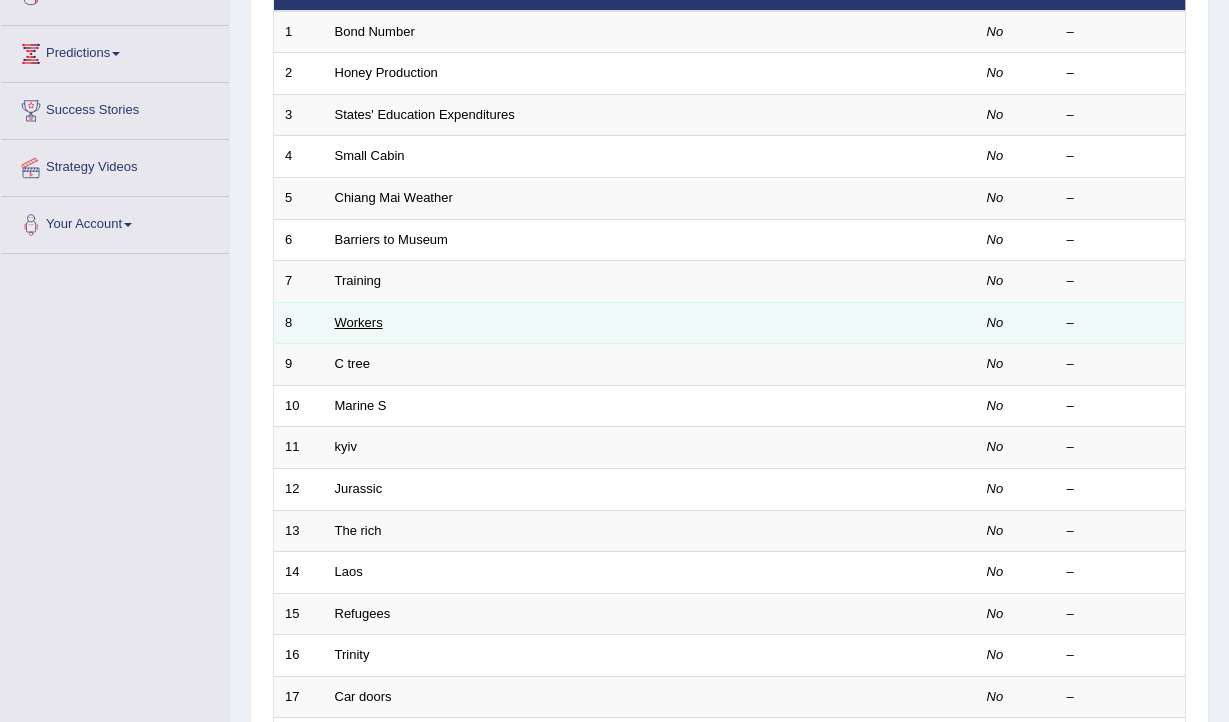 click on "Workers" at bounding box center (359, 322) 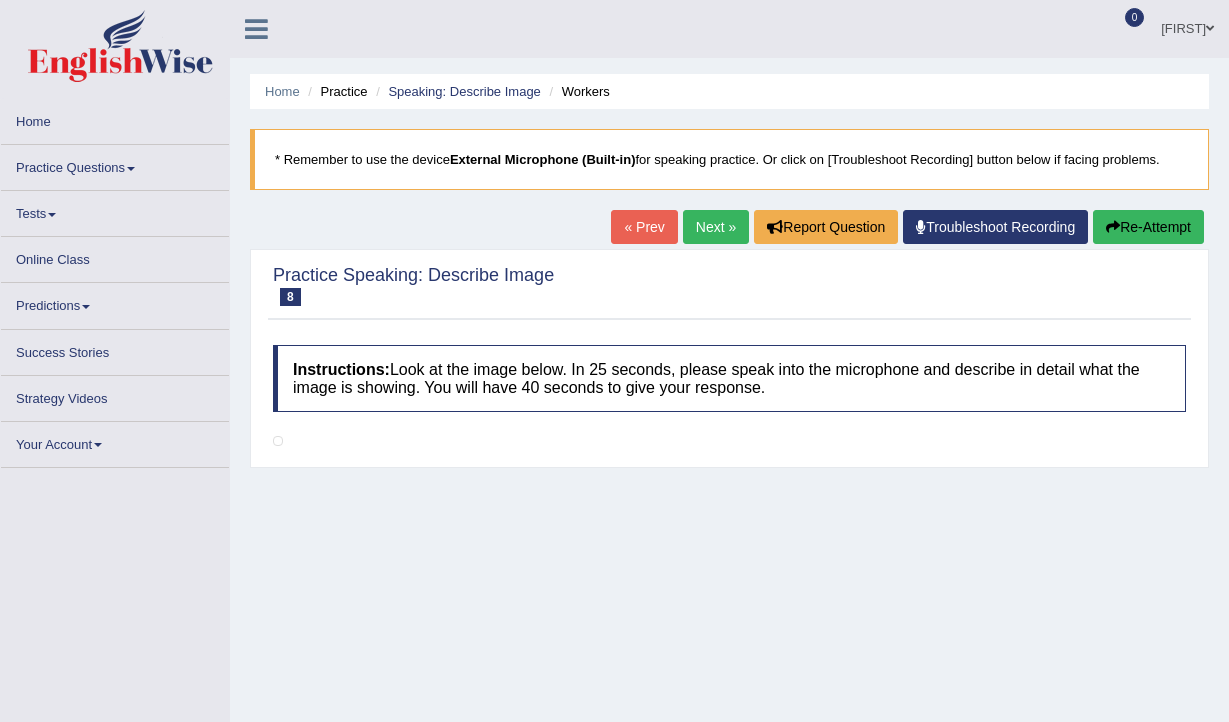 scroll, scrollTop: 0, scrollLeft: 0, axis: both 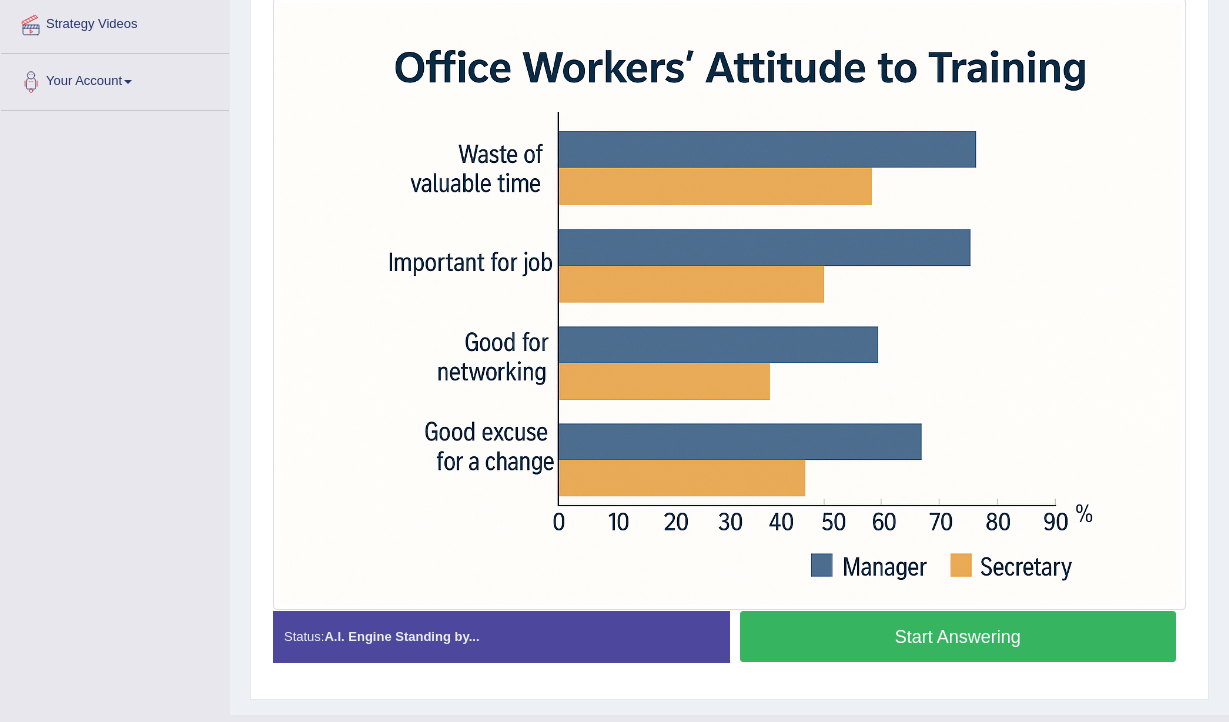 click on "Start Answering" at bounding box center (958, 636) 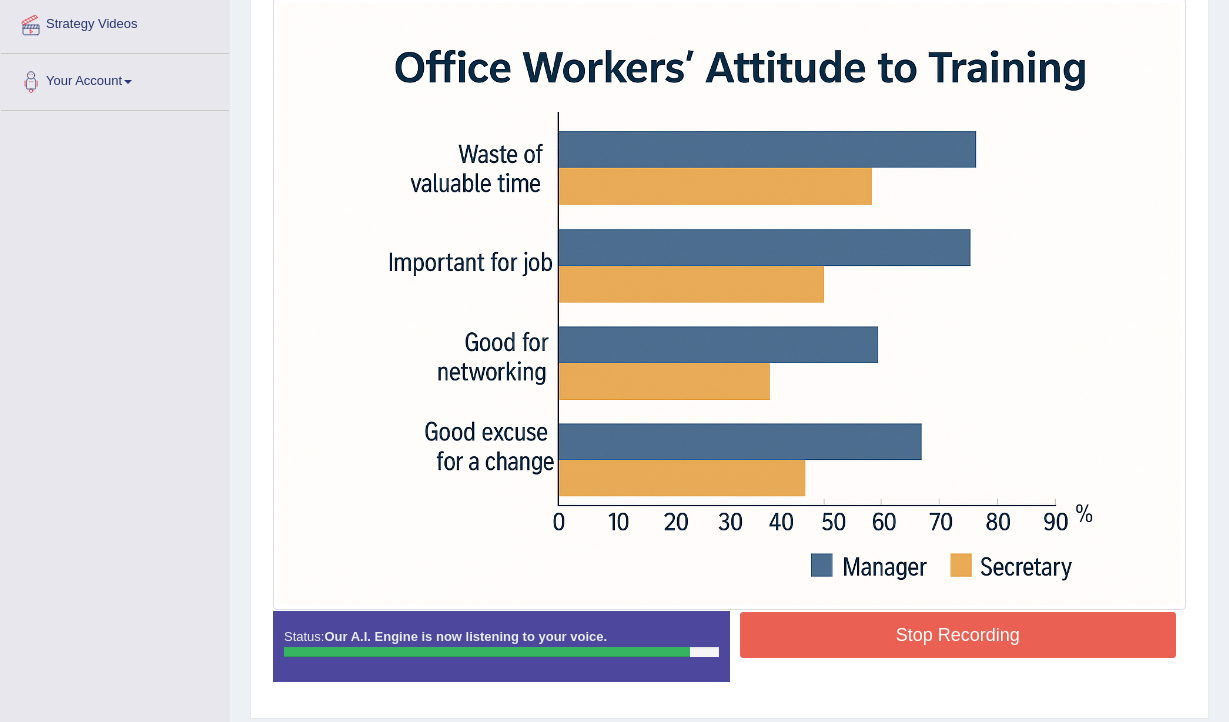 click on "Stop Recording" at bounding box center [958, 635] 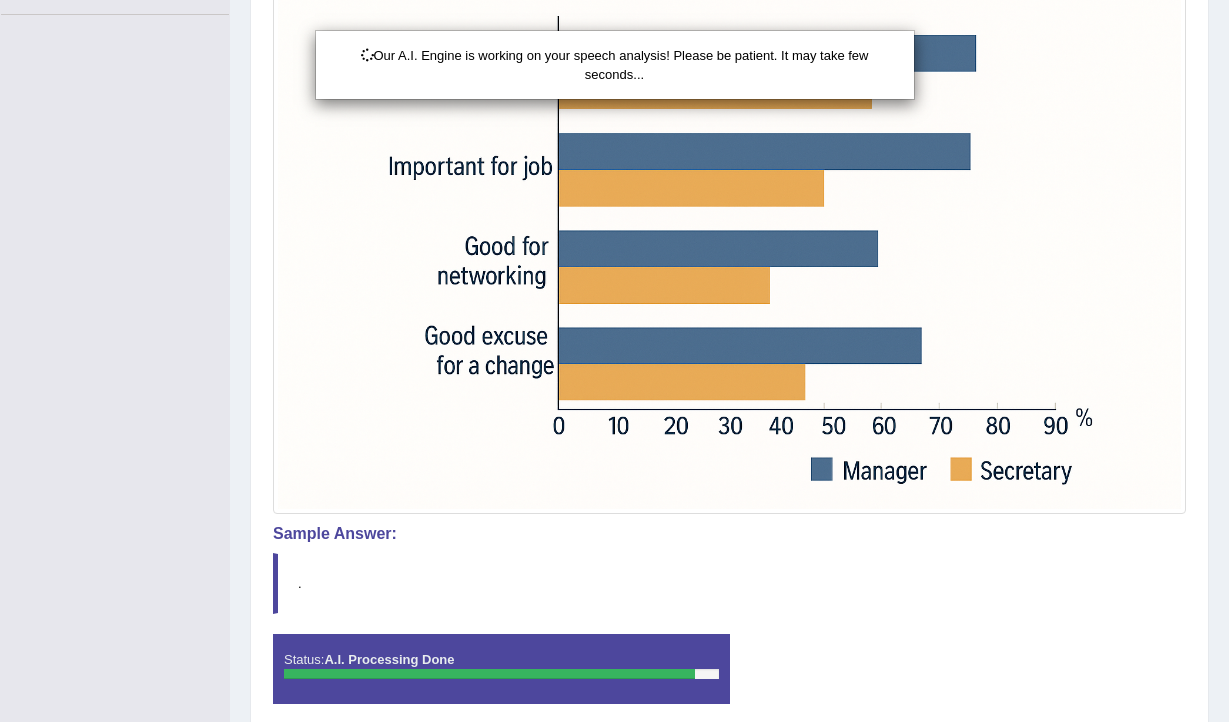 scroll, scrollTop: 625, scrollLeft: 0, axis: vertical 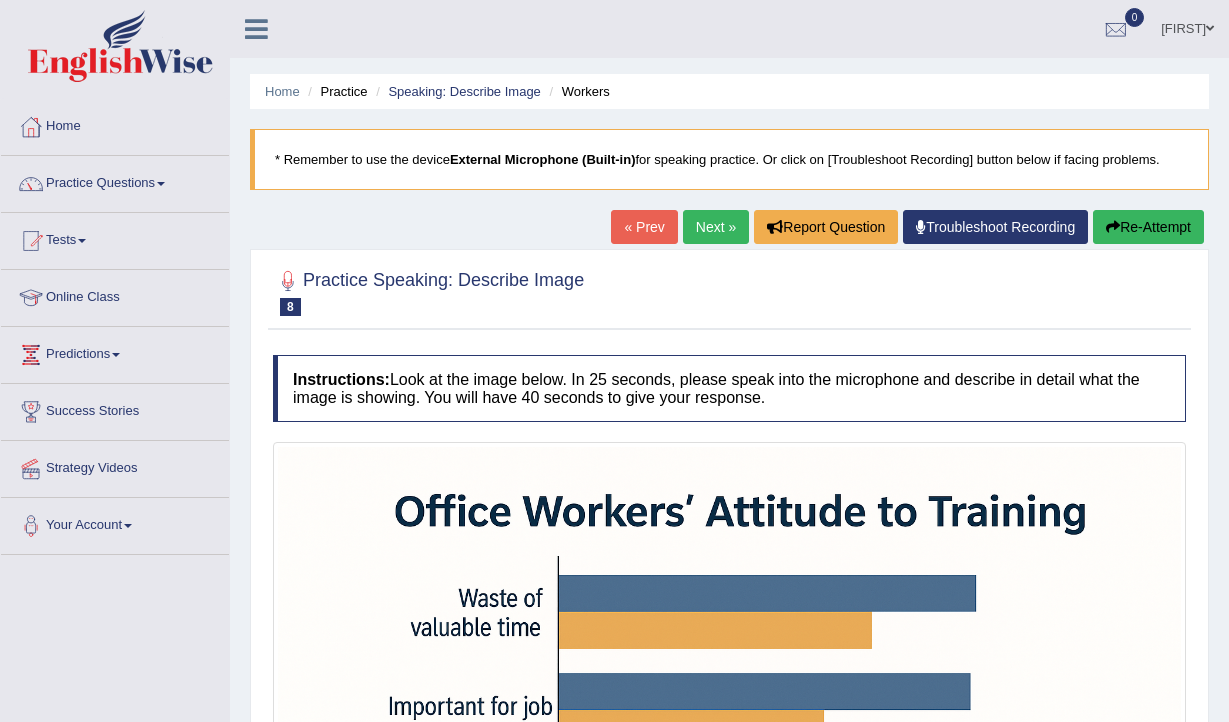 click on "Next »" at bounding box center (716, 227) 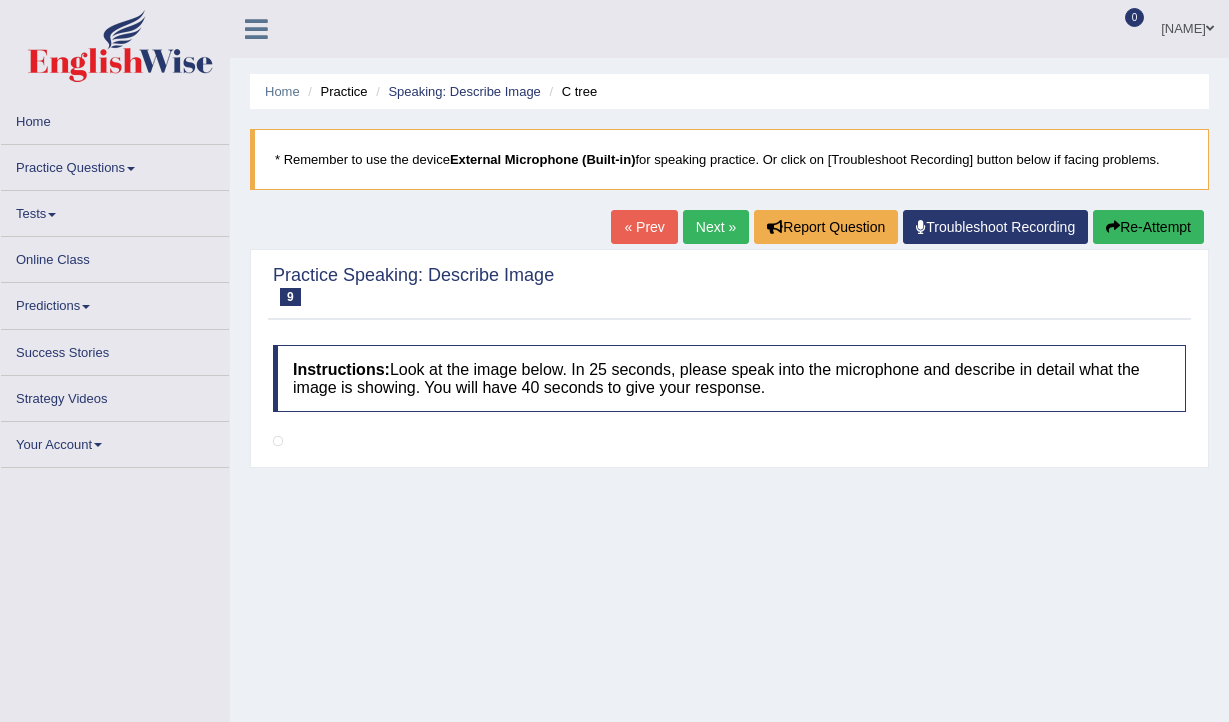 scroll, scrollTop: 318, scrollLeft: 0, axis: vertical 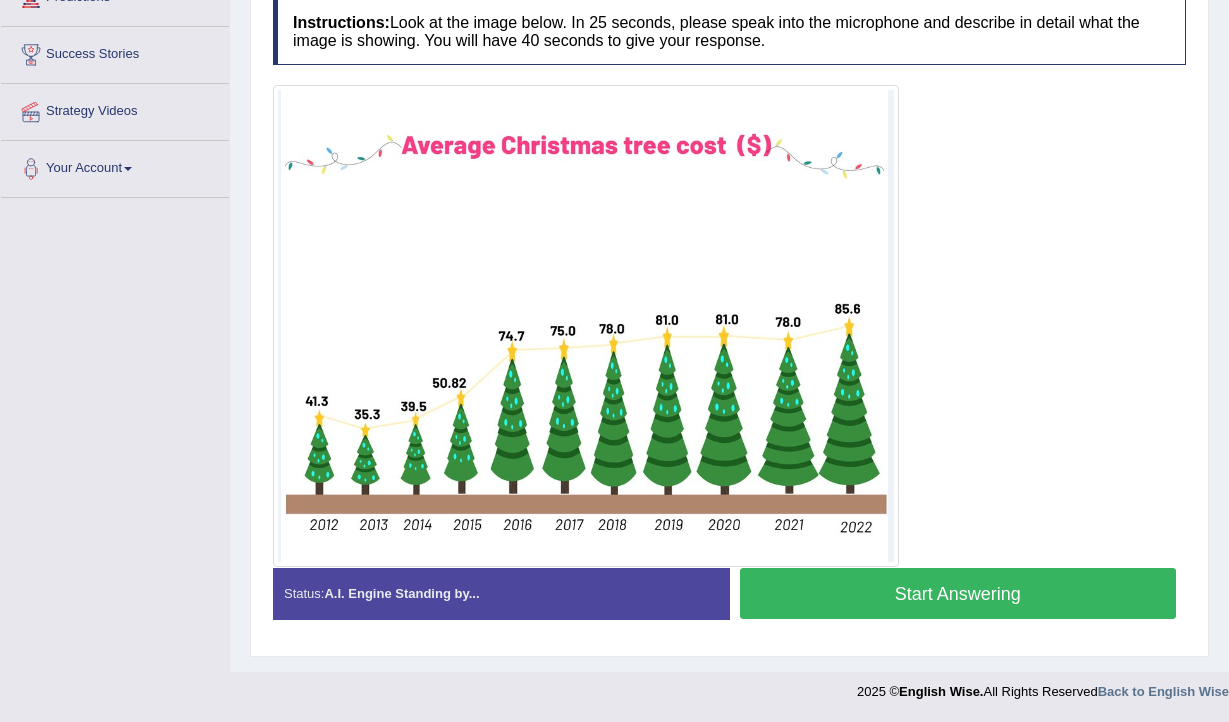 click on "Start Answering" at bounding box center [958, 593] 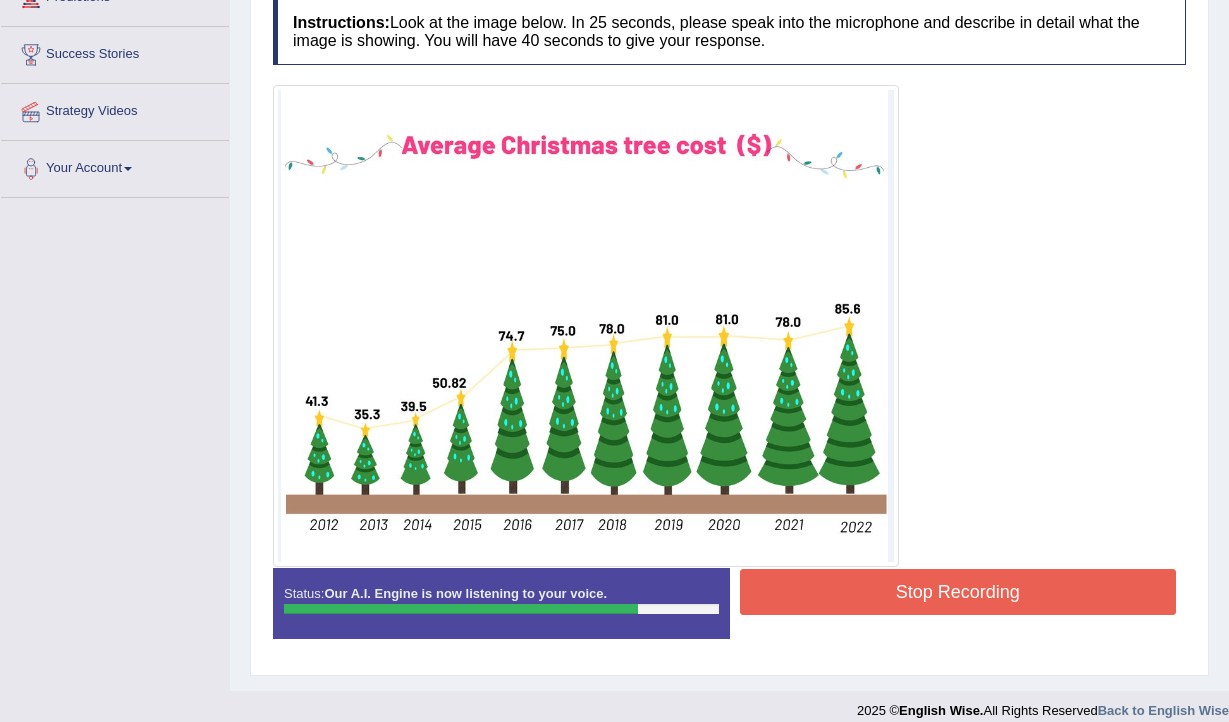 click on "Stop Recording" at bounding box center [958, 592] 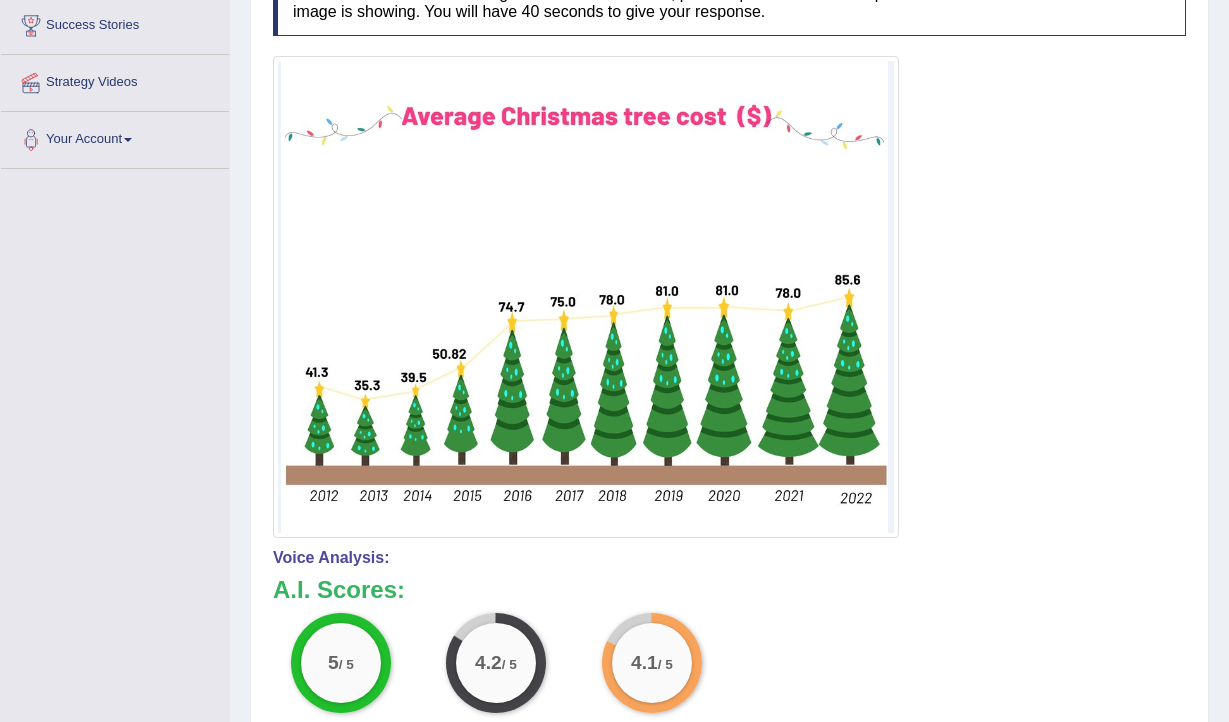scroll, scrollTop: 0, scrollLeft: 0, axis: both 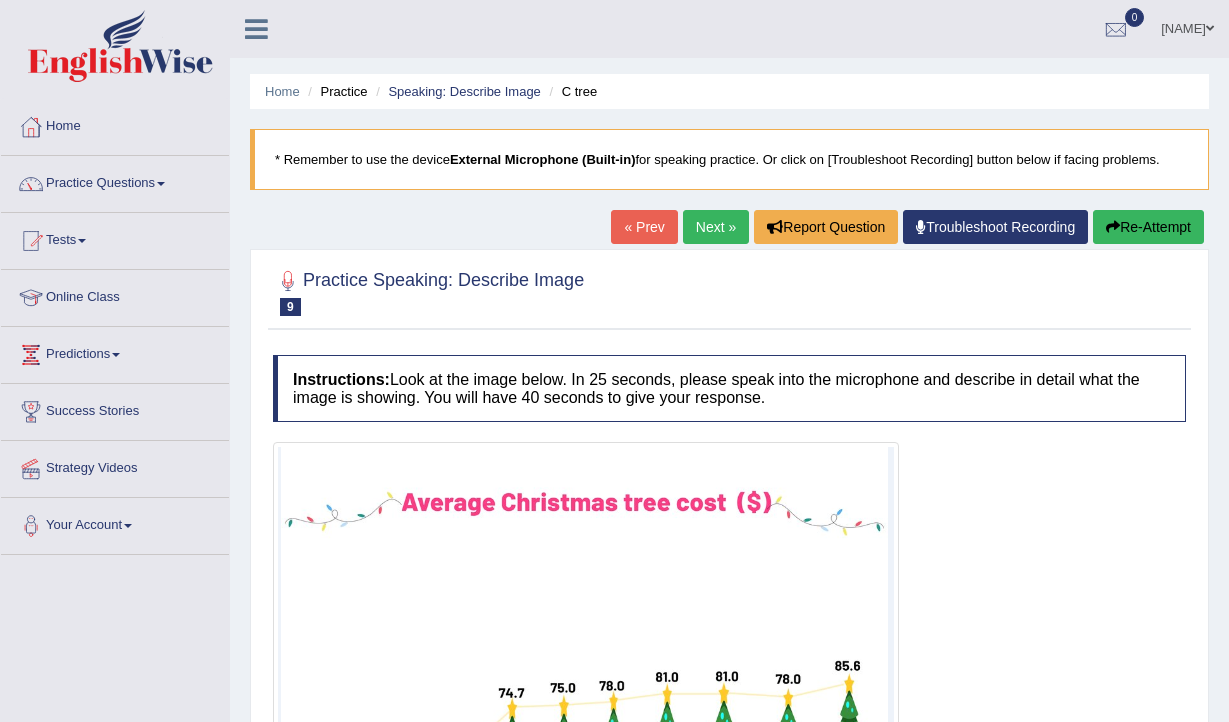 click on "Next »" at bounding box center [716, 227] 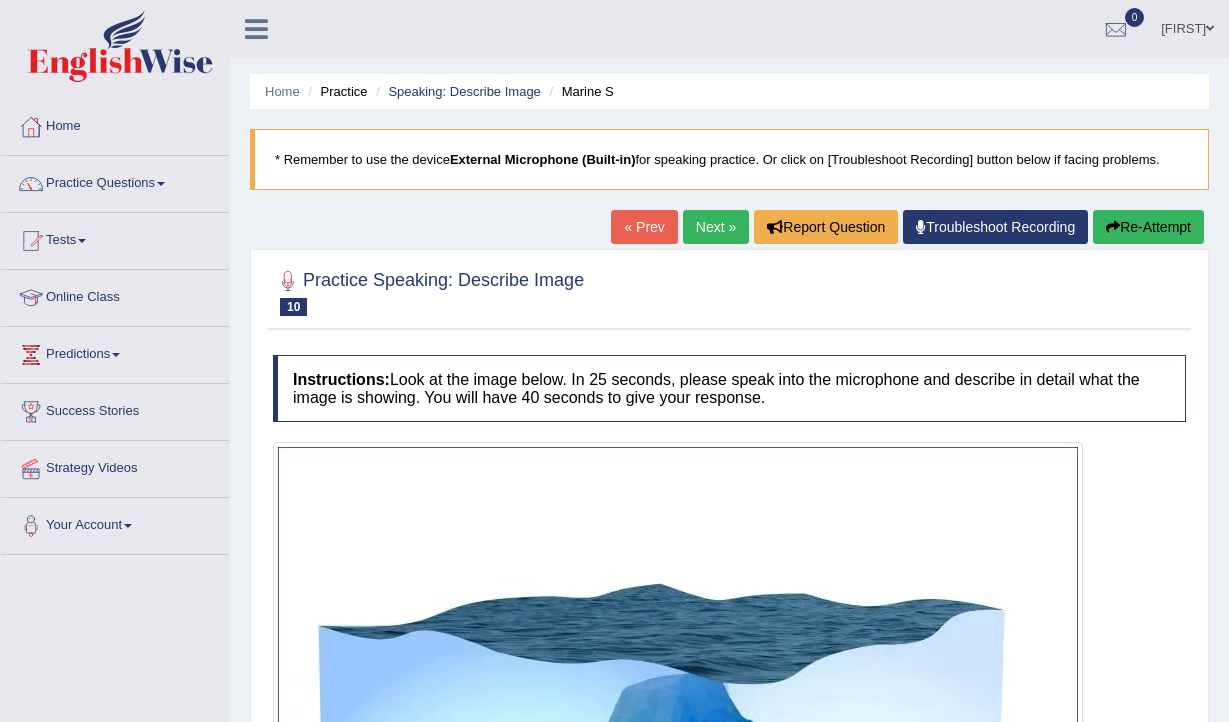 scroll, scrollTop: 121, scrollLeft: 0, axis: vertical 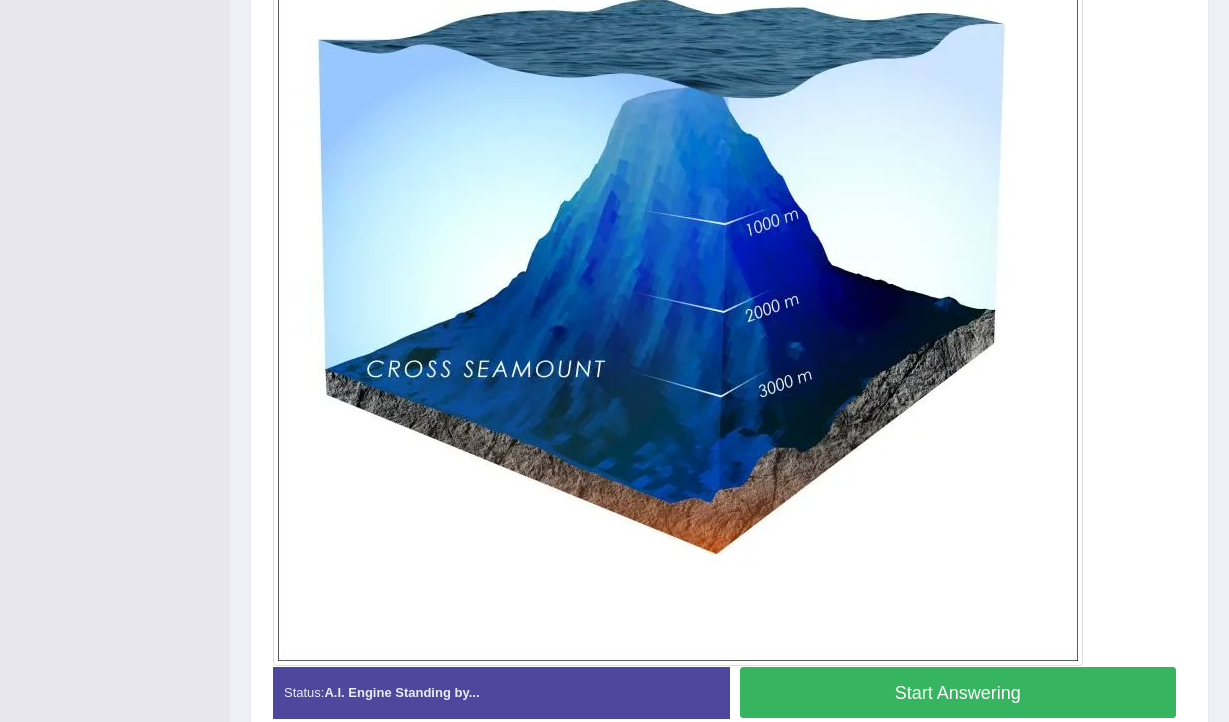 click on "Start Answering" at bounding box center [958, 692] 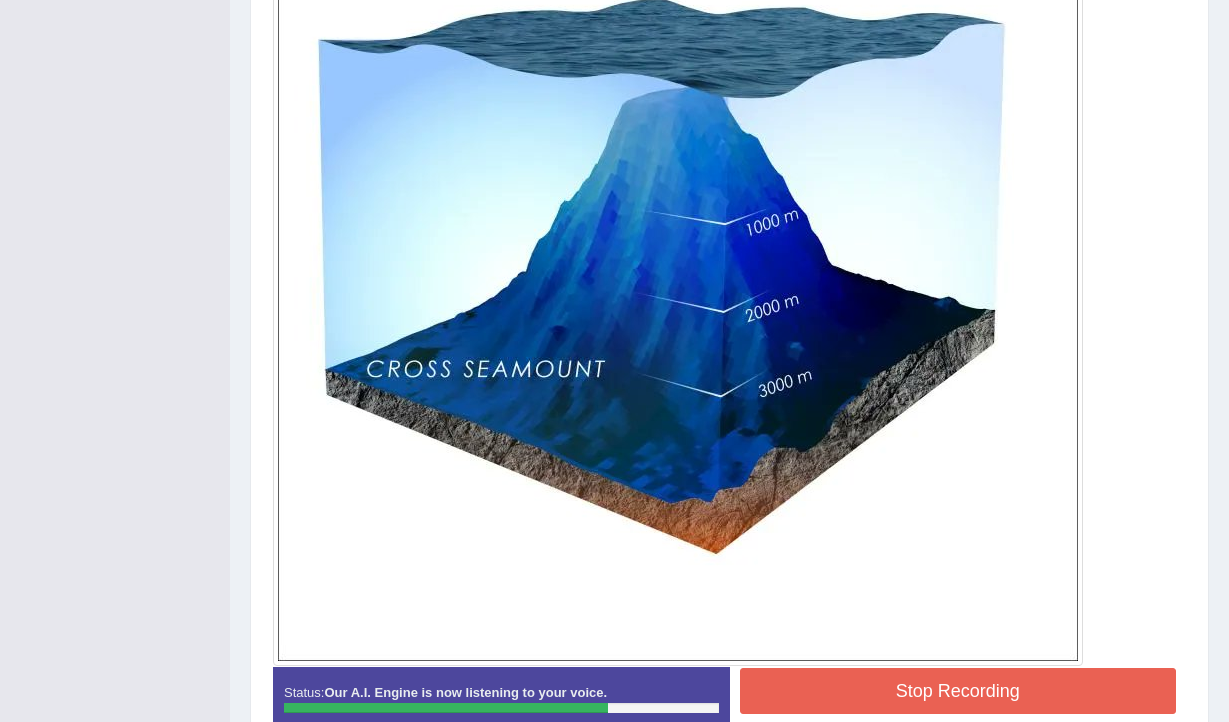 click on "Stop Recording" at bounding box center [958, 691] 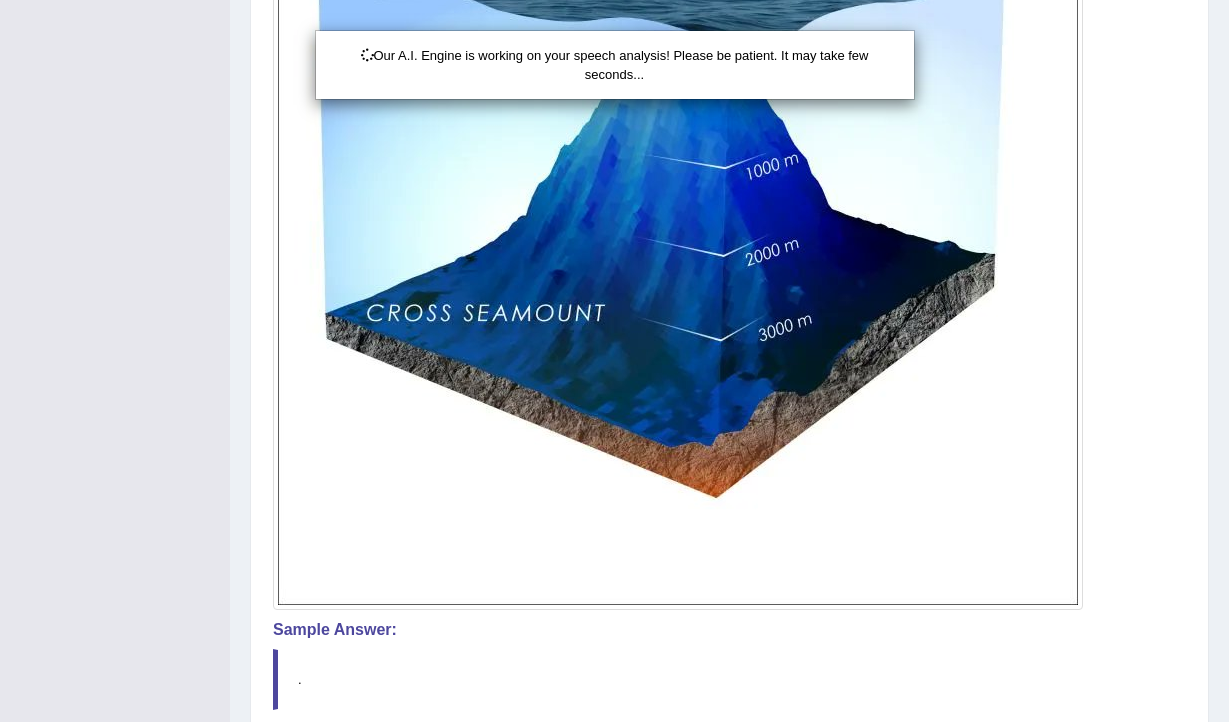 scroll, scrollTop: 823, scrollLeft: 0, axis: vertical 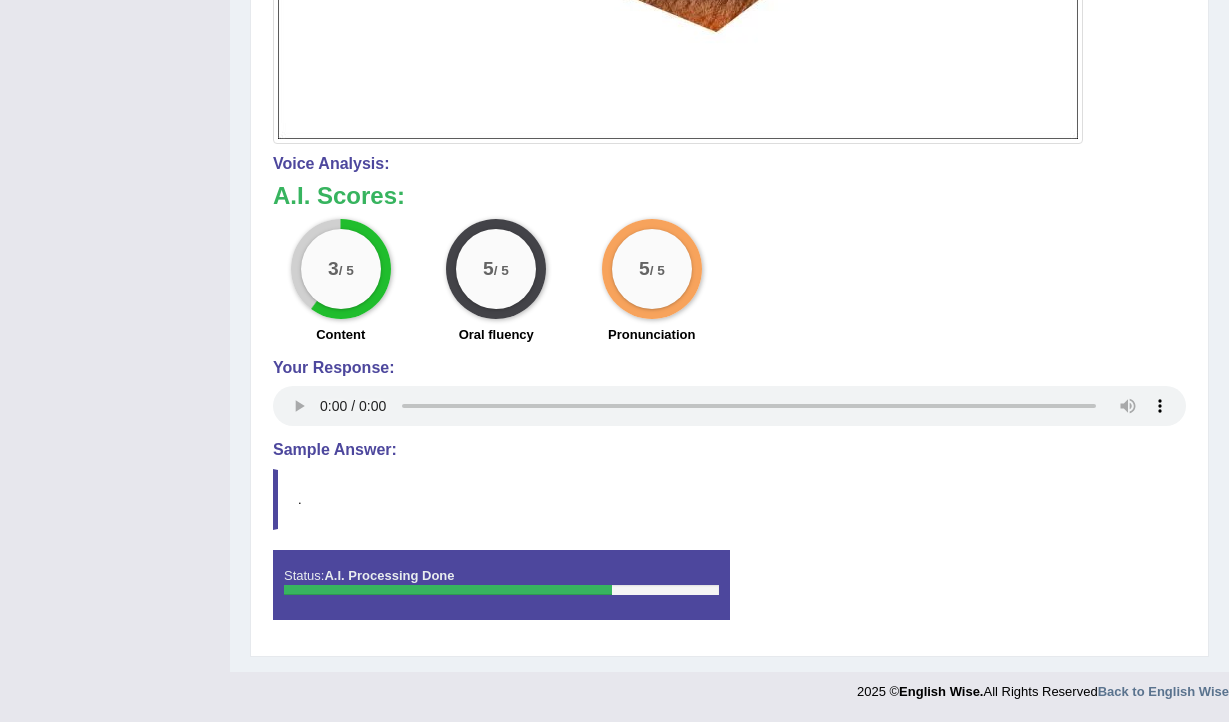 click on "Sample Answer:" at bounding box center [729, 450] 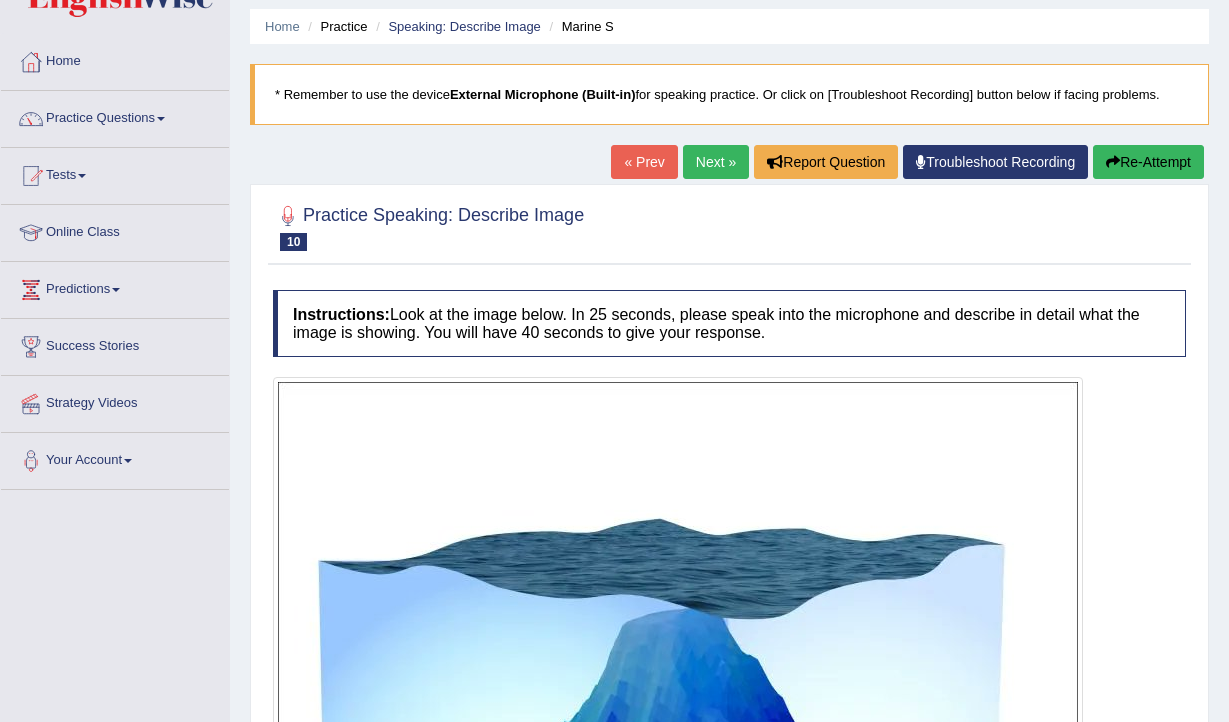 scroll, scrollTop: 79, scrollLeft: 0, axis: vertical 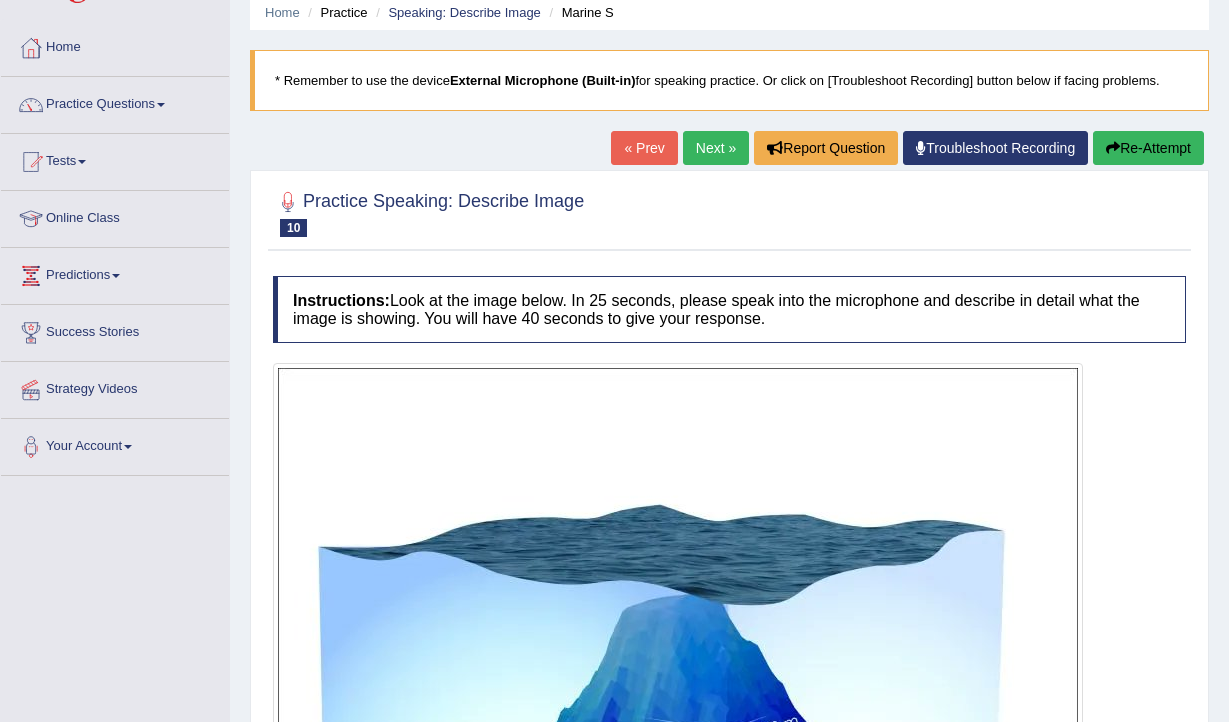 click on "Next »" at bounding box center [716, 148] 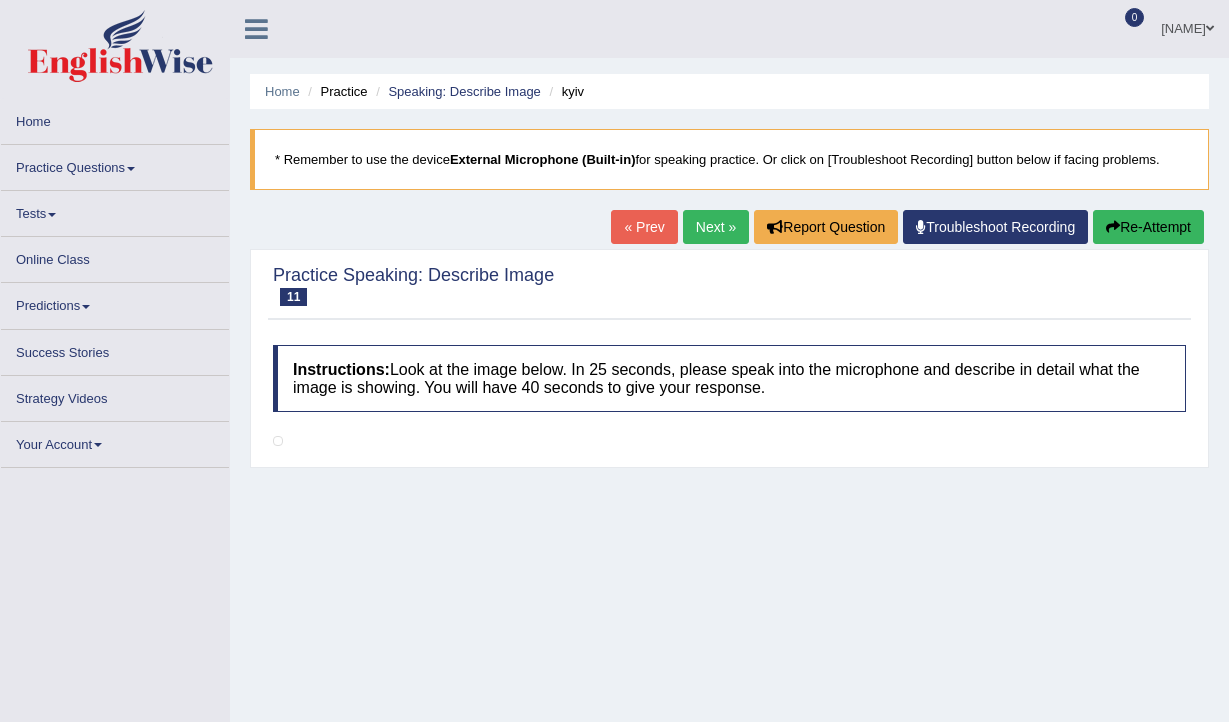 scroll, scrollTop: 0, scrollLeft: 0, axis: both 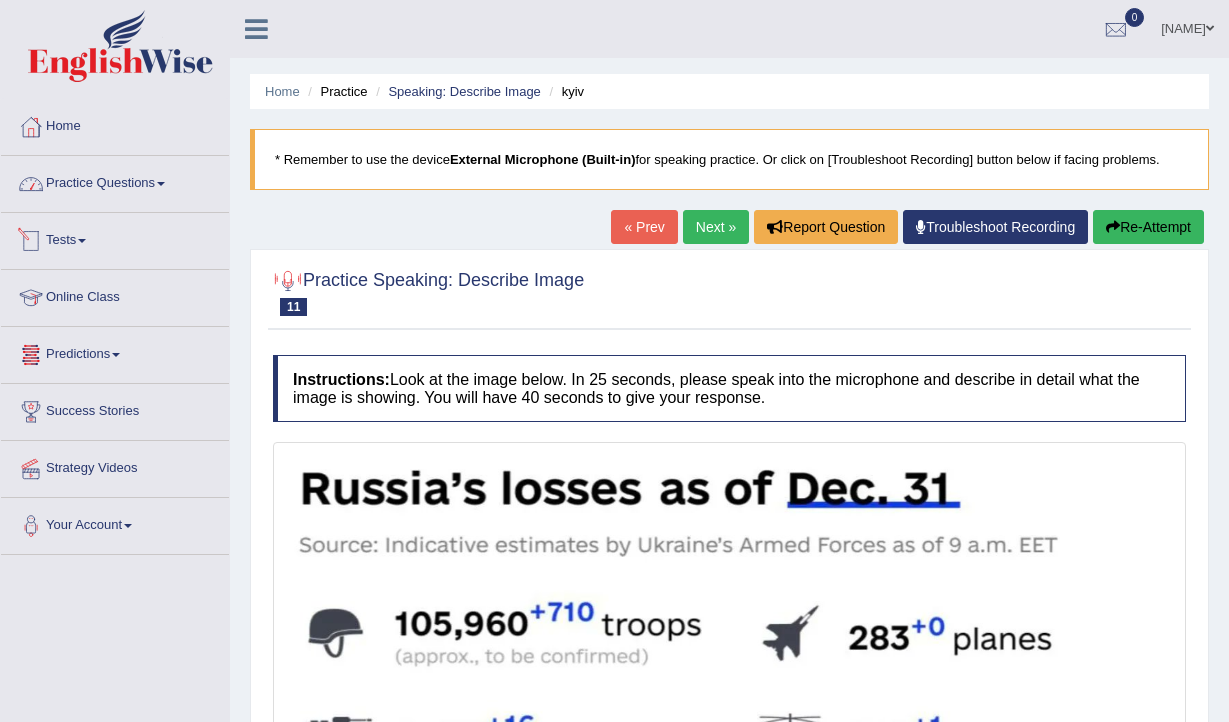 click on "Practice Questions" at bounding box center (115, 181) 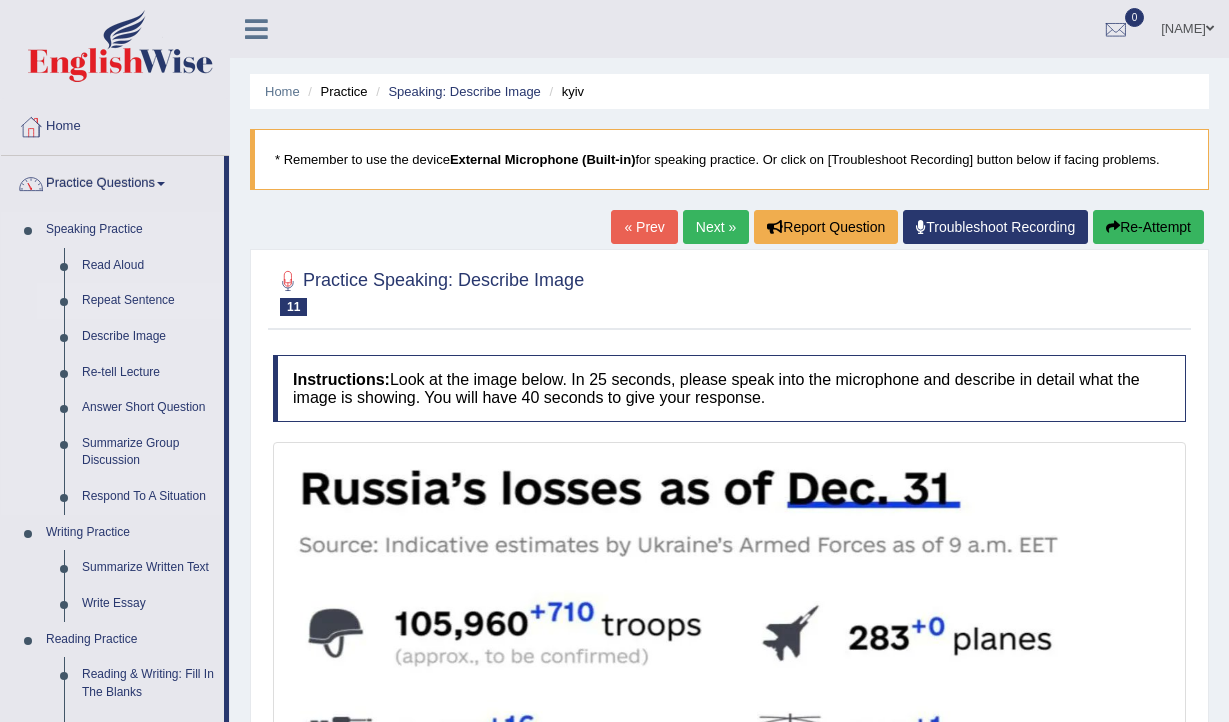 click on "Repeat Sentence" at bounding box center (148, 301) 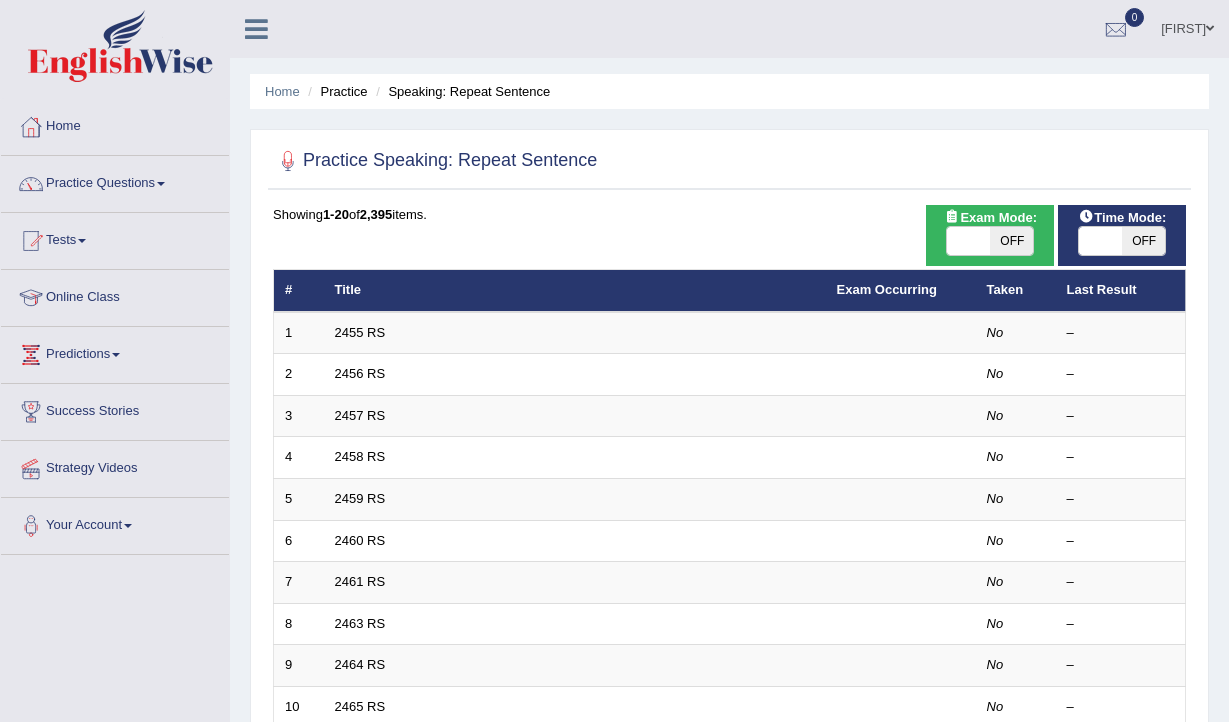 scroll, scrollTop: 1, scrollLeft: 0, axis: vertical 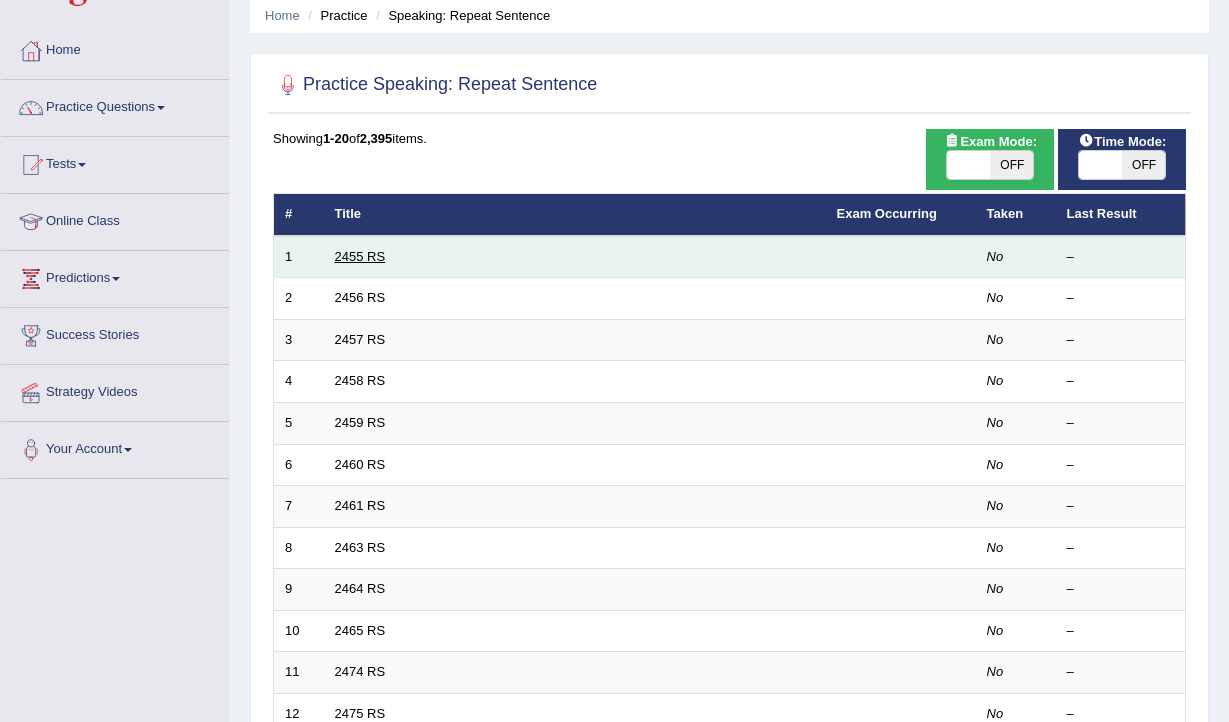 click on "2455 RS" at bounding box center (360, 256) 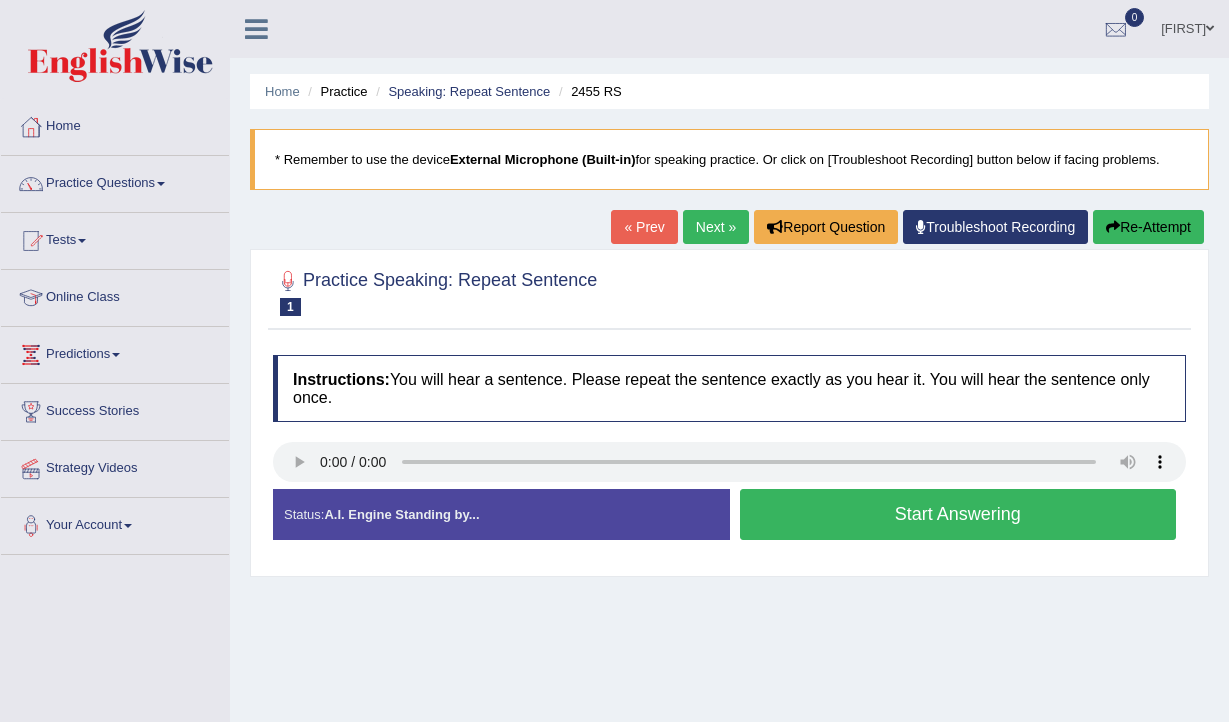 scroll, scrollTop: 126, scrollLeft: 0, axis: vertical 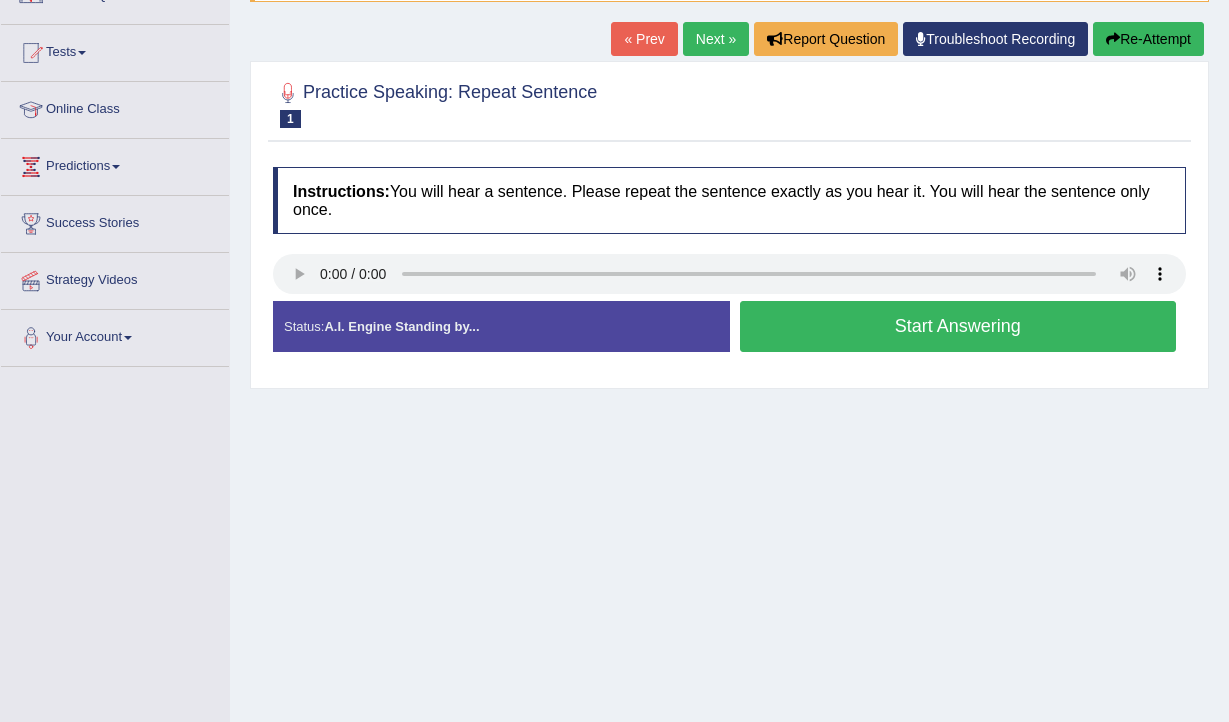 click on "Start Answering" at bounding box center (958, 326) 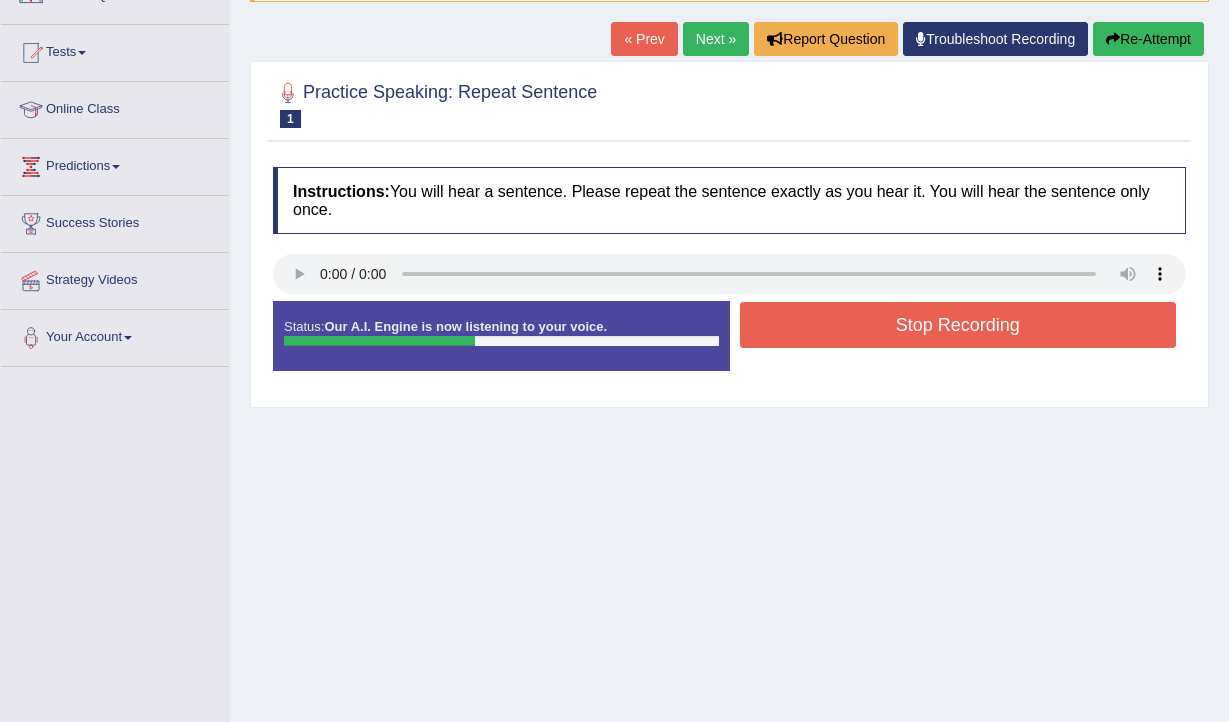 click on "Stop Recording" at bounding box center (958, 325) 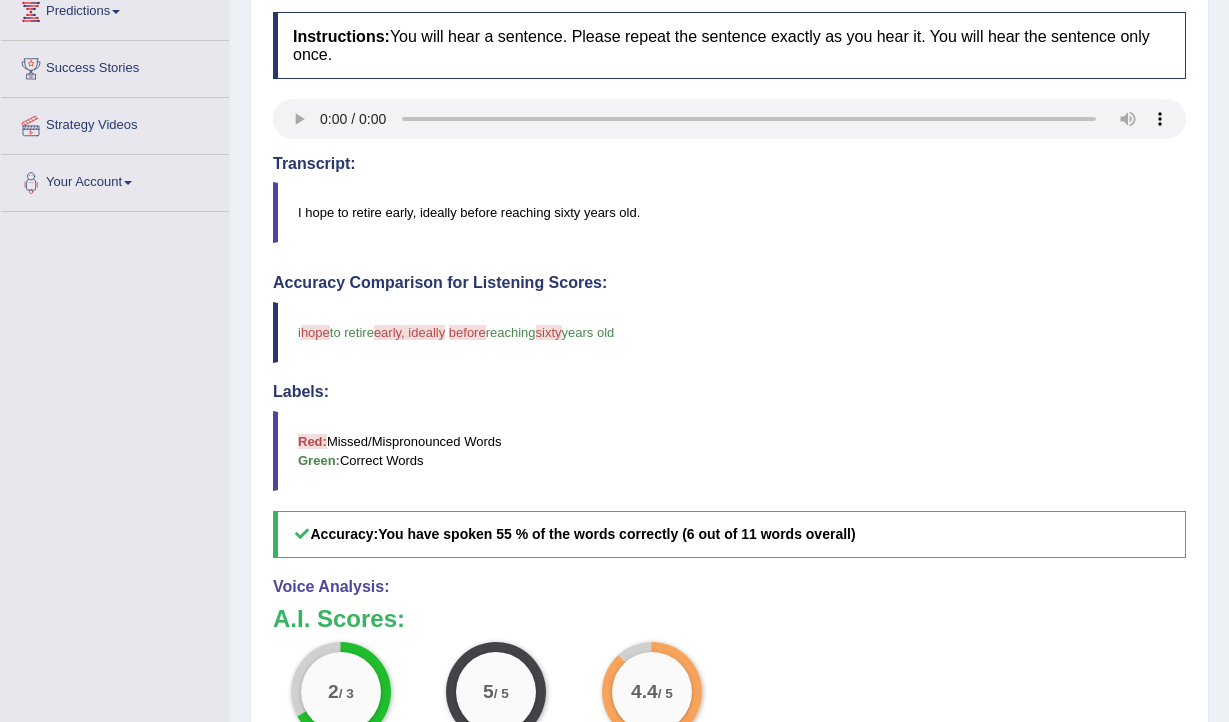 scroll, scrollTop: 318, scrollLeft: 0, axis: vertical 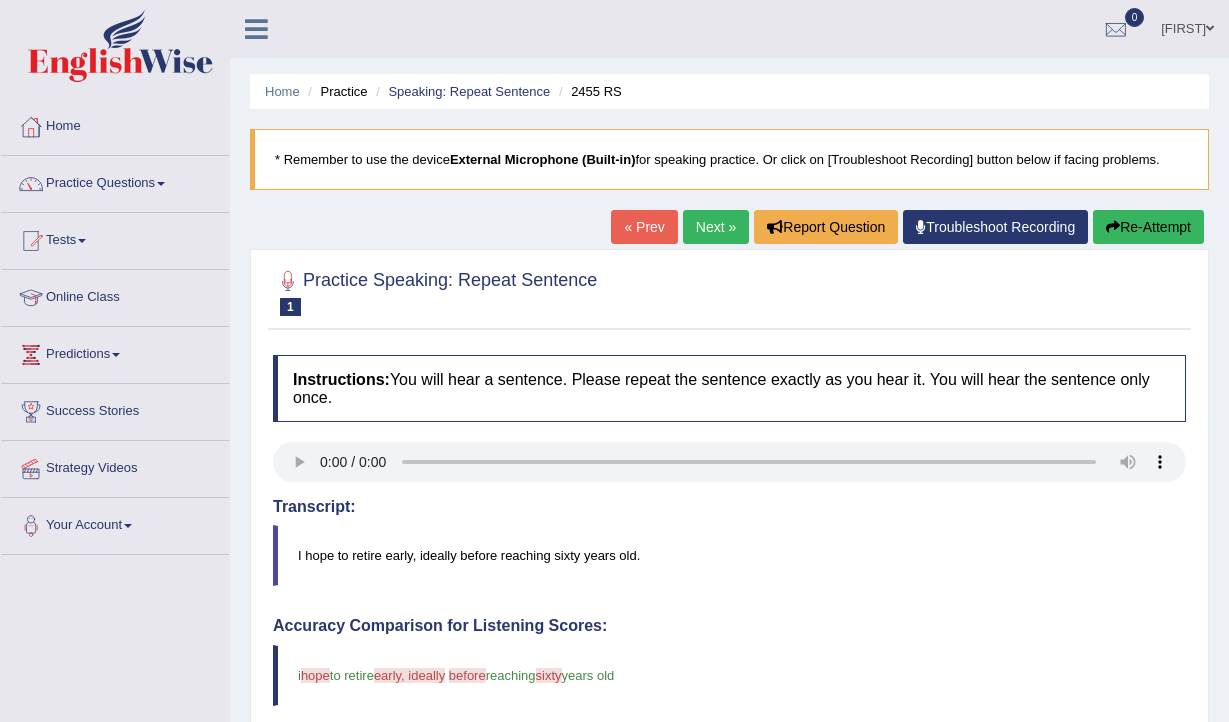 click on "Next »" at bounding box center (716, 227) 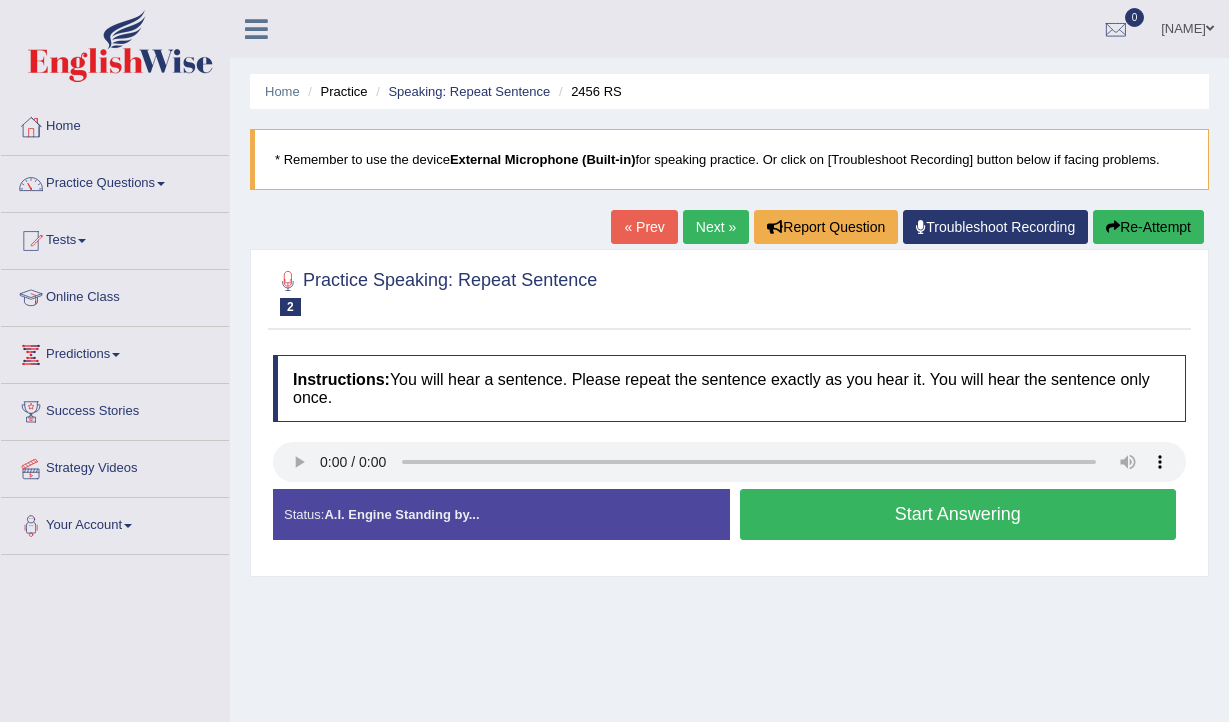 scroll, scrollTop: 65, scrollLeft: 0, axis: vertical 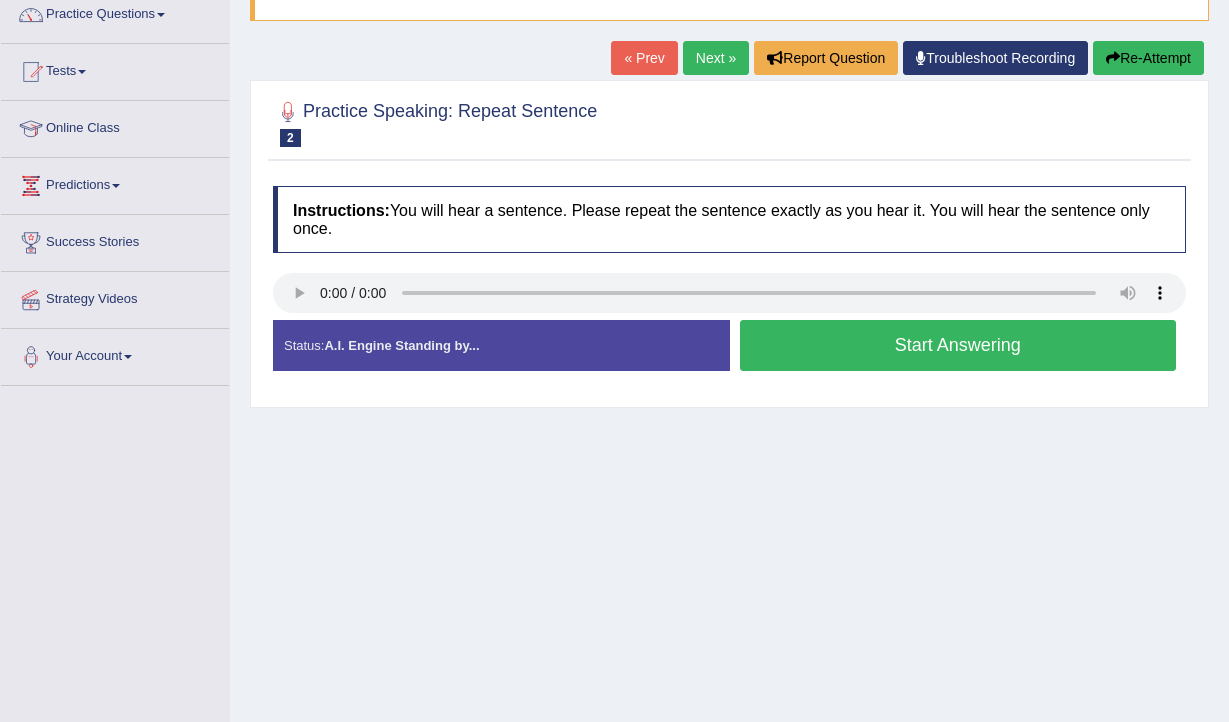 click on "Start Answering" at bounding box center (958, 345) 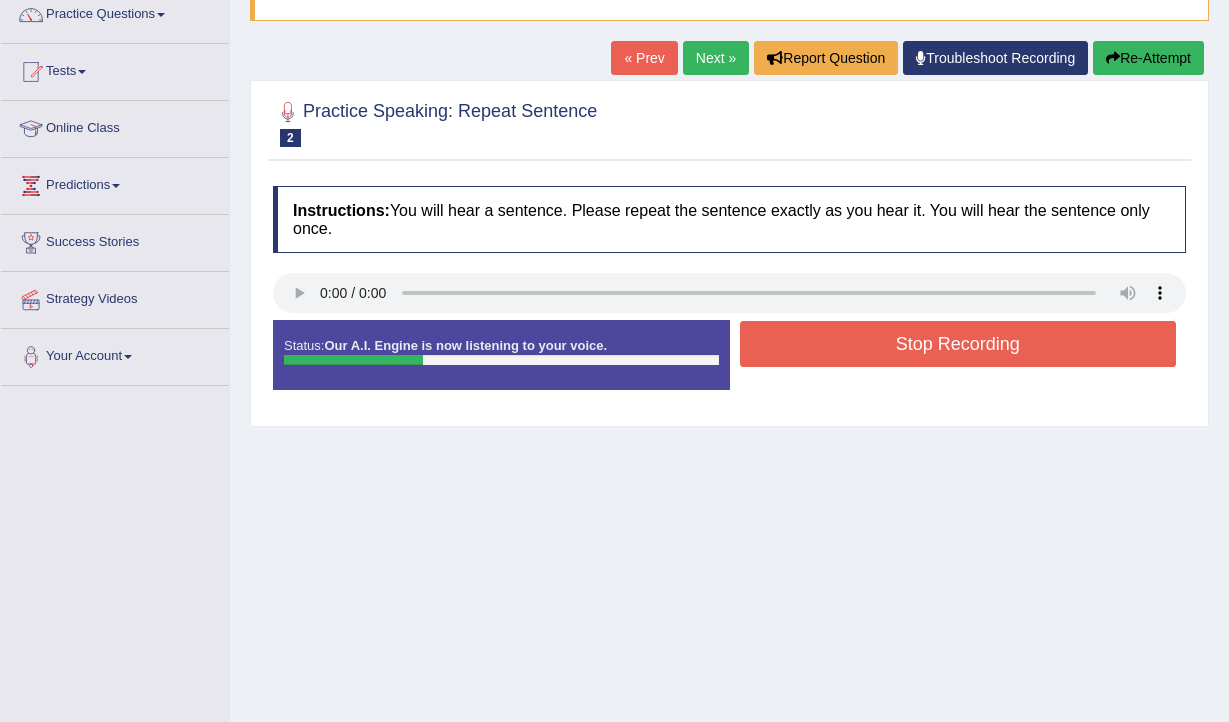 click on "Stop Recording" at bounding box center (958, 344) 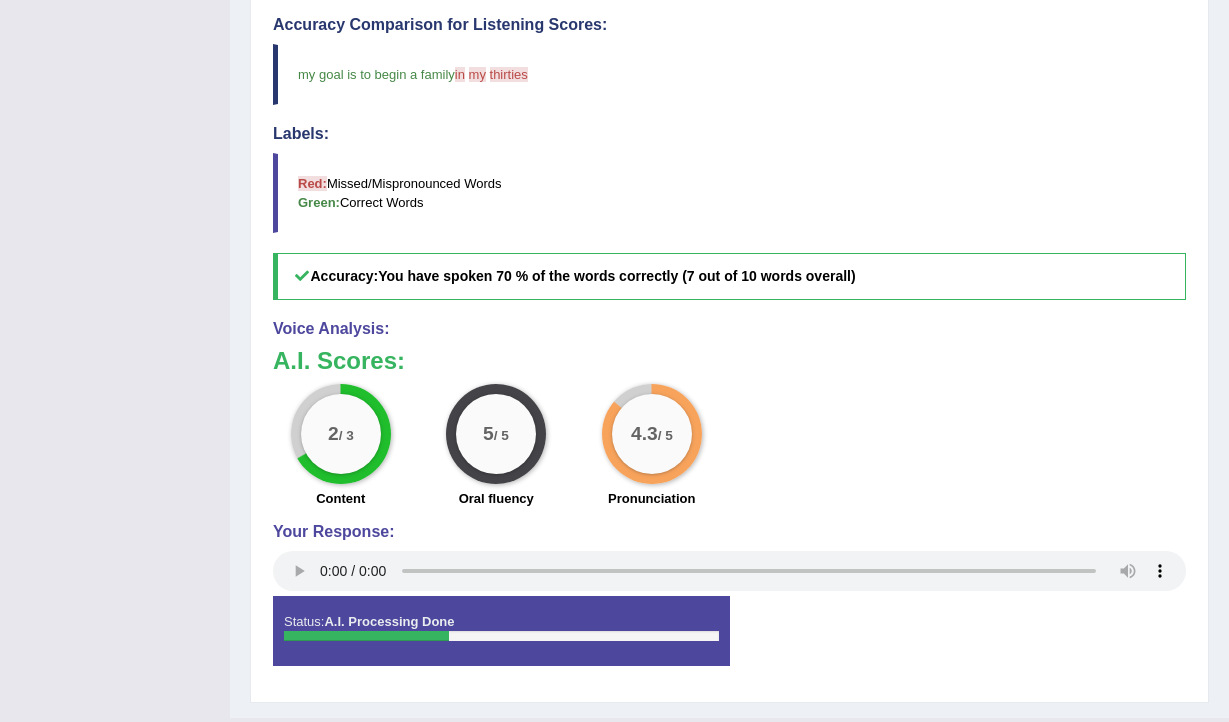 scroll, scrollTop: 623, scrollLeft: 0, axis: vertical 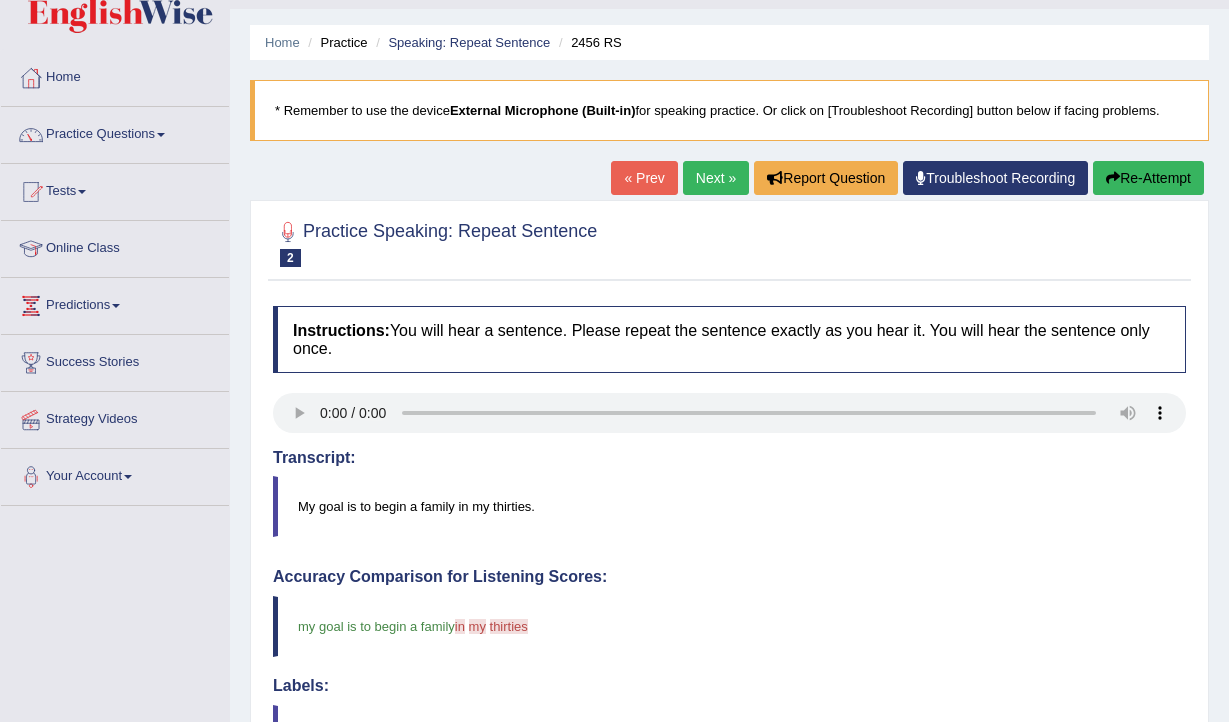 click on "Next »" at bounding box center [716, 178] 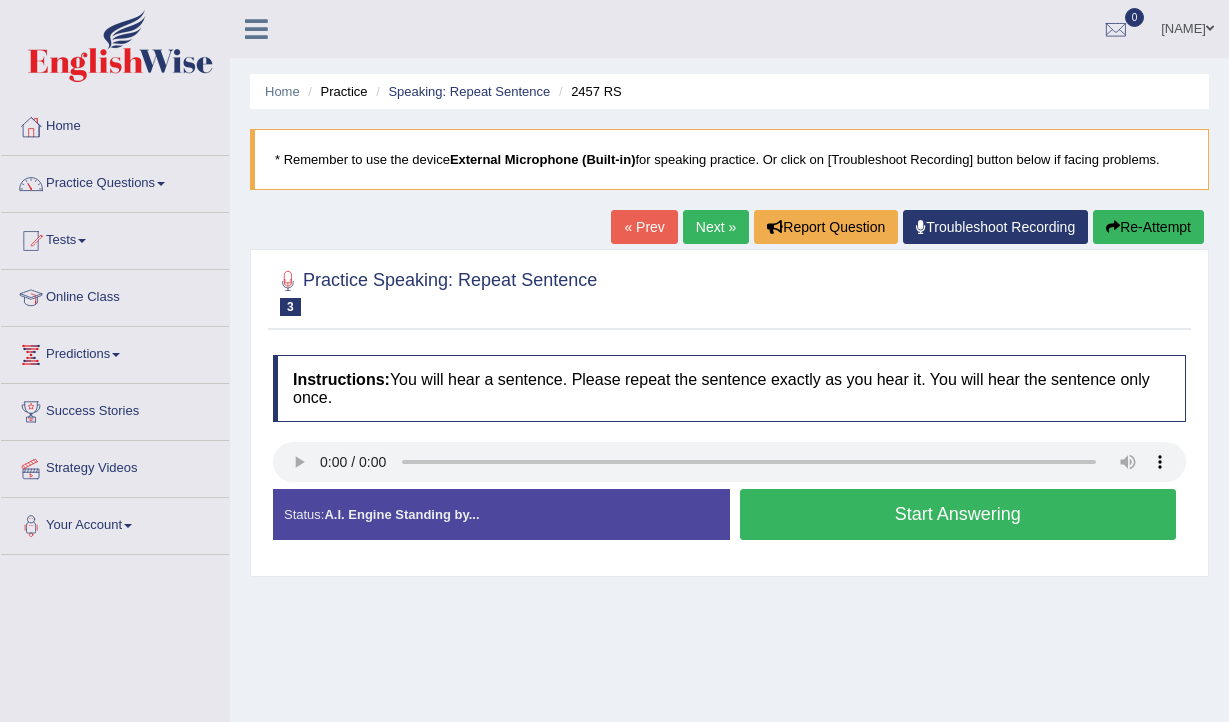 scroll, scrollTop: 0, scrollLeft: 0, axis: both 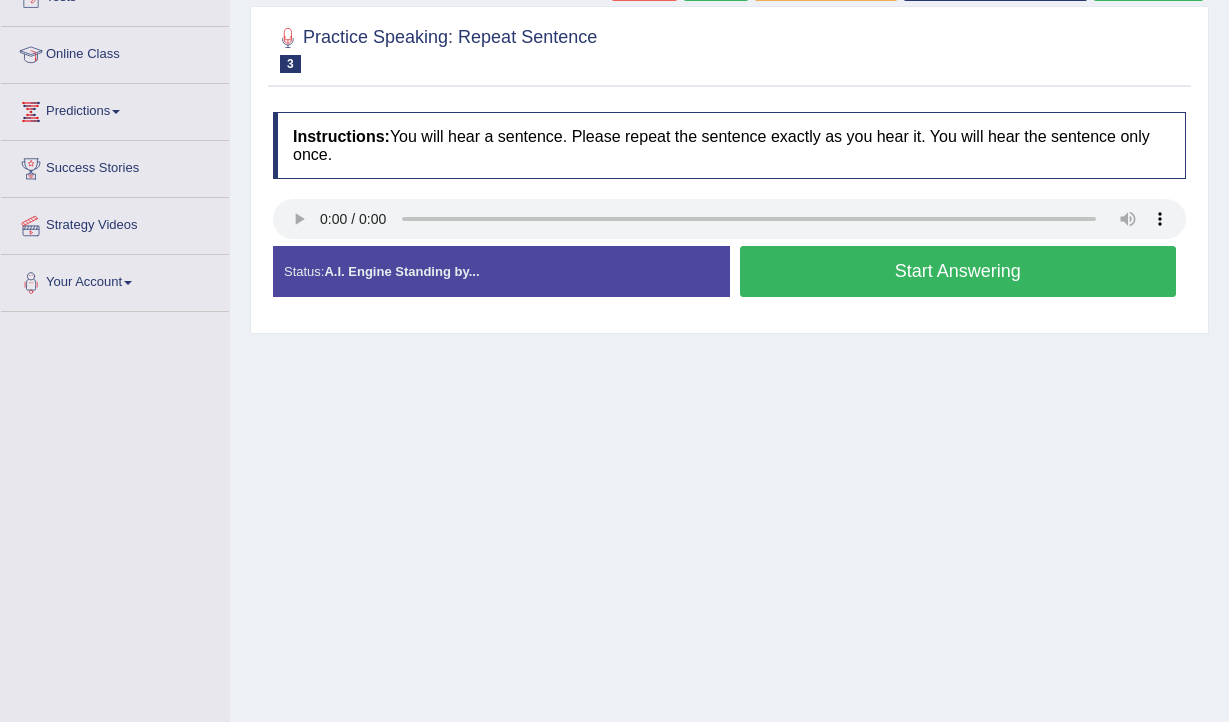 click on "Start Answering" at bounding box center (958, 271) 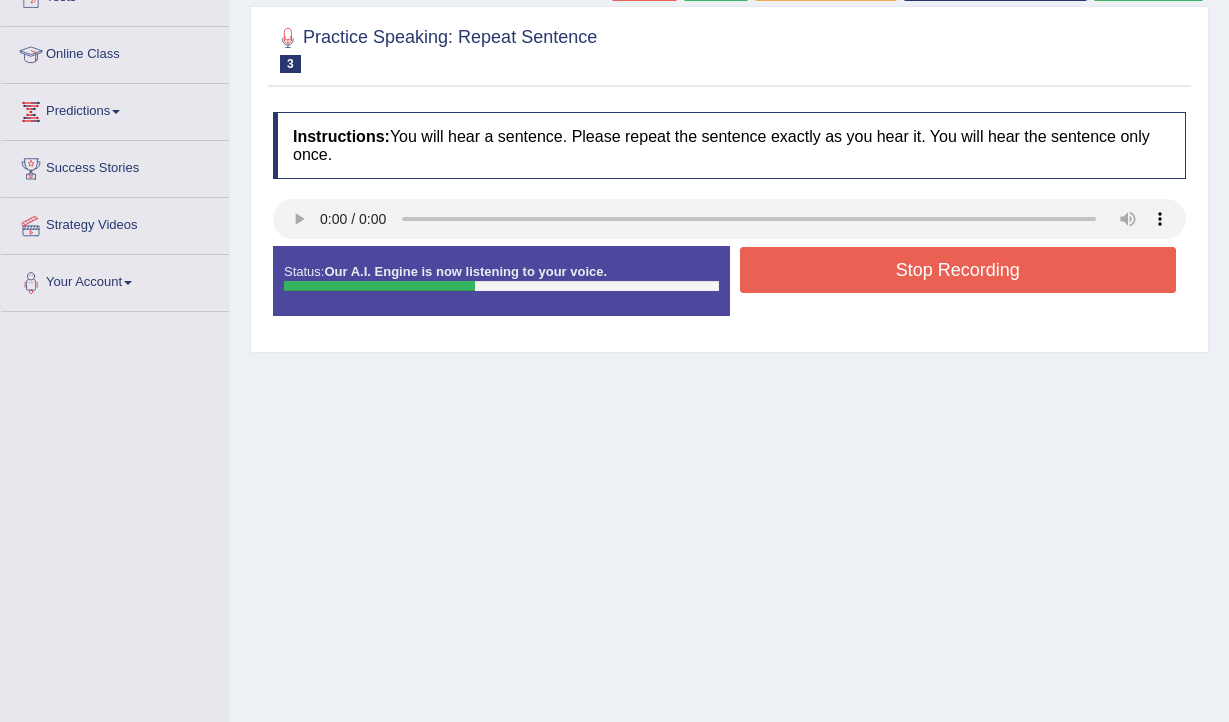 click on "Stop Recording" at bounding box center [958, 270] 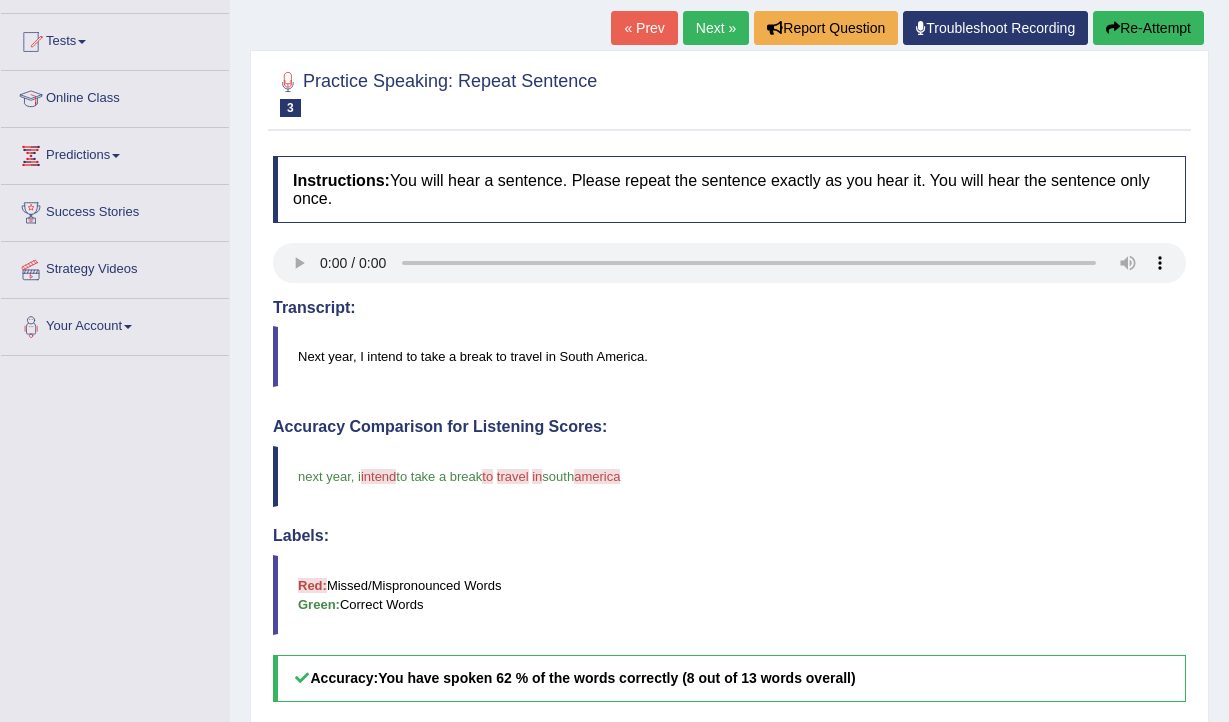 scroll, scrollTop: 0, scrollLeft: 0, axis: both 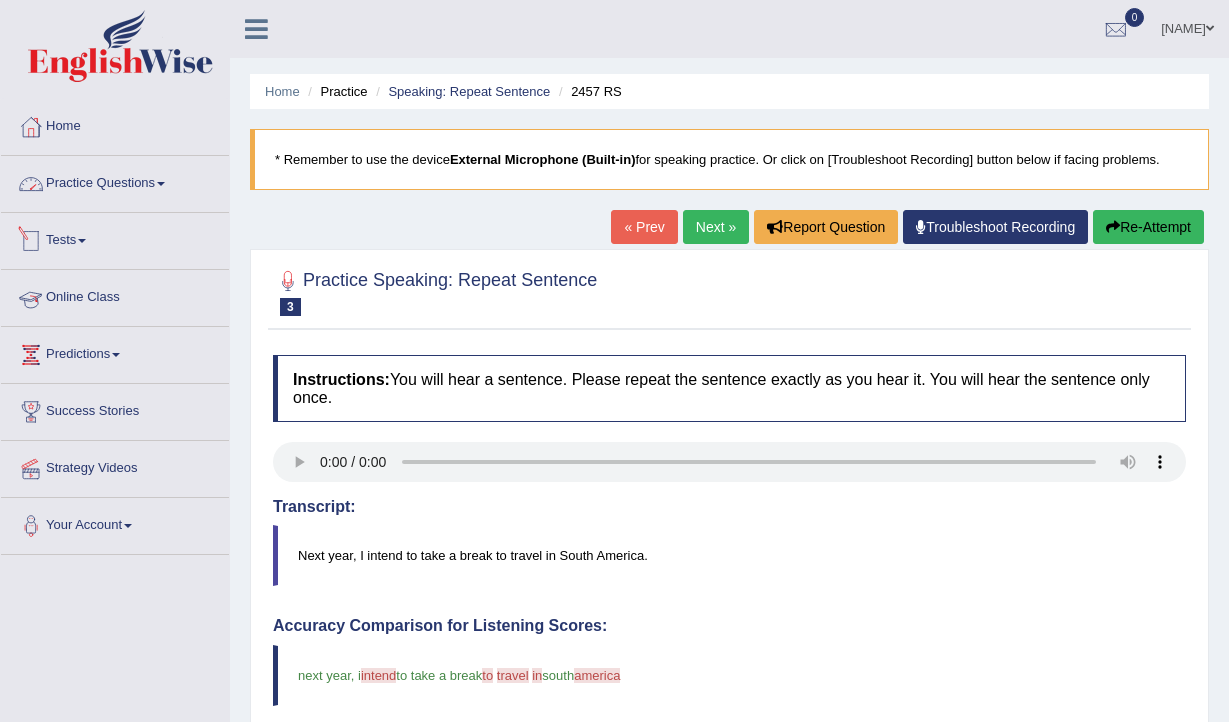 click on "Practice Questions" at bounding box center [115, 181] 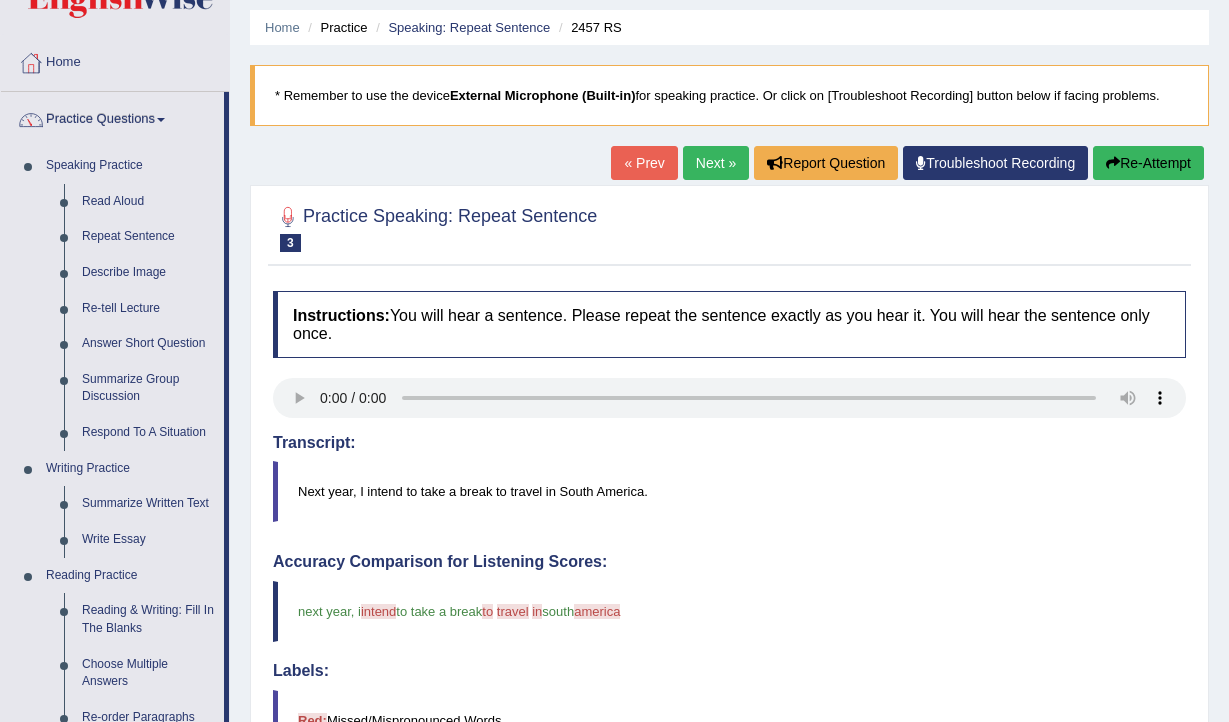 scroll, scrollTop: 120, scrollLeft: 0, axis: vertical 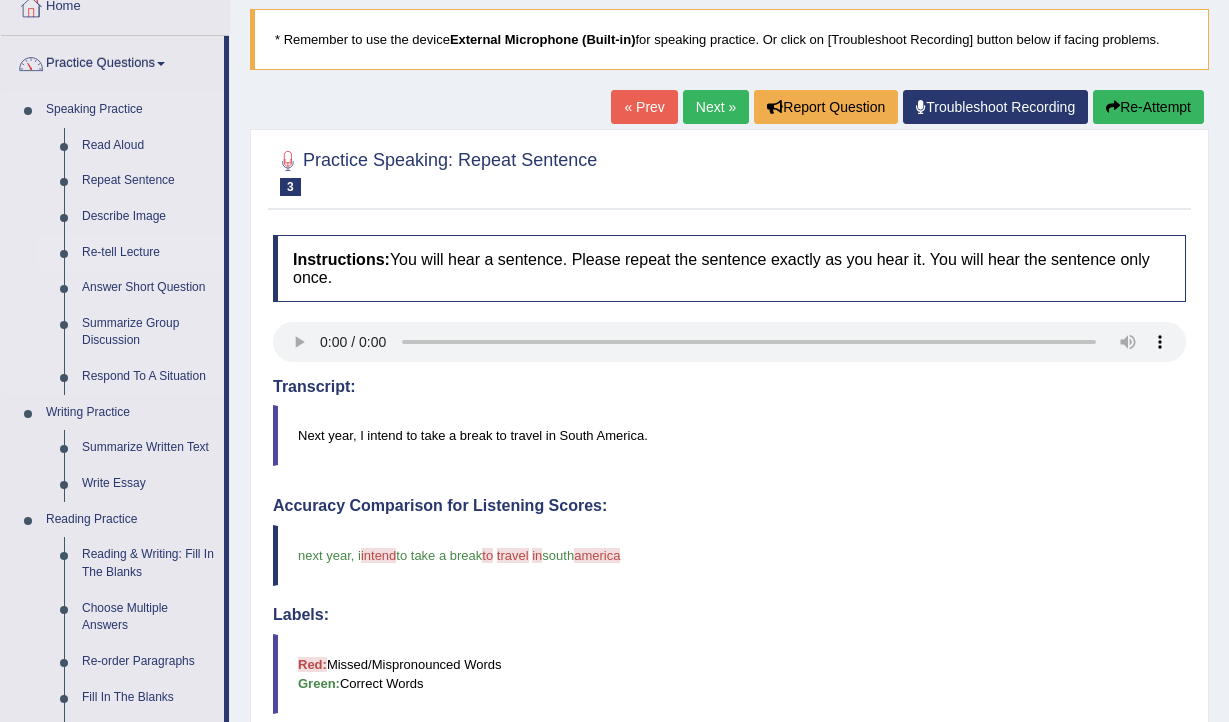 click on "Re-tell Lecture" at bounding box center [148, 253] 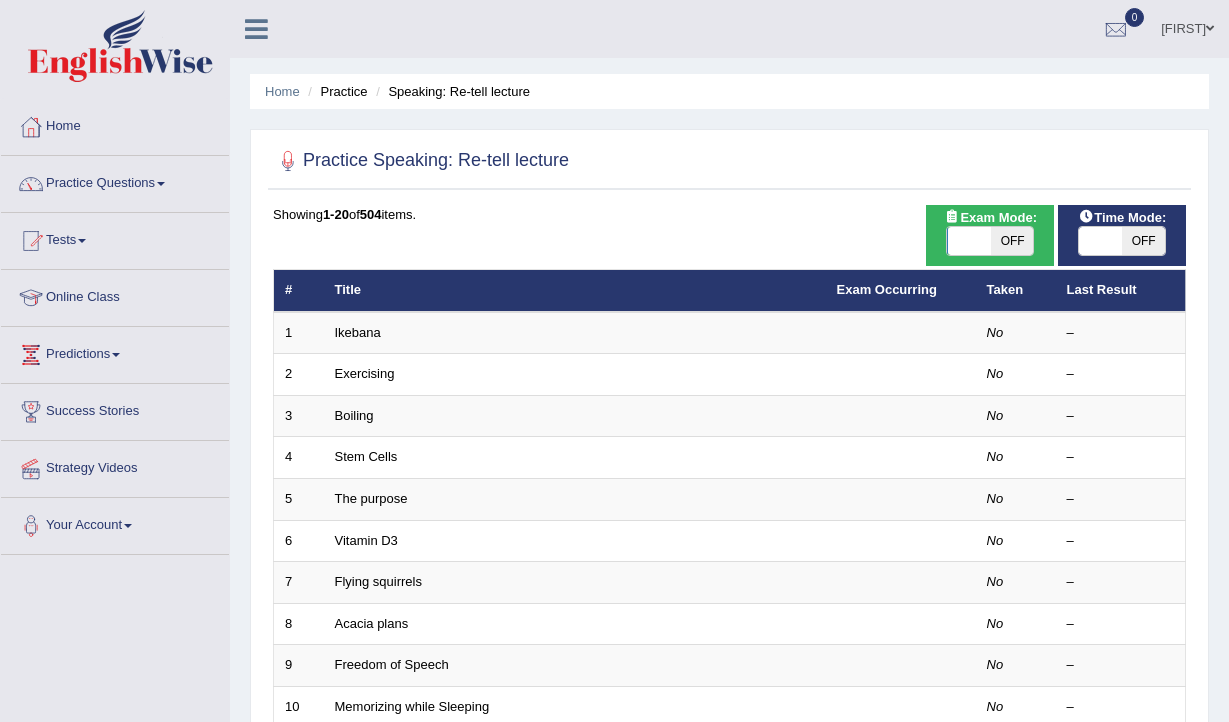 scroll, scrollTop: 0, scrollLeft: 0, axis: both 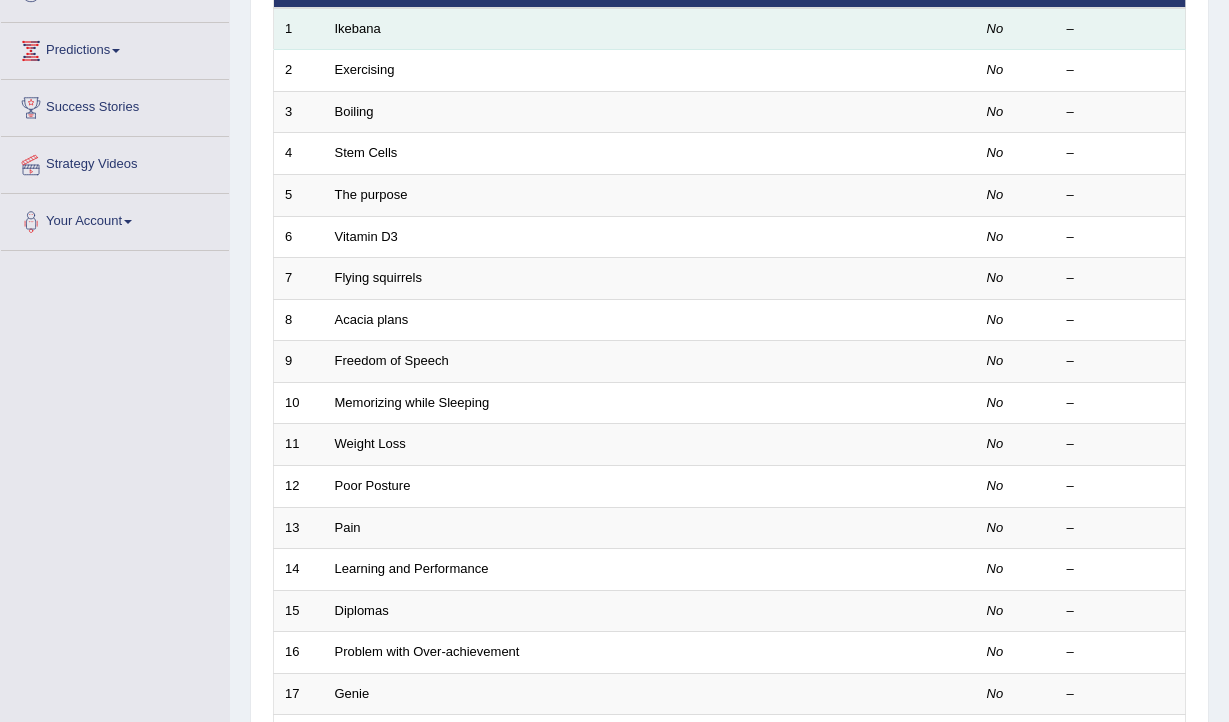 click on "Ikebana" at bounding box center [575, 29] 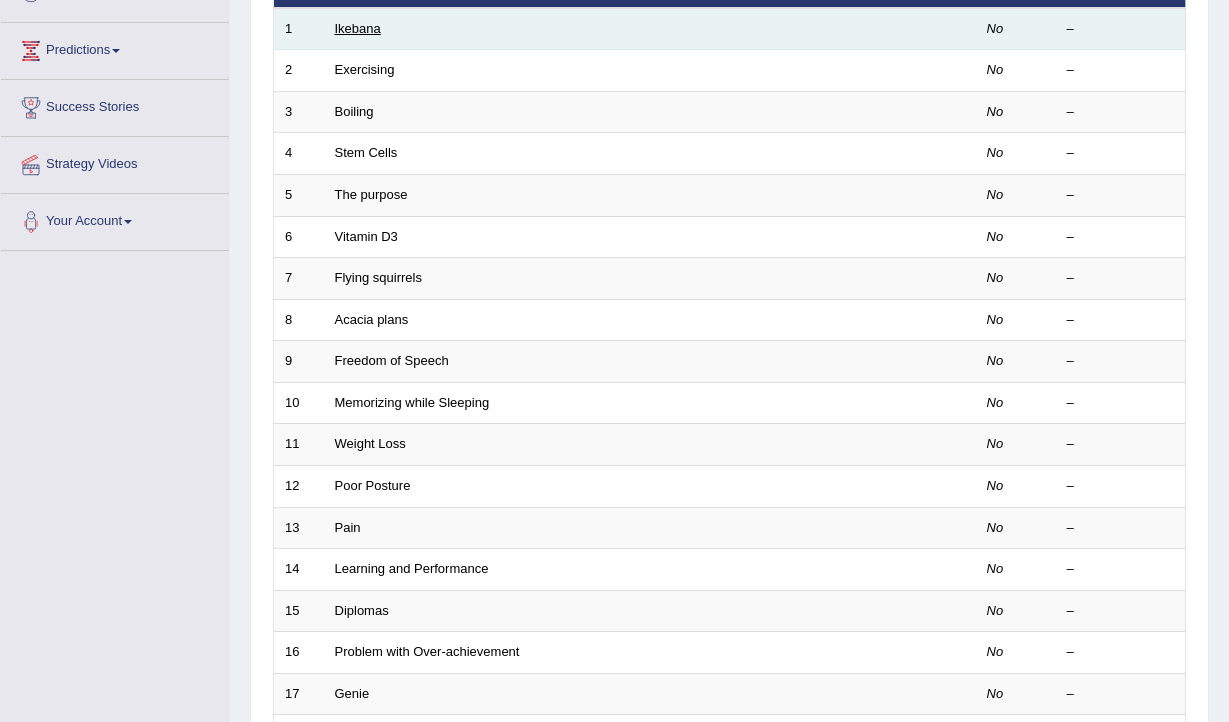 click on "Ikebana" at bounding box center (358, 28) 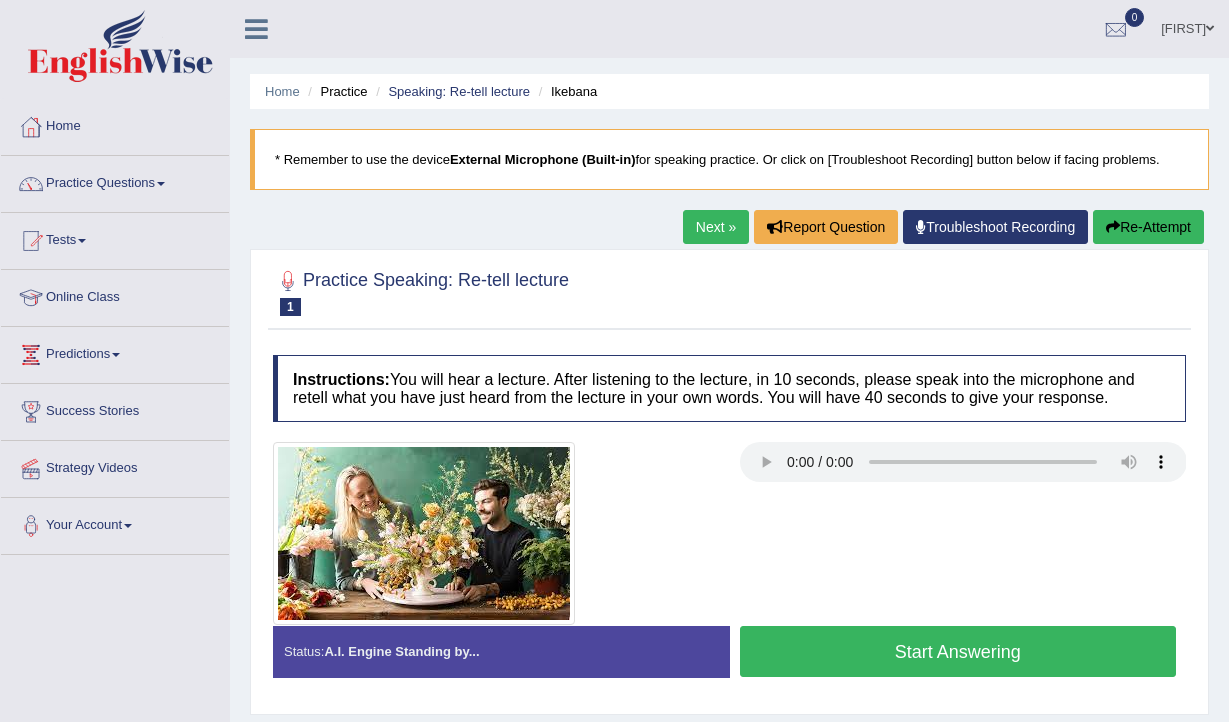scroll, scrollTop: 0, scrollLeft: 0, axis: both 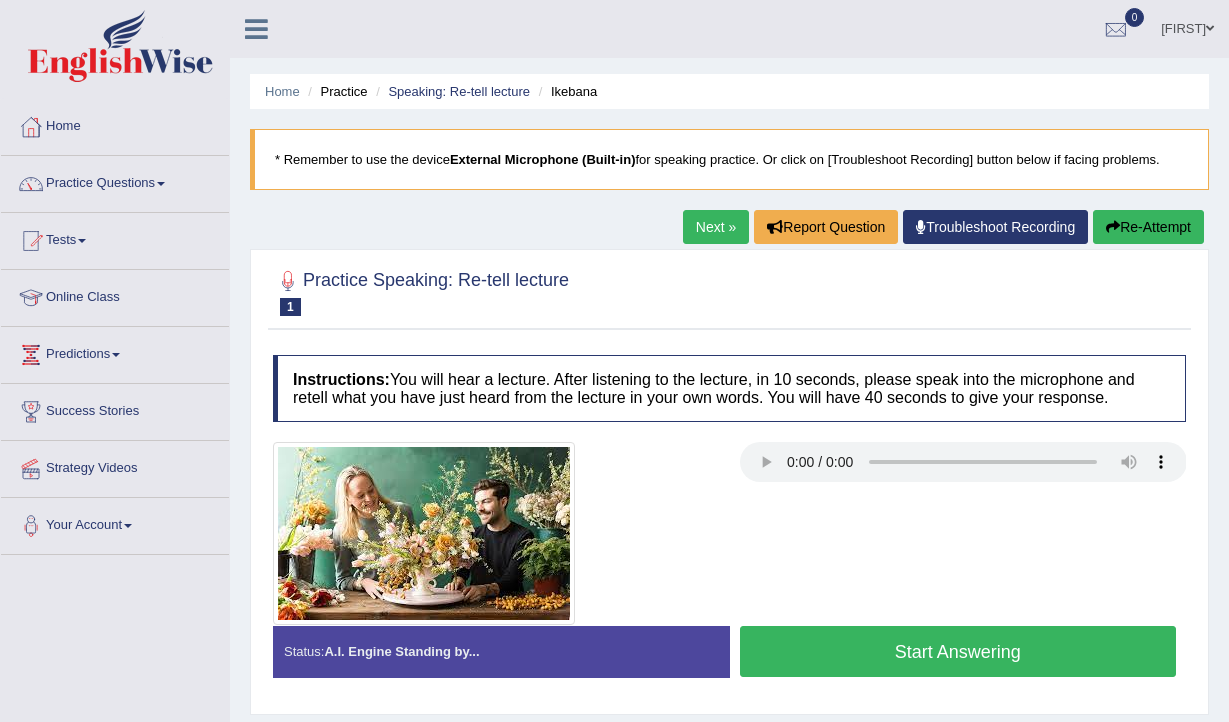 click on "Start Answering" at bounding box center (958, 651) 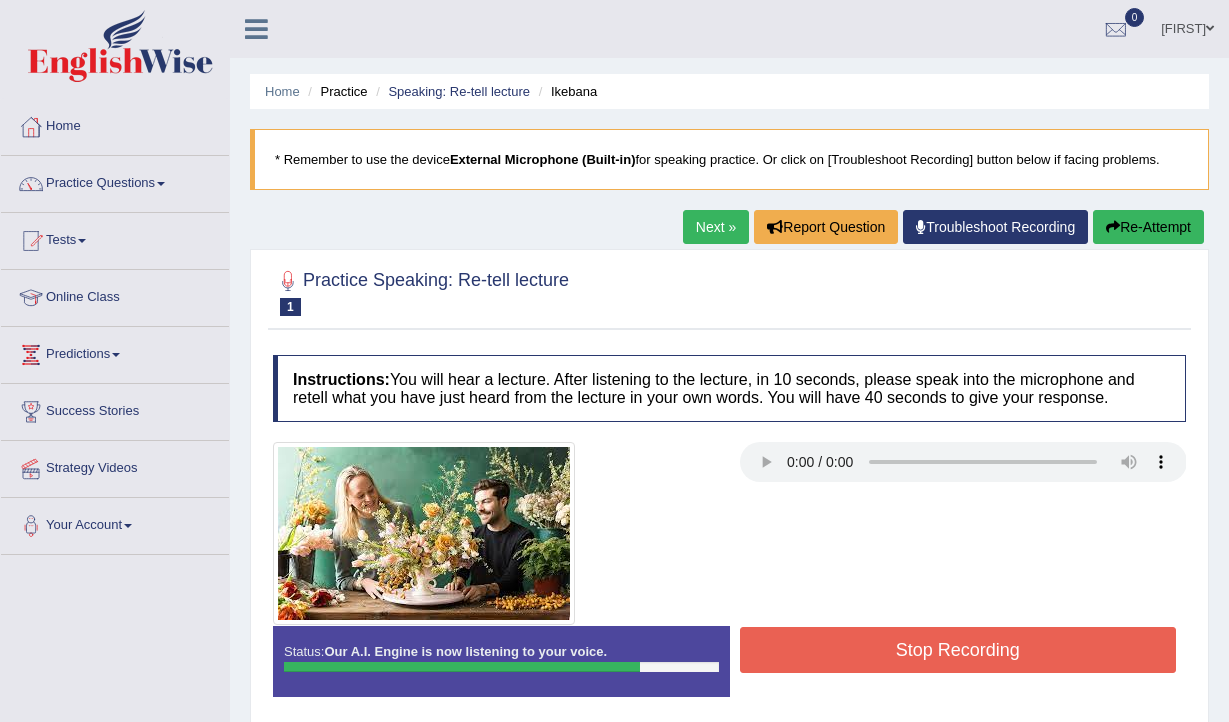 click on "Stop Recording" at bounding box center [958, 650] 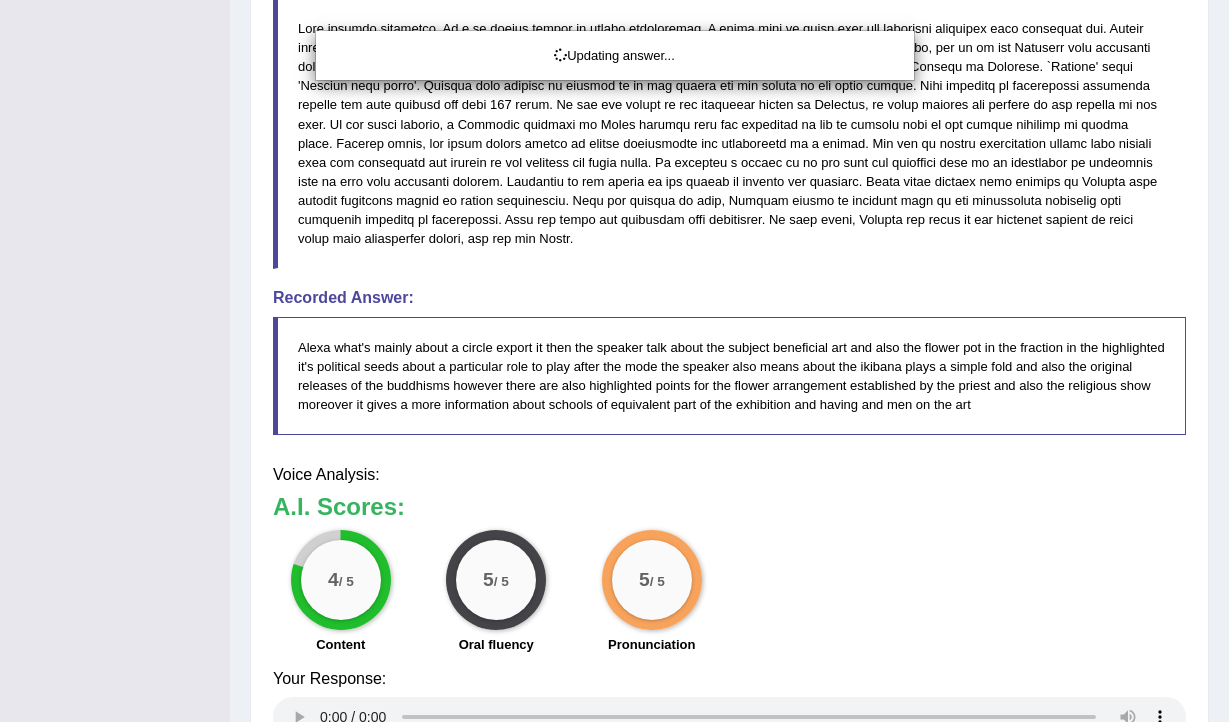 scroll, scrollTop: 667, scrollLeft: 0, axis: vertical 